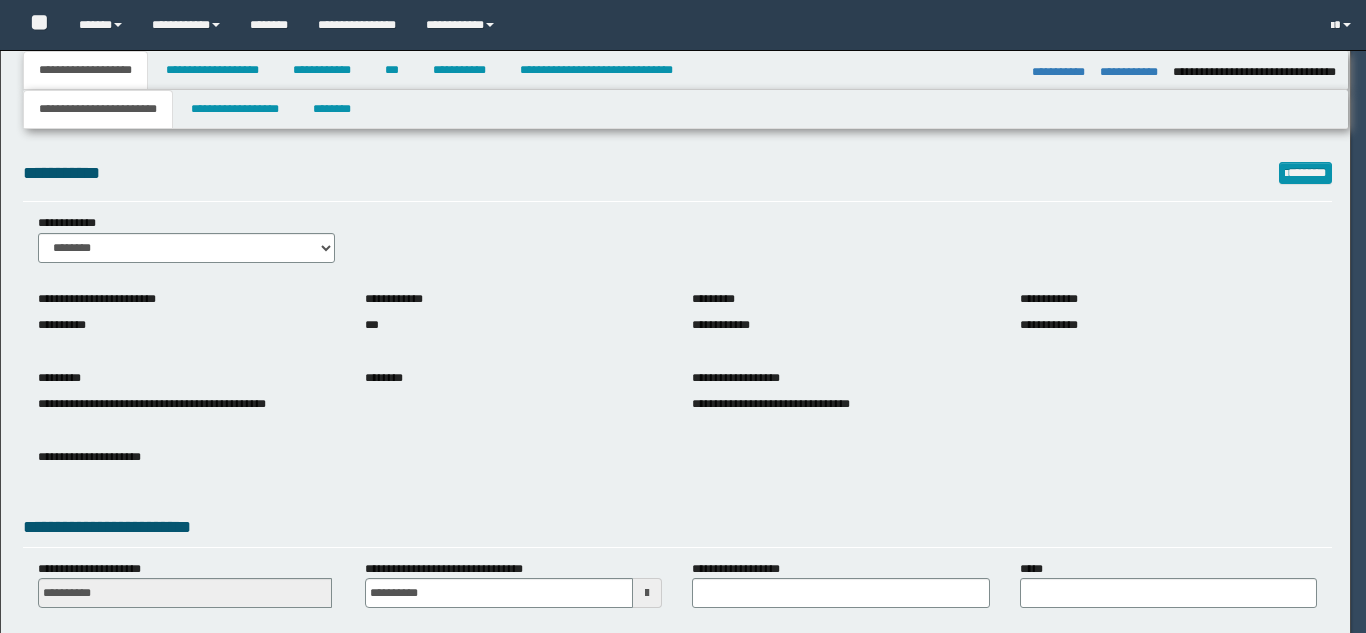 select on "*" 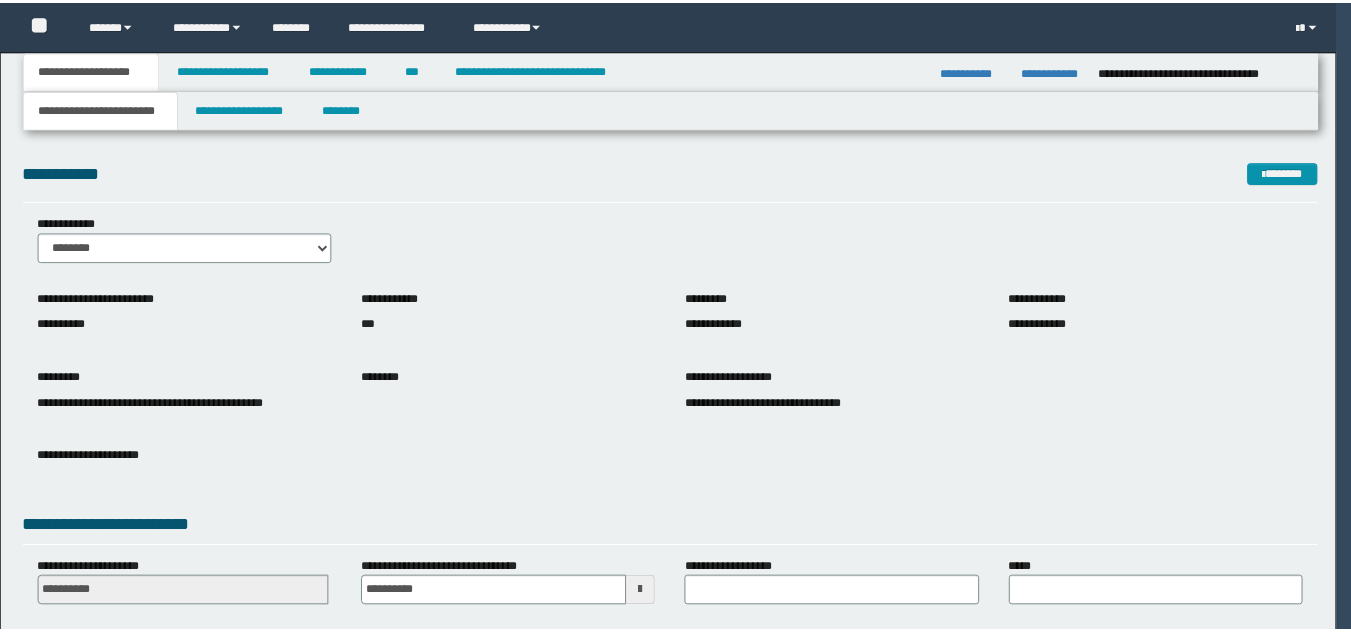 scroll, scrollTop: 0, scrollLeft: 0, axis: both 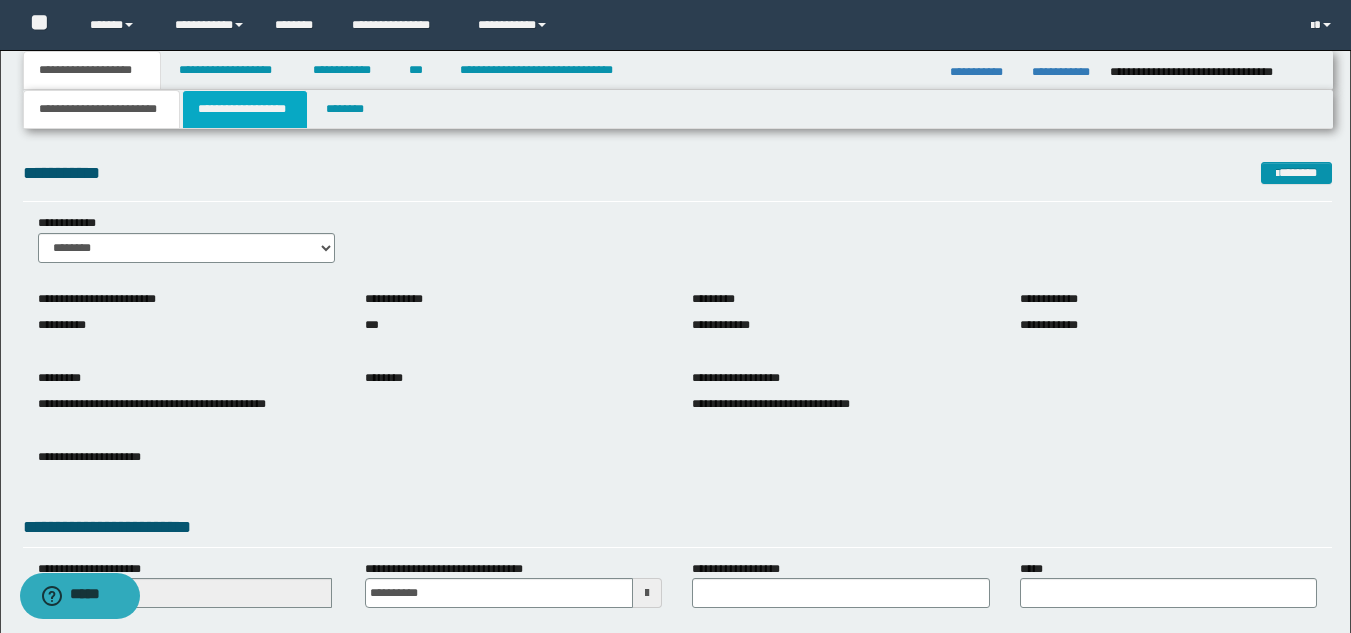 drag, startPoint x: 209, startPoint y: 113, endPoint x: 210, endPoint y: 129, distance: 16.03122 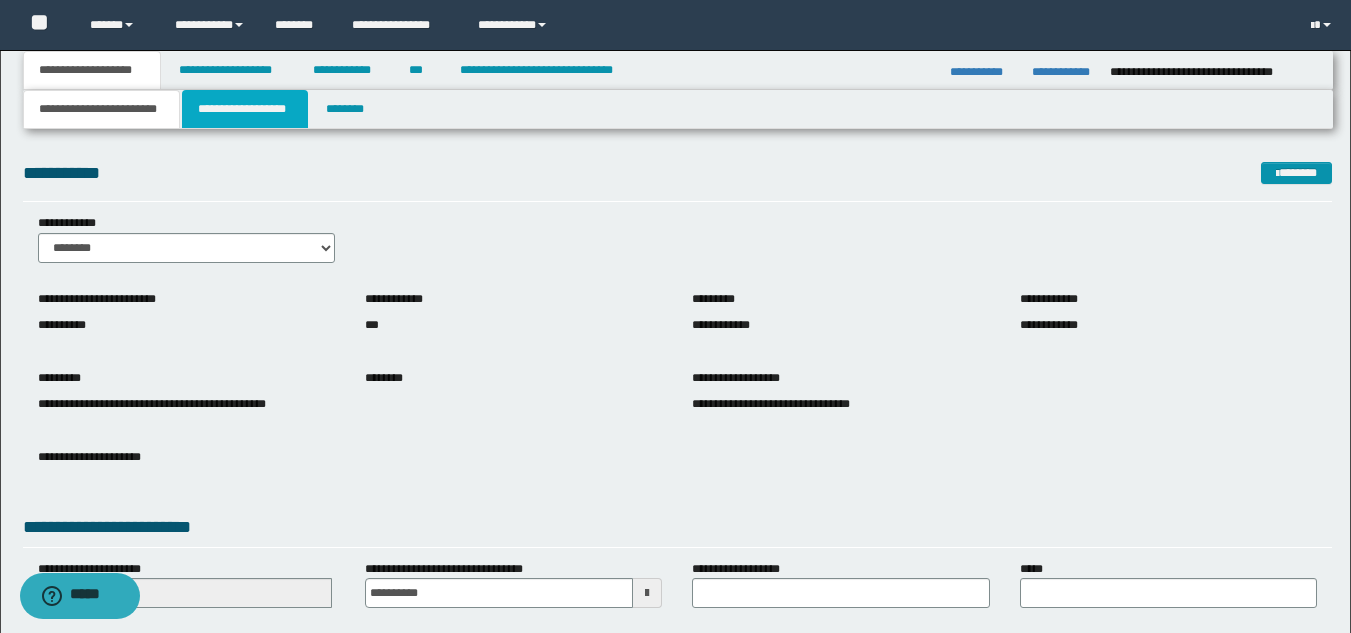 click on "**********" at bounding box center (245, 109) 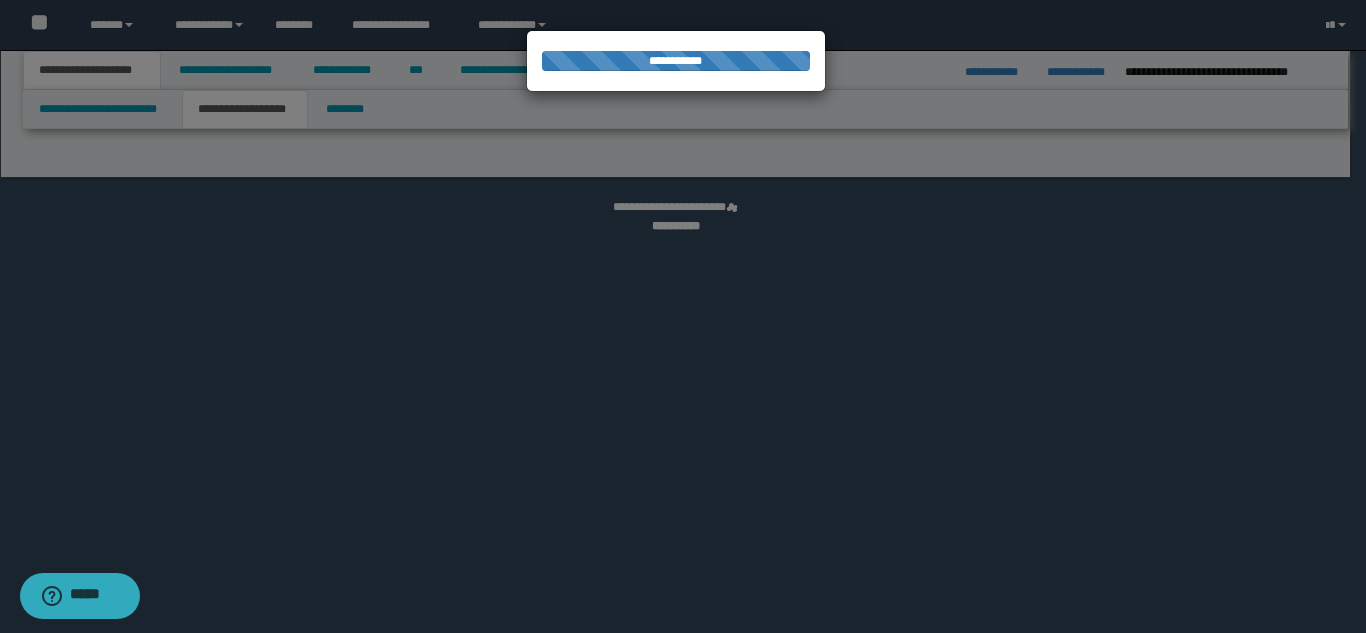 select on "*" 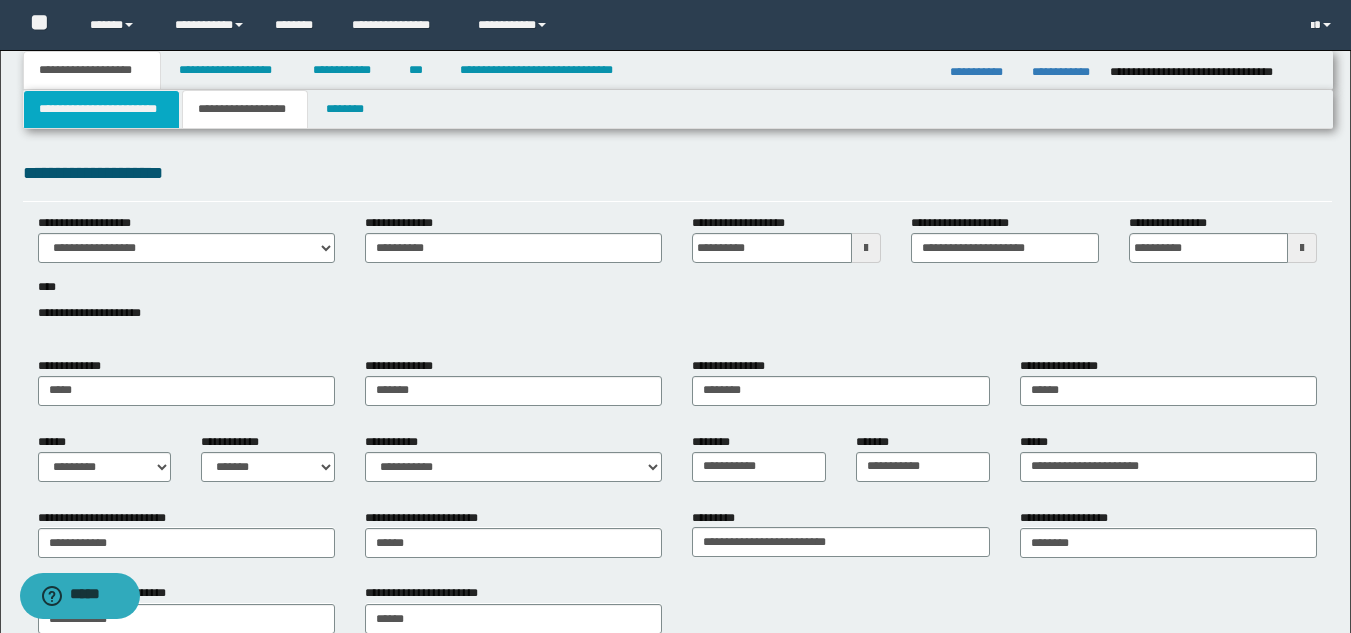 click on "**********" at bounding box center [101, 109] 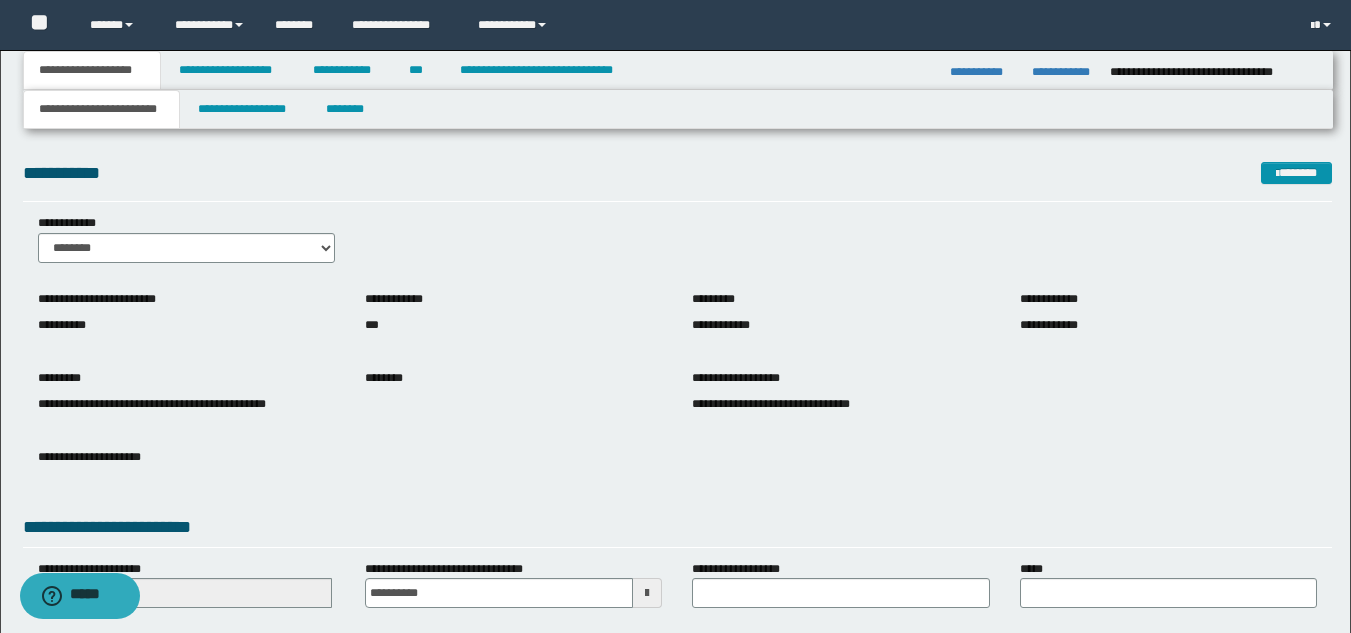 scroll, scrollTop: 251, scrollLeft: 0, axis: vertical 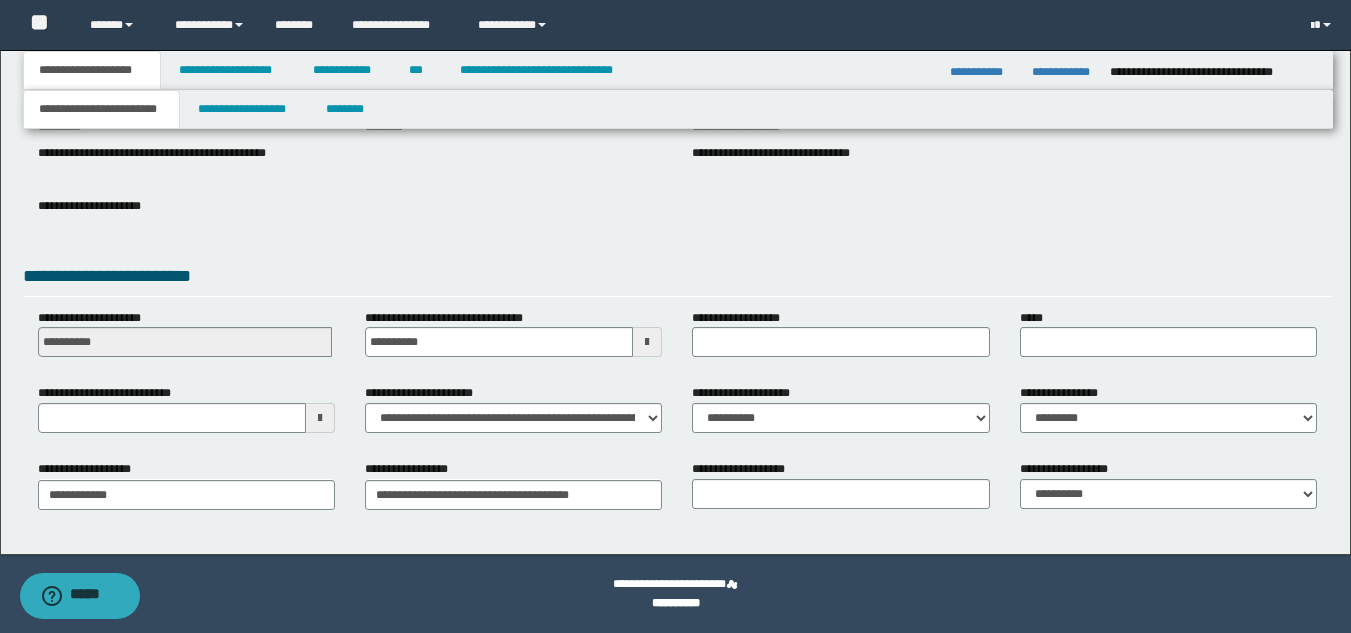 click at bounding box center (320, 418) 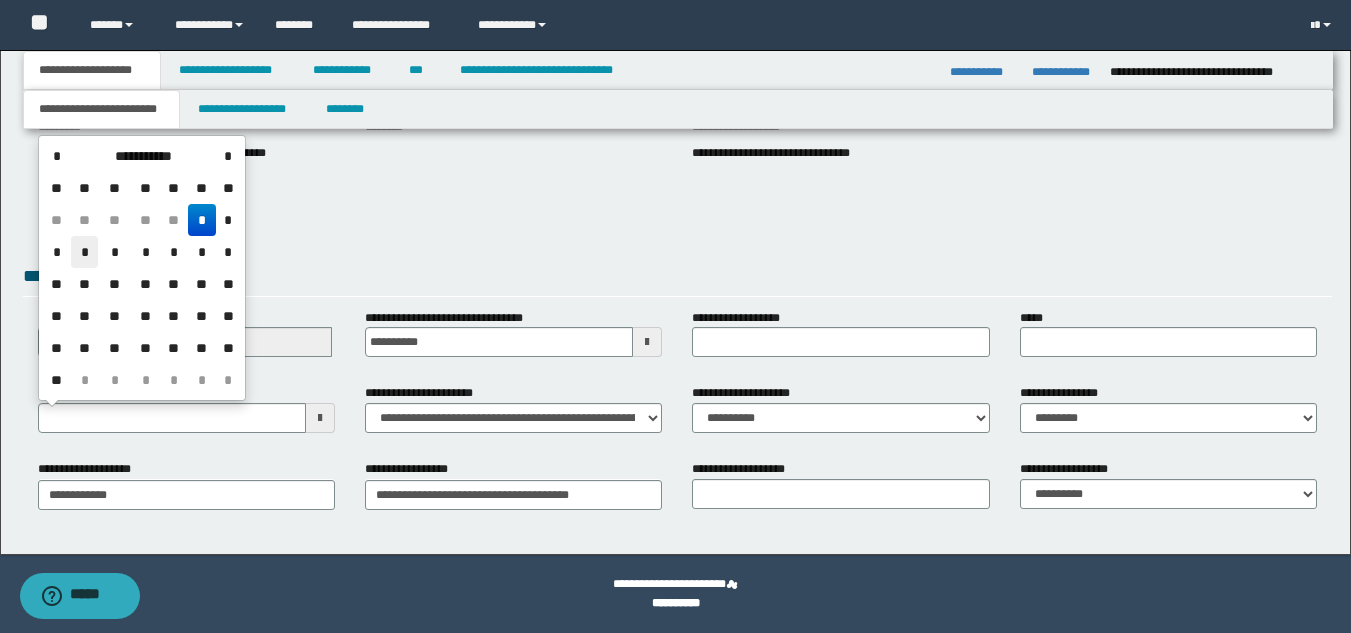 click on "*" at bounding box center [85, 252] 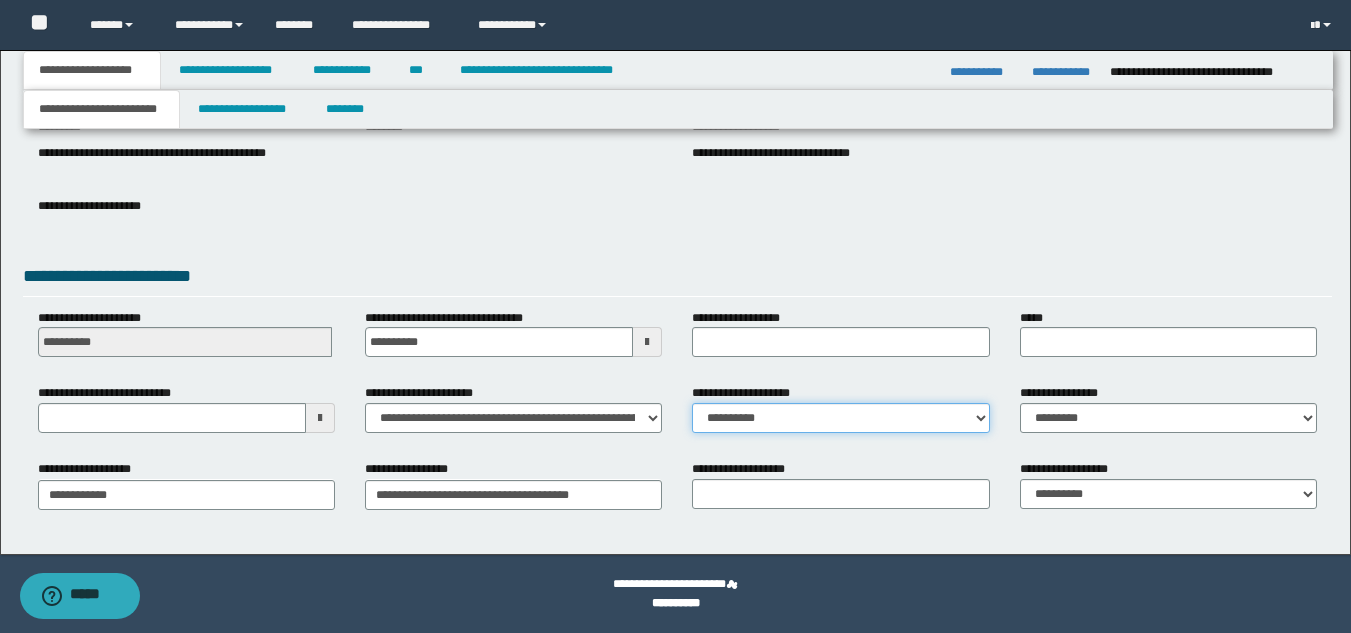 click on "**********" at bounding box center (840, 418) 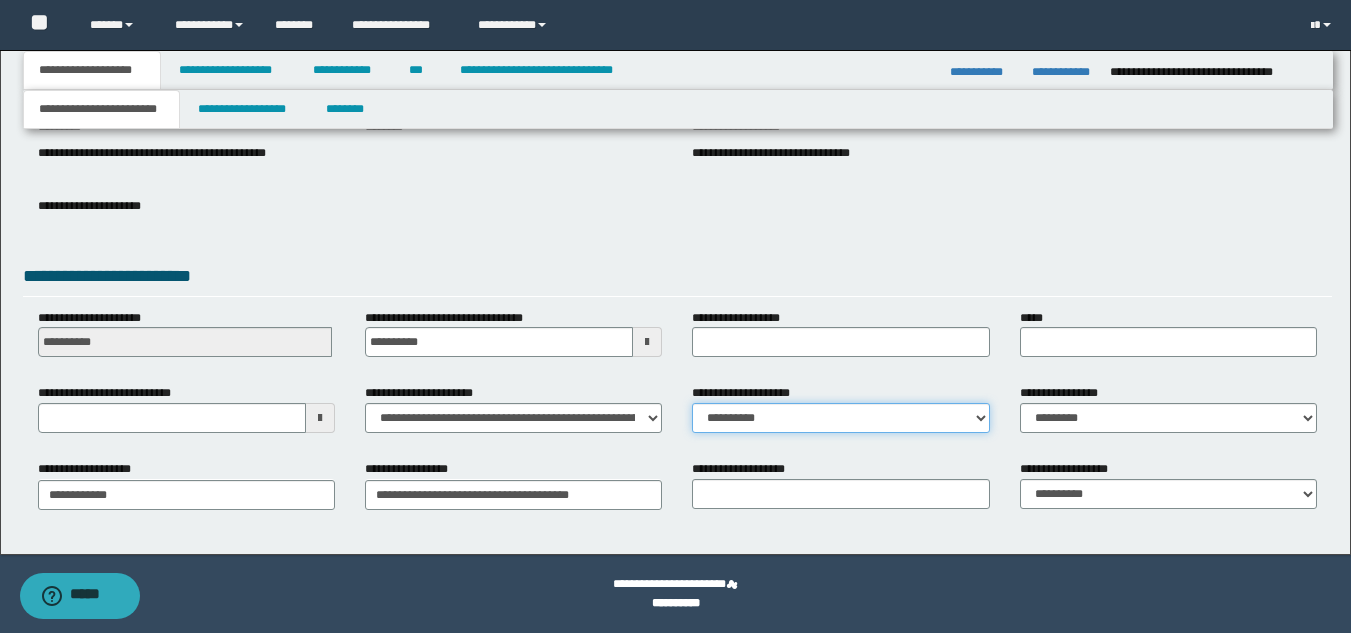 select on "**" 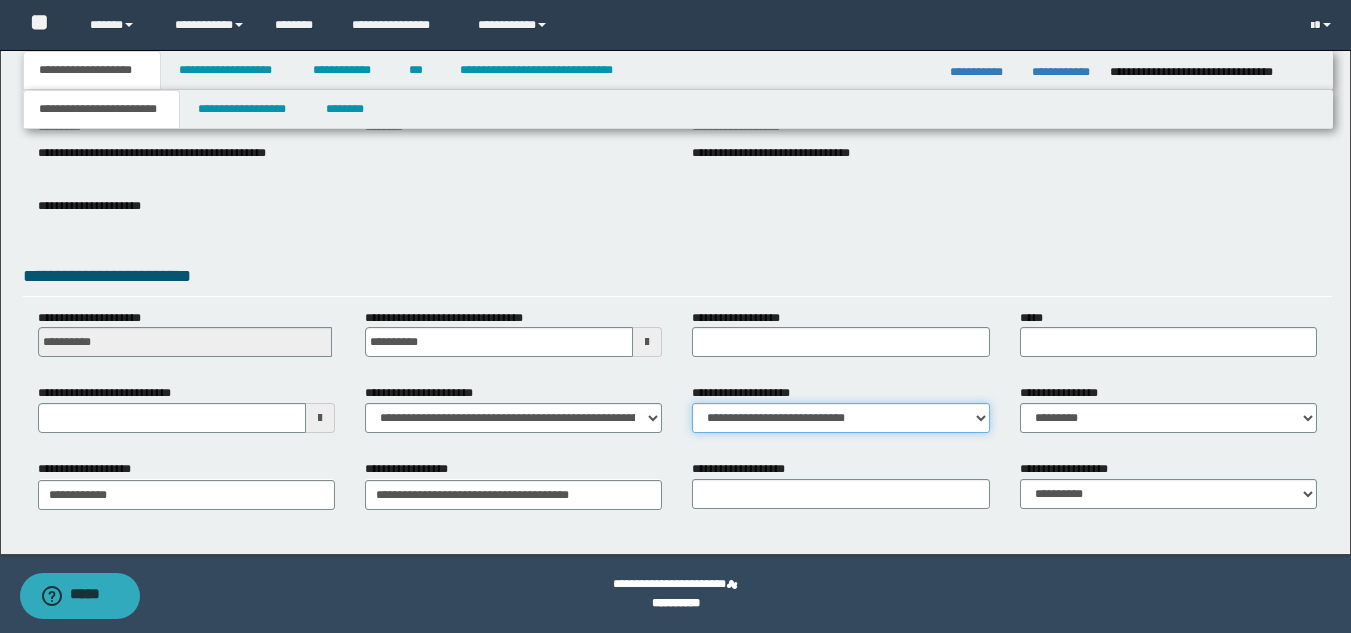 click on "**********" at bounding box center (840, 418) 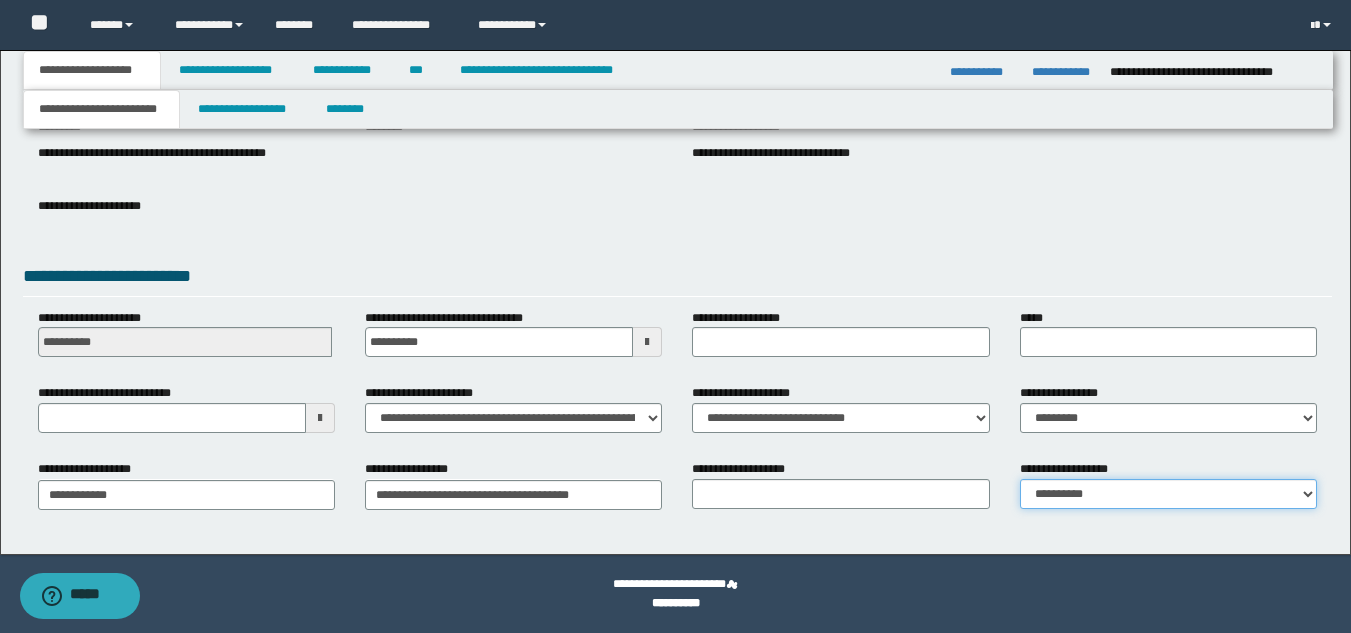 drag, startPoint x: 1042, startPoint y: 496, endPoint x: 1044, endPoint y: 508, distance: 12.165525 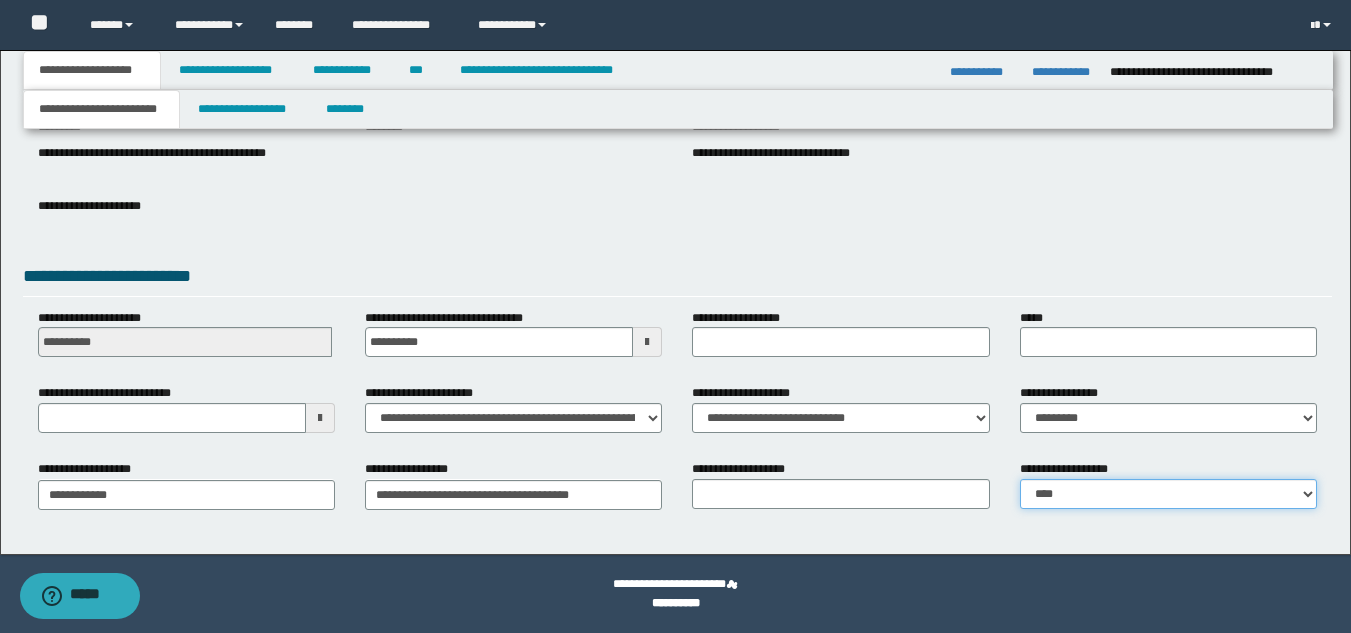 click on "**********" at bounding box center (1168, 494) 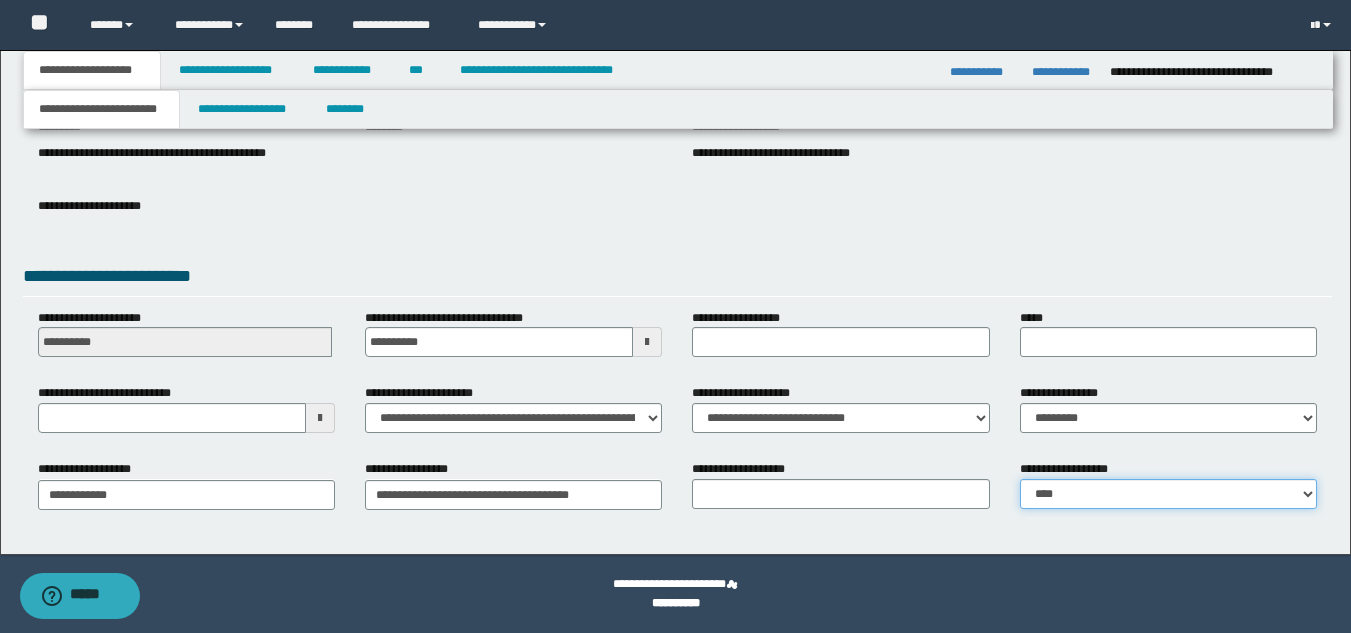select on "*" 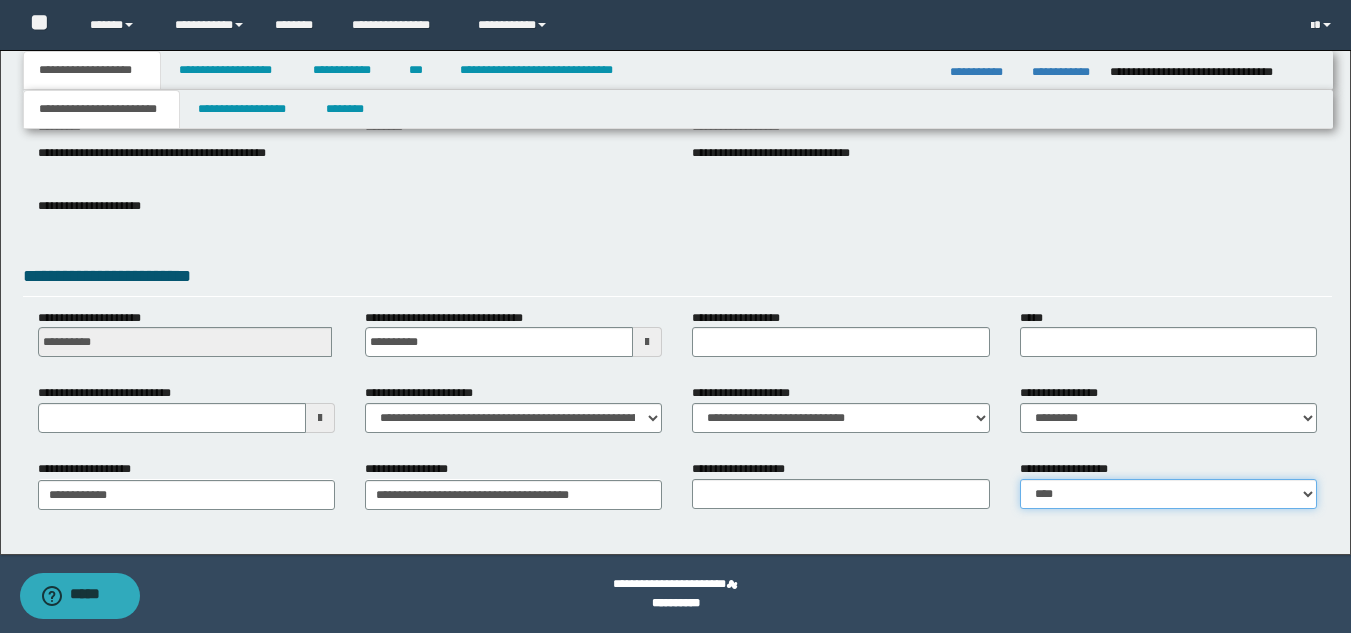 click on "**********" at bounding box center [1168, 494] 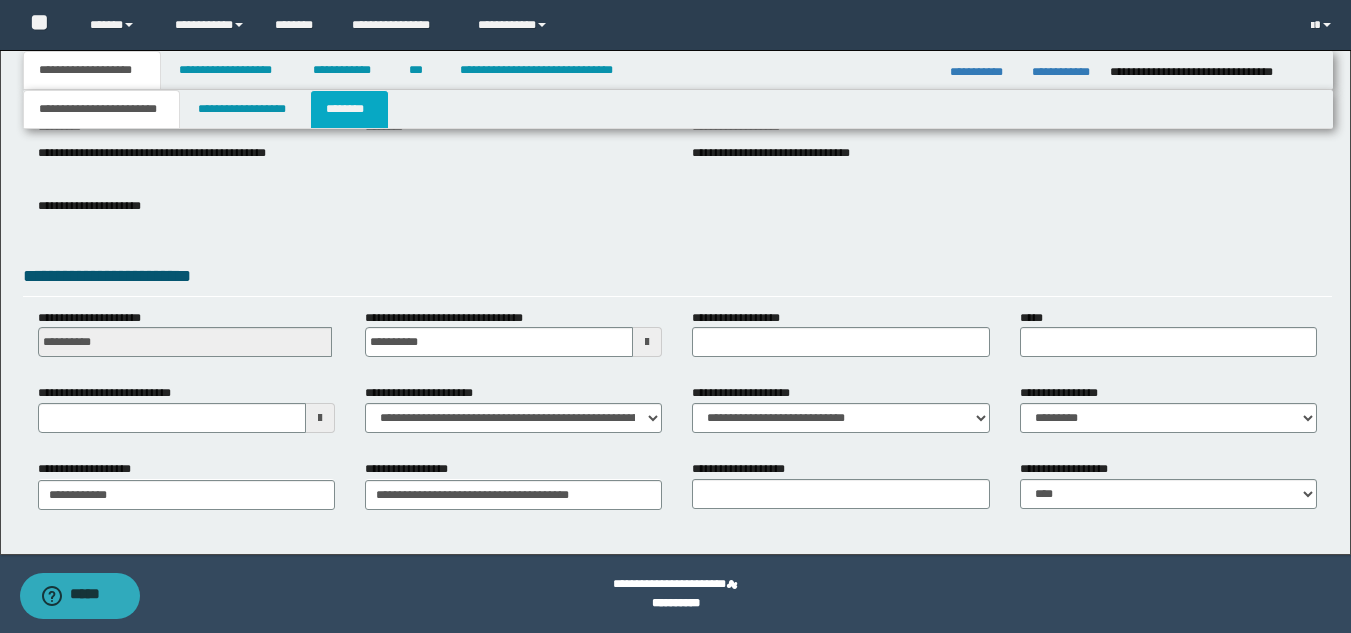 click on "********" at bounding box center (349, 109) 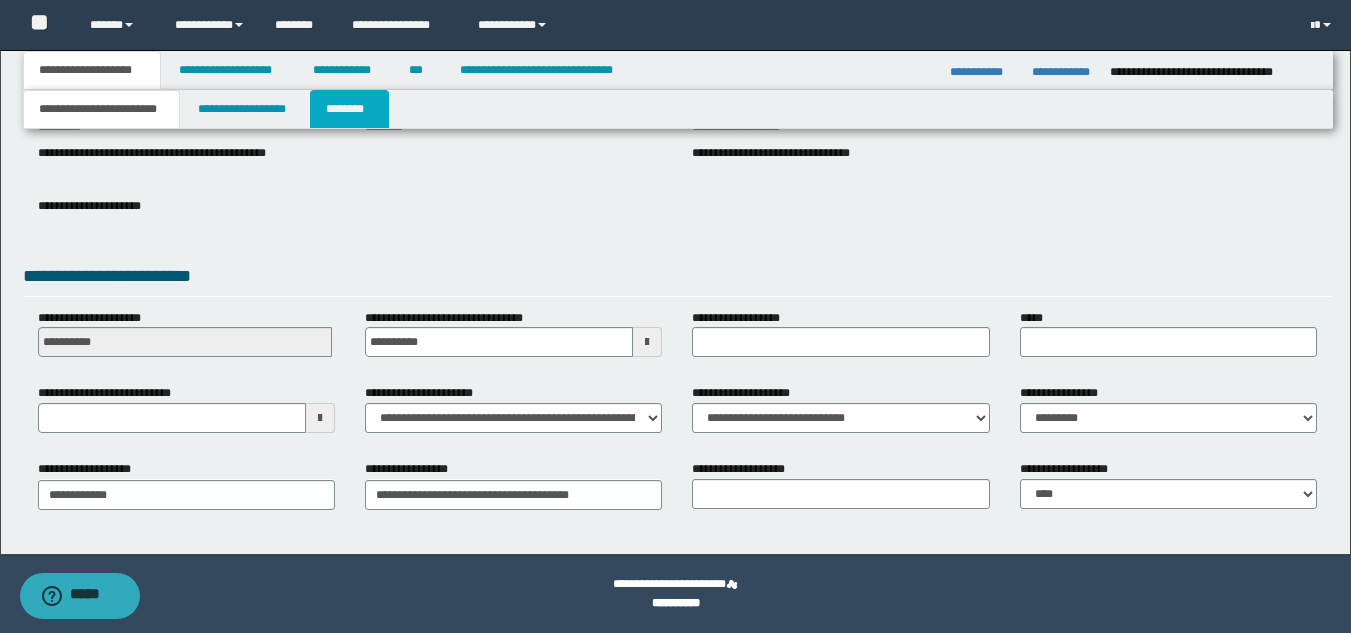 scroll, scrollTop: 0, scrollLeft: 0, axis: both 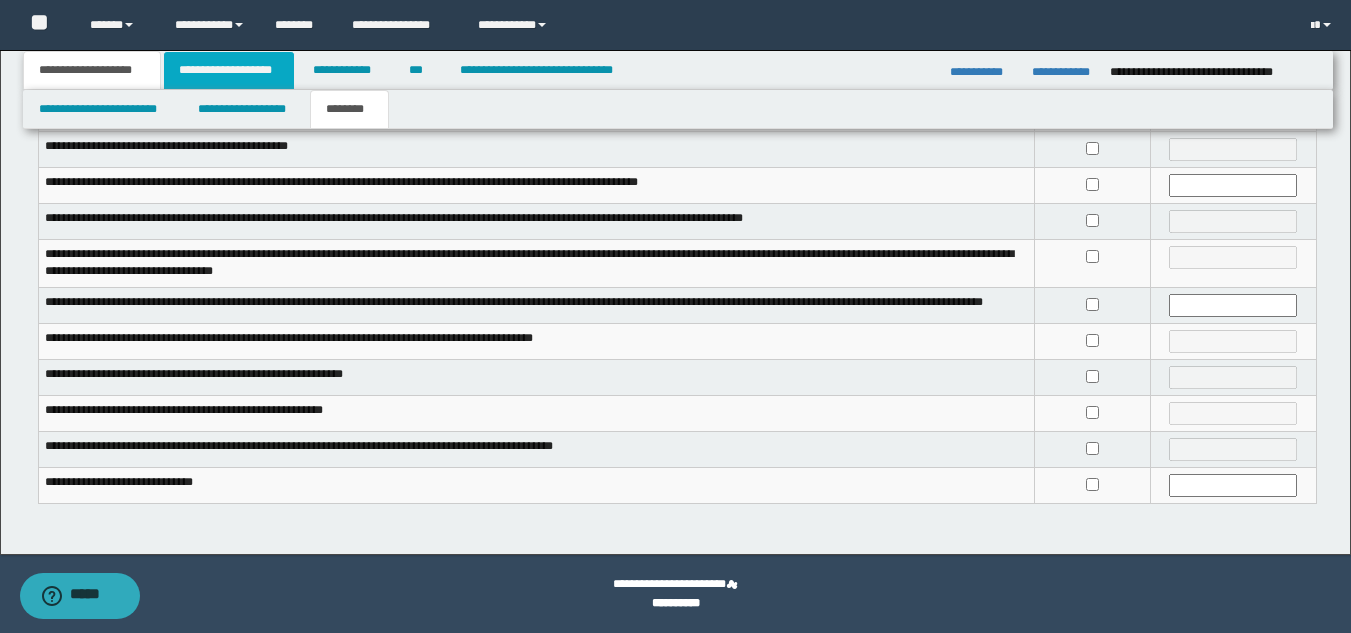 drag, startPoint x: 249, startPoint y: 57, endPoint x: 264, endPoint y: 77, distance: 25 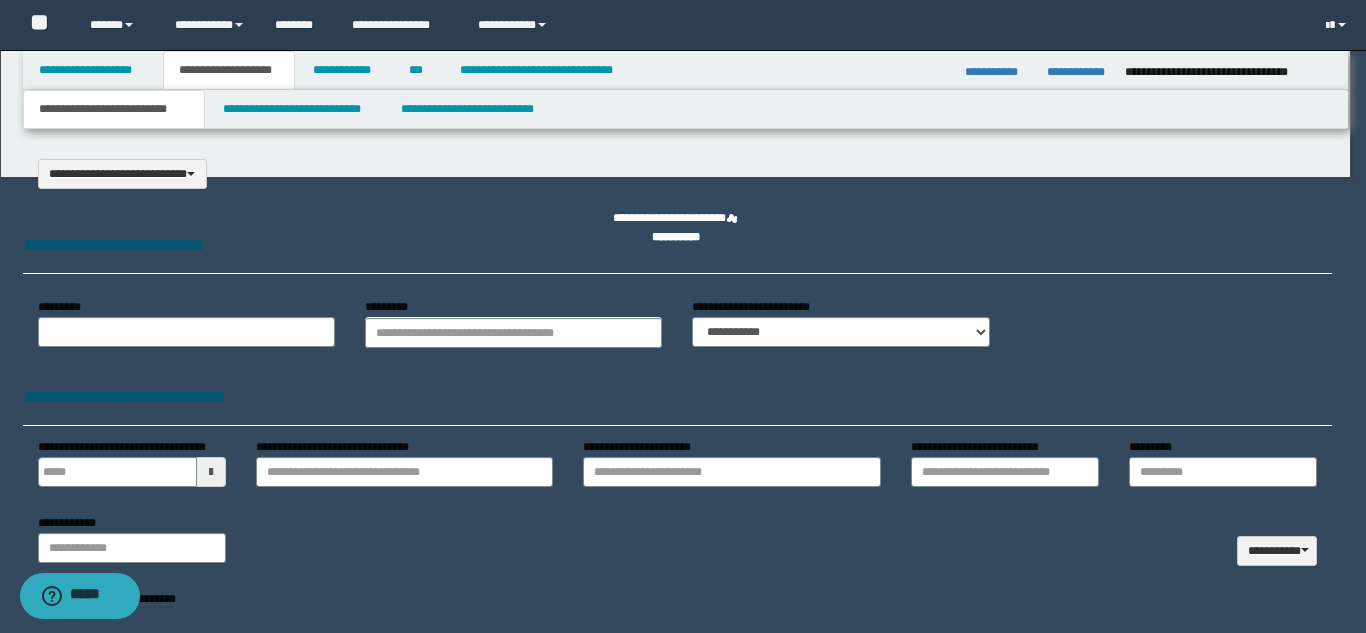 type on "**********" 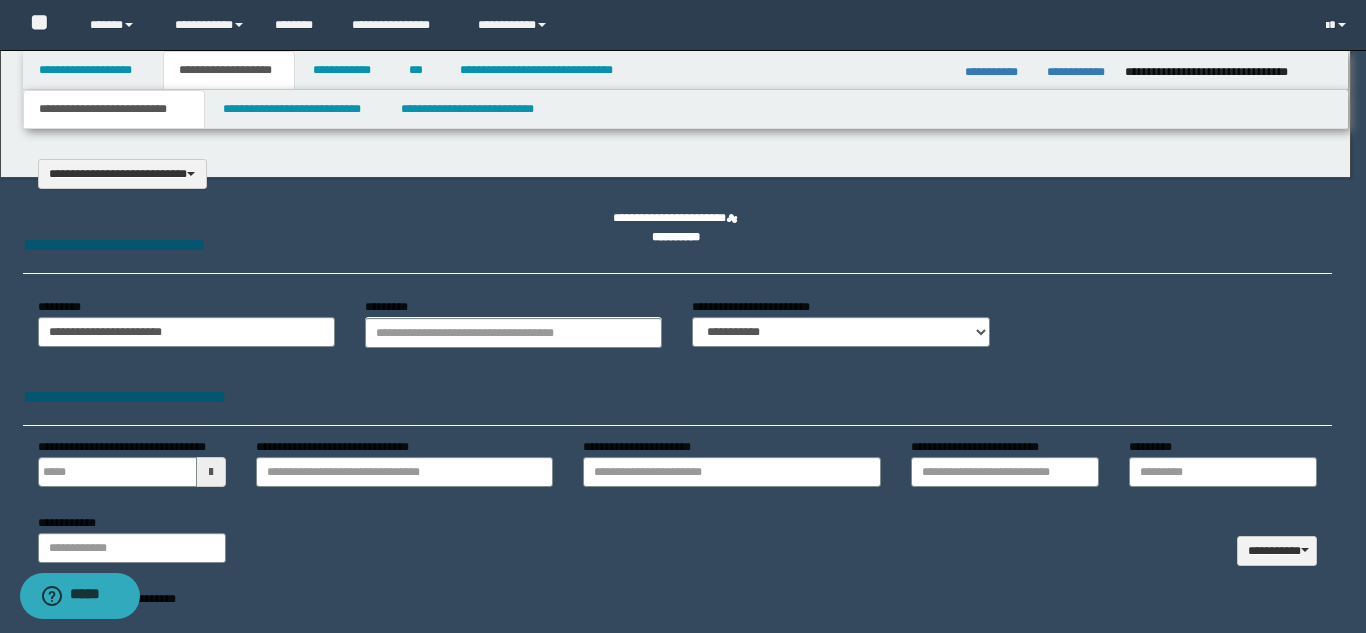 type on "*" 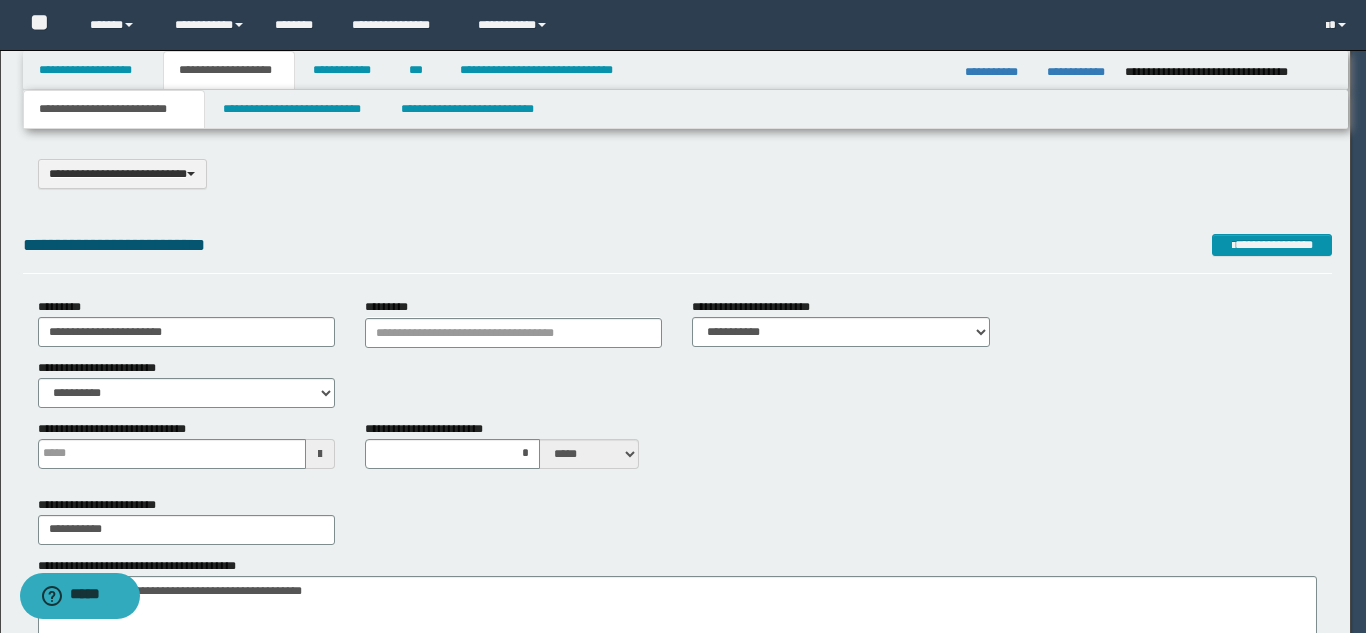 scroll, scrollTop: 0, scrollLeft: 0, axis: both 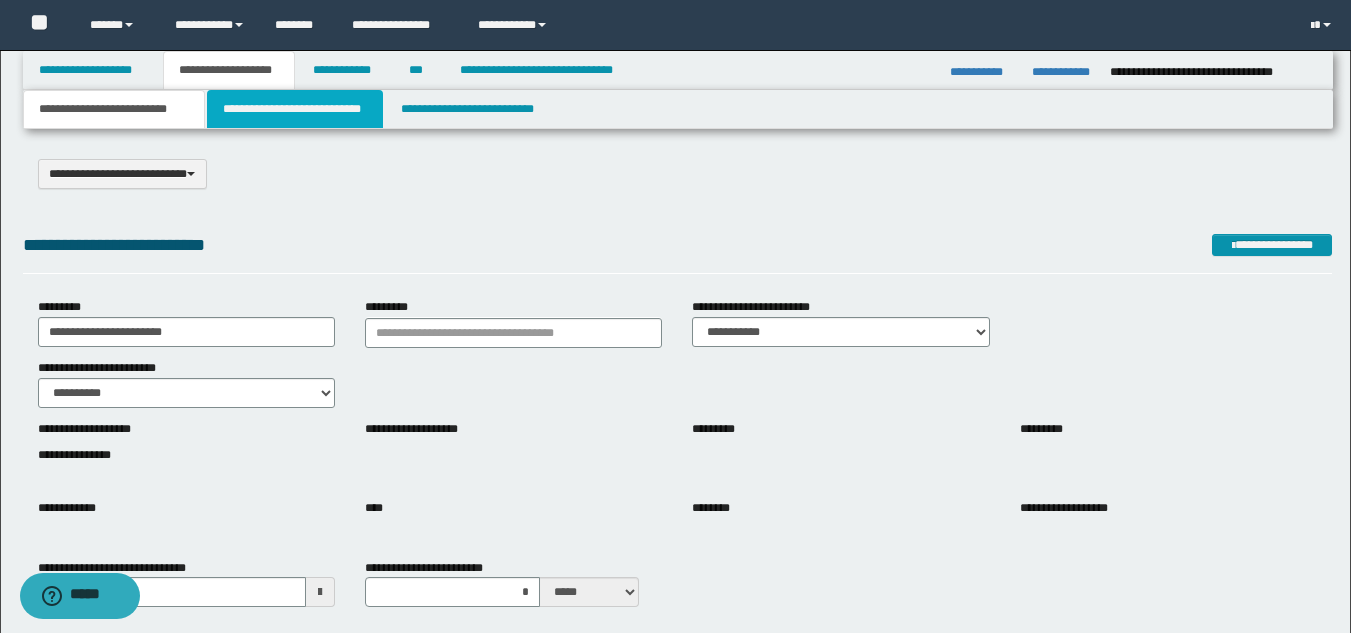 drag, startPoint x: 297, startPoint y: 118, endPoint x: 322, endPoint y: 140, distance: 33.30165 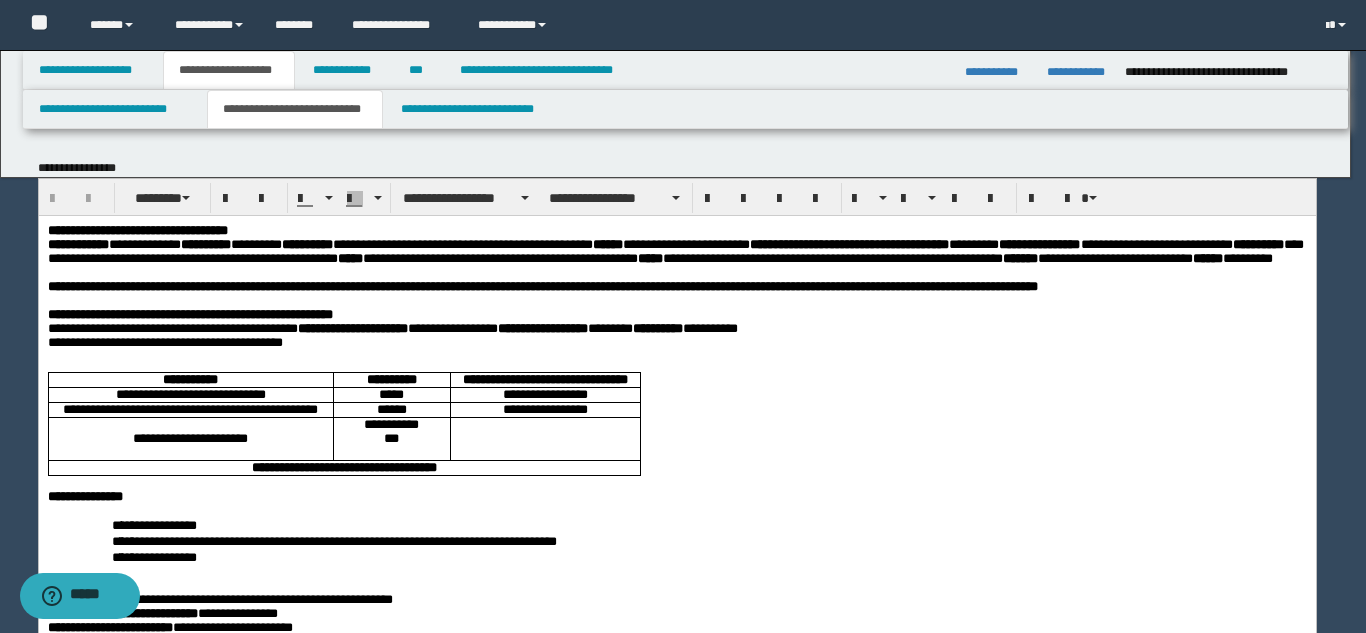 scroll, scrollTop: 0, scrollLeft: 0, axis: both 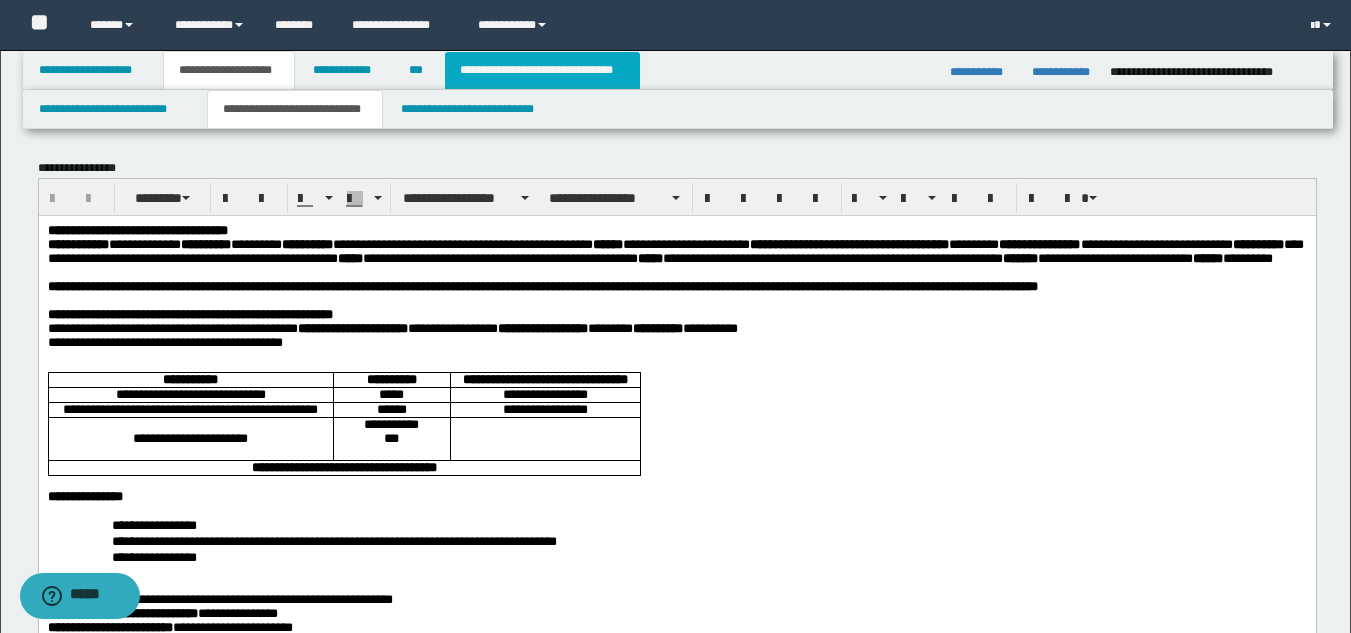 click on "**********" at bounding box center (542, 70) 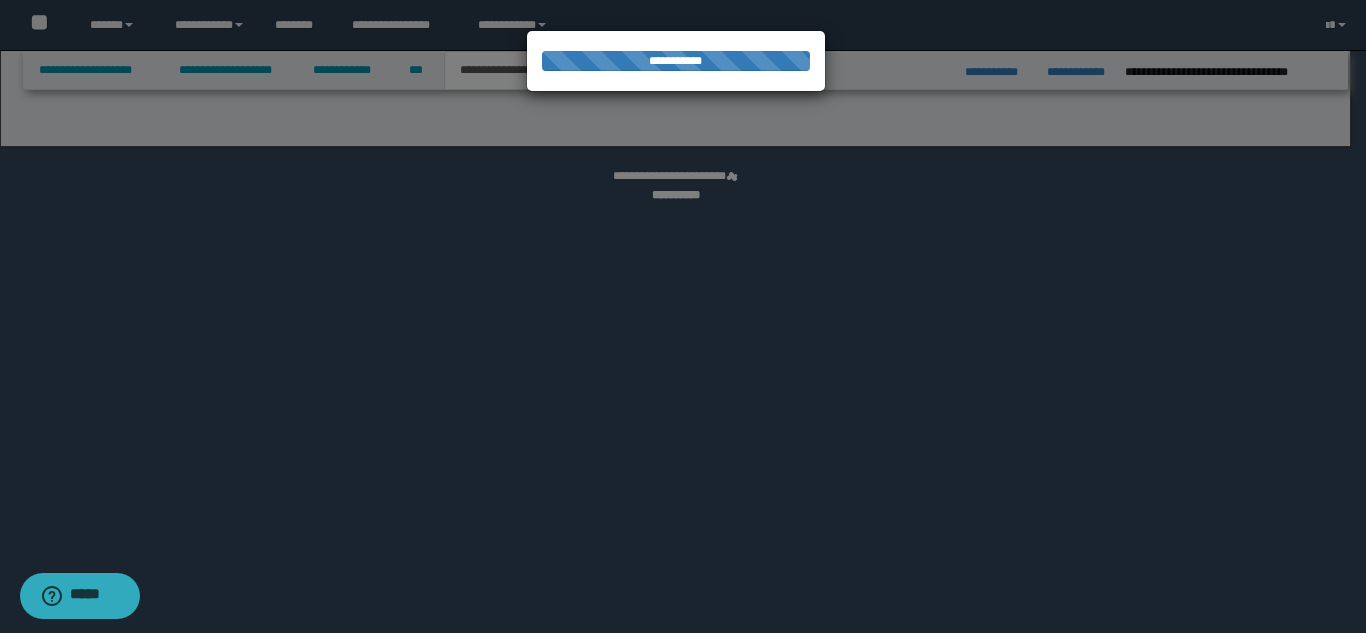 select on "*" 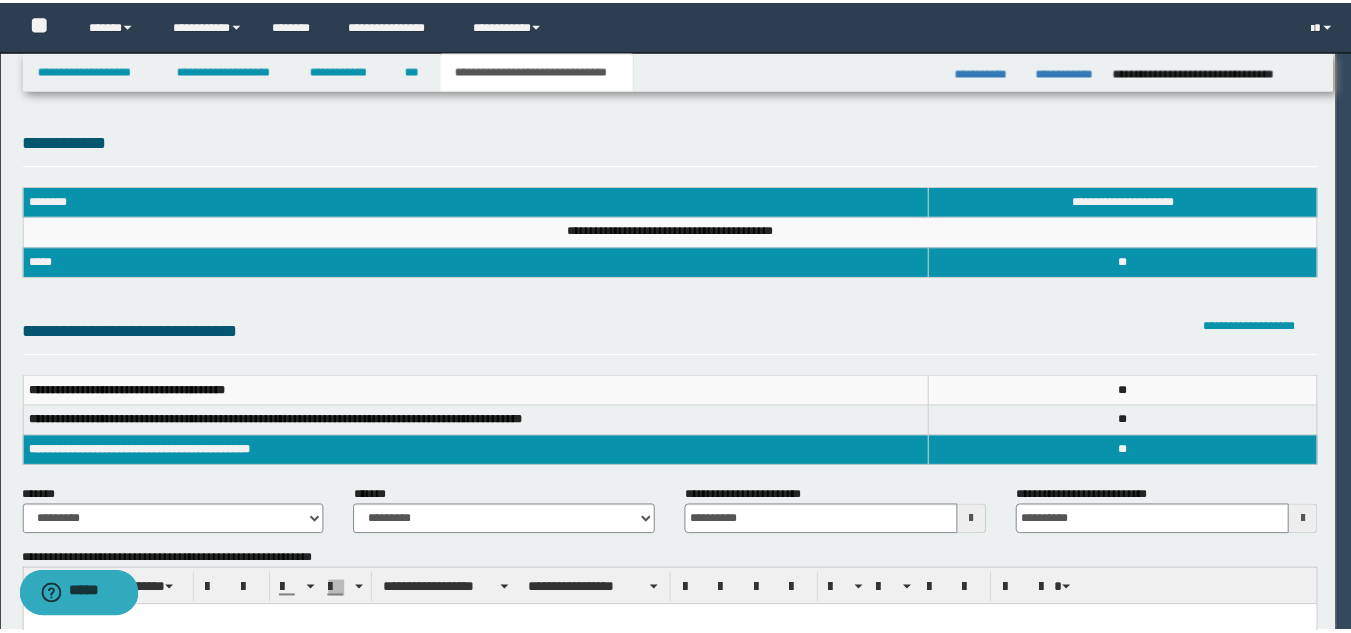 scroll, scrollTop: 0, scrollLeft: 0, axis: both 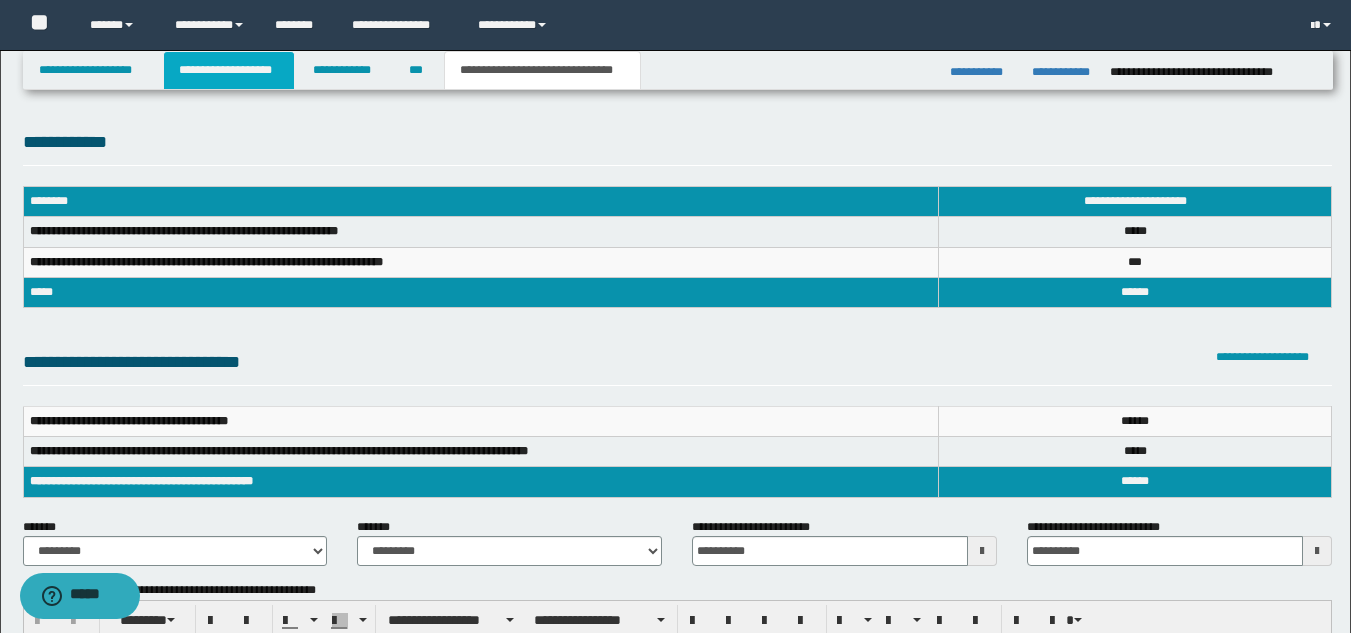 click on "**********" at bounding box center (229, 70) 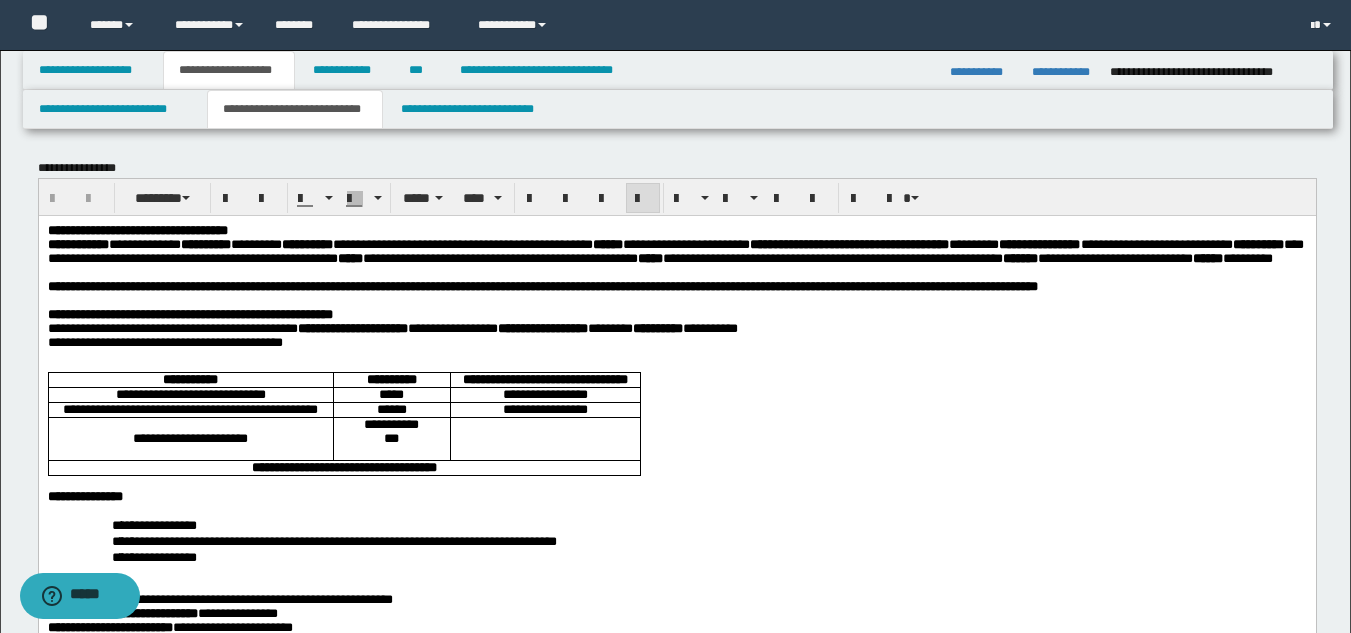 click on "**********" at bounding box center (675, 250) 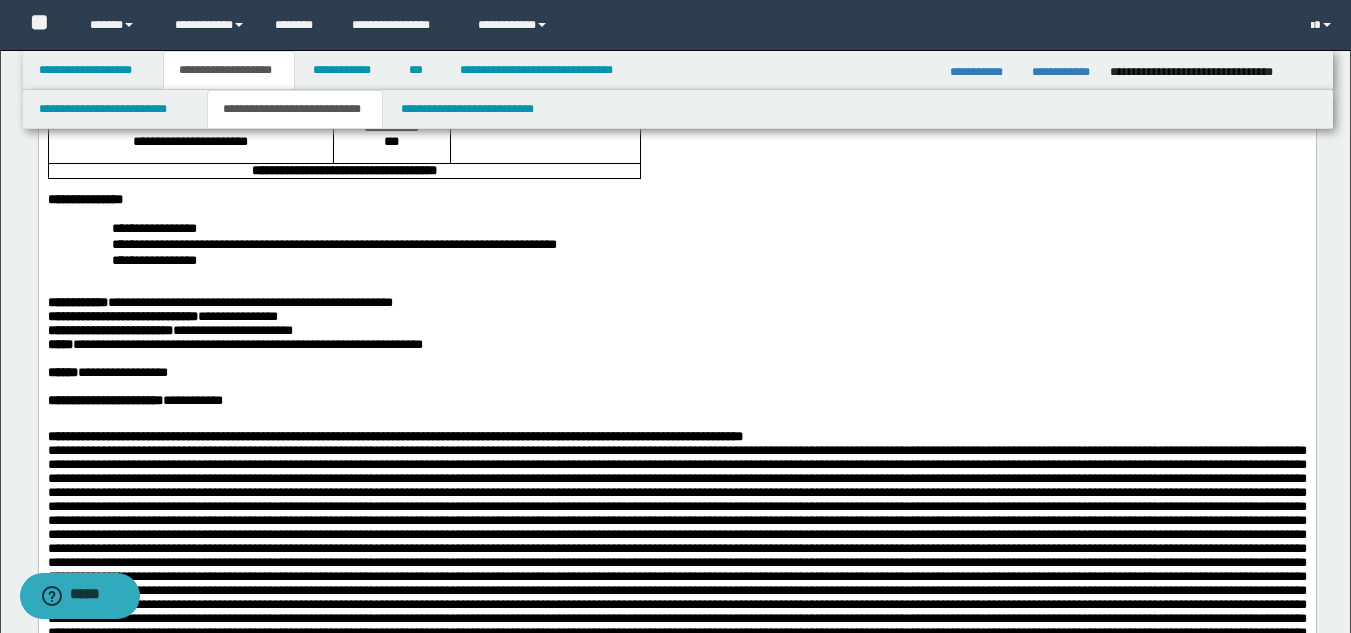 scroll, scrollTop: 311, scrollLeft: 0, axis: vertical 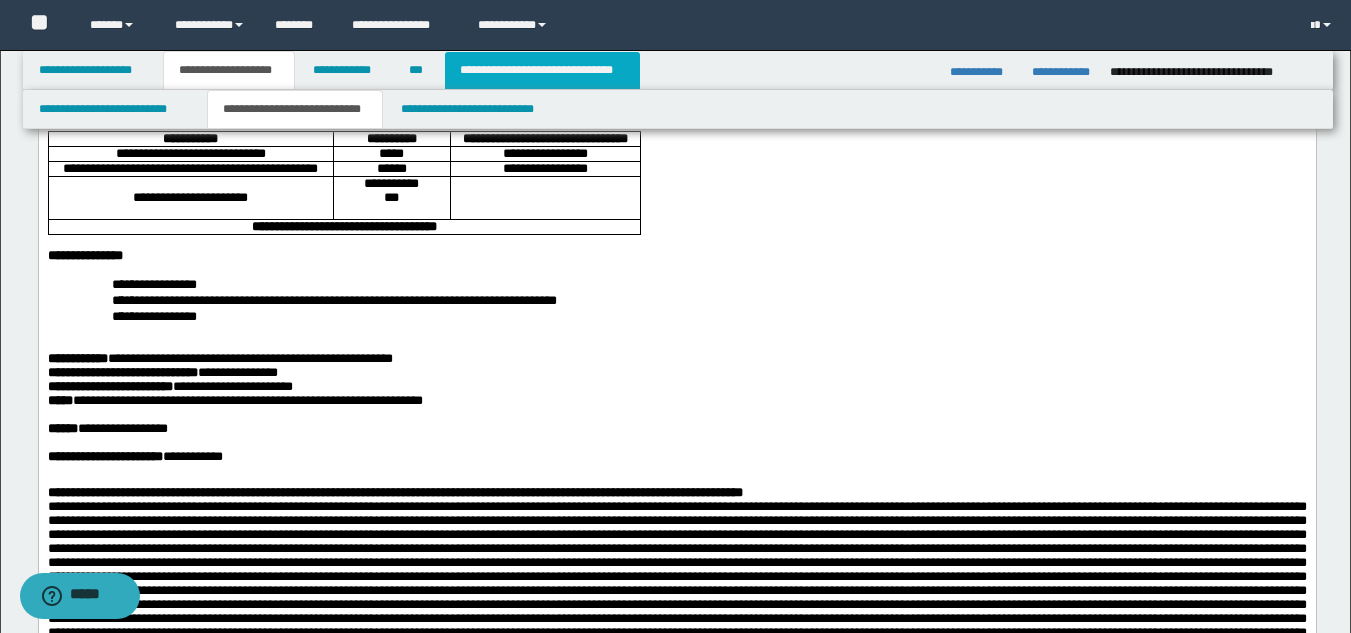 click on "**********" at bounding box center [542, 70] 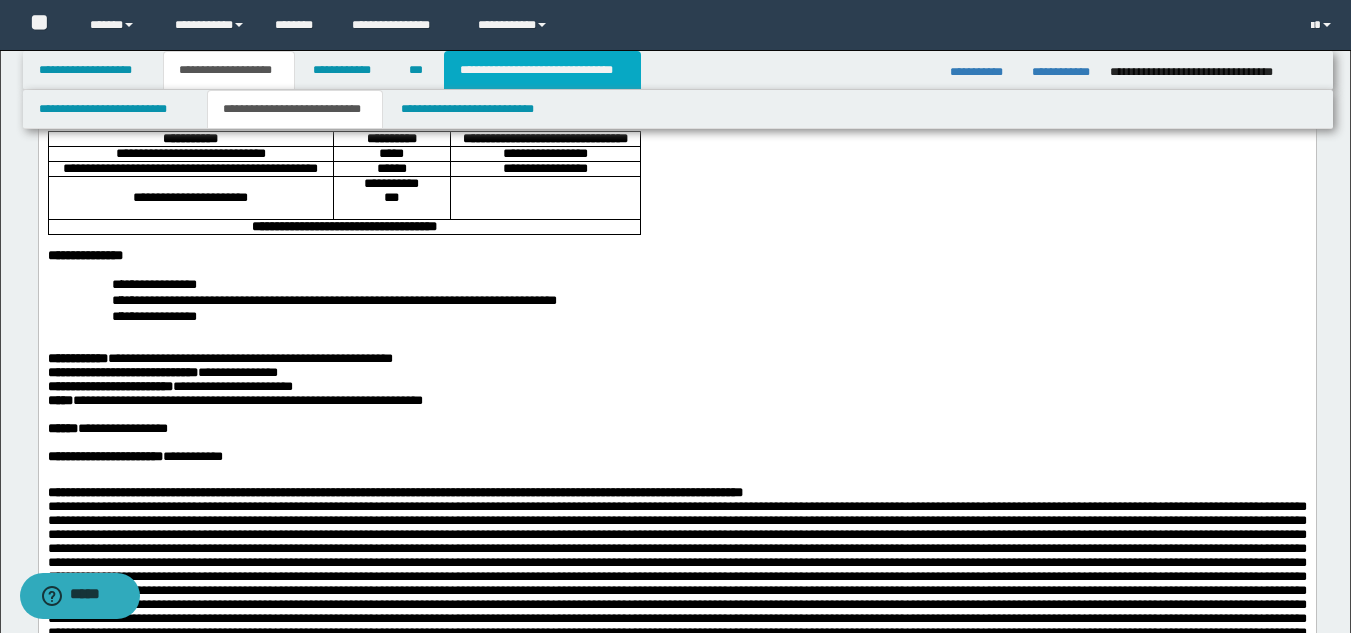 scroll, scrollTop: 210, scrollLeft: 0, axis: vertical 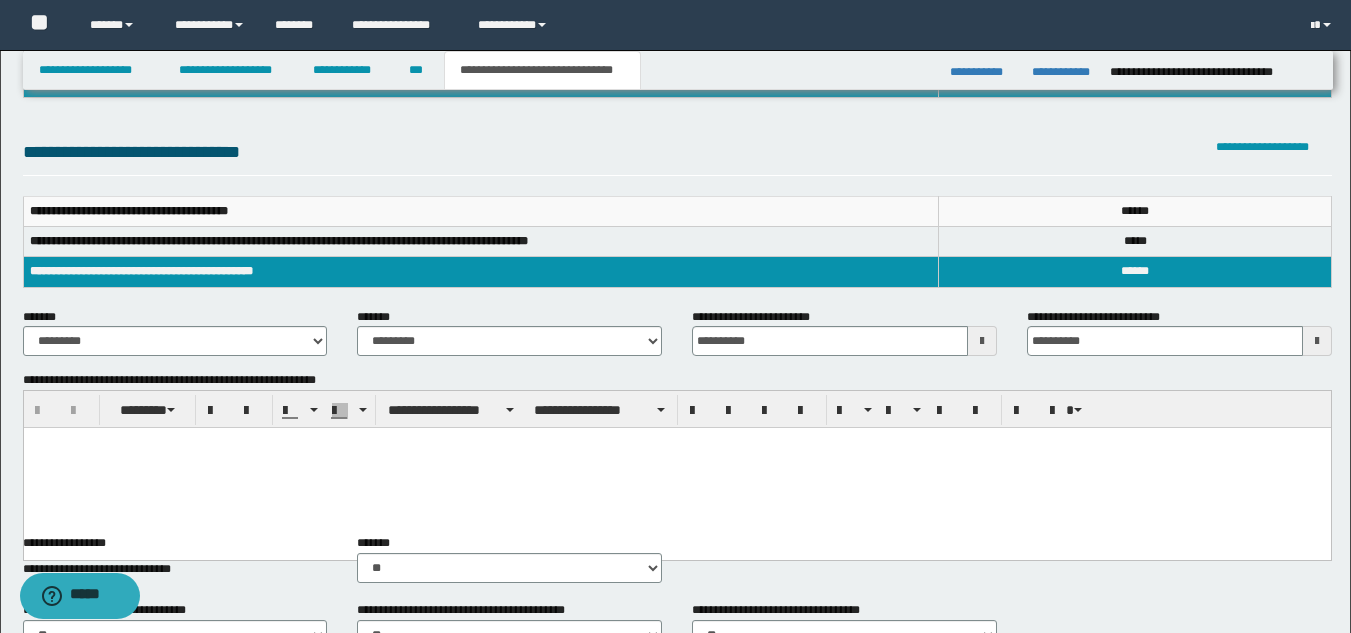 click at bounding box center (676, 468) 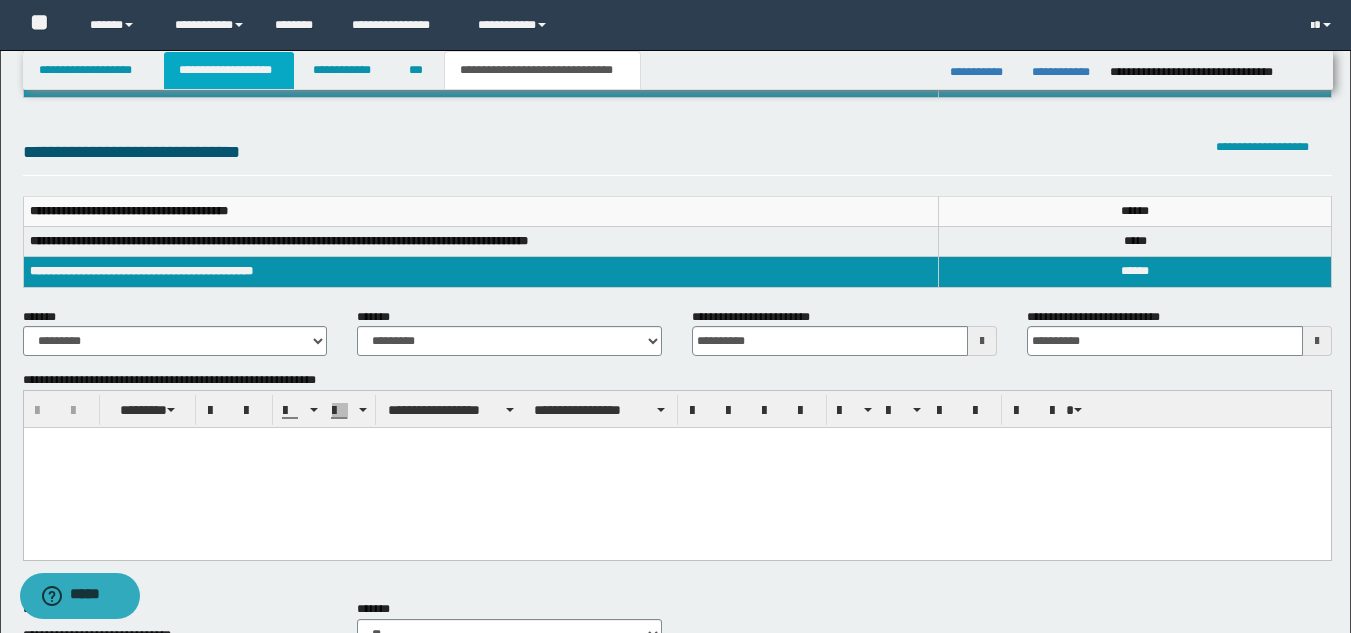 click on "**********" at bounding box center (229, 70) 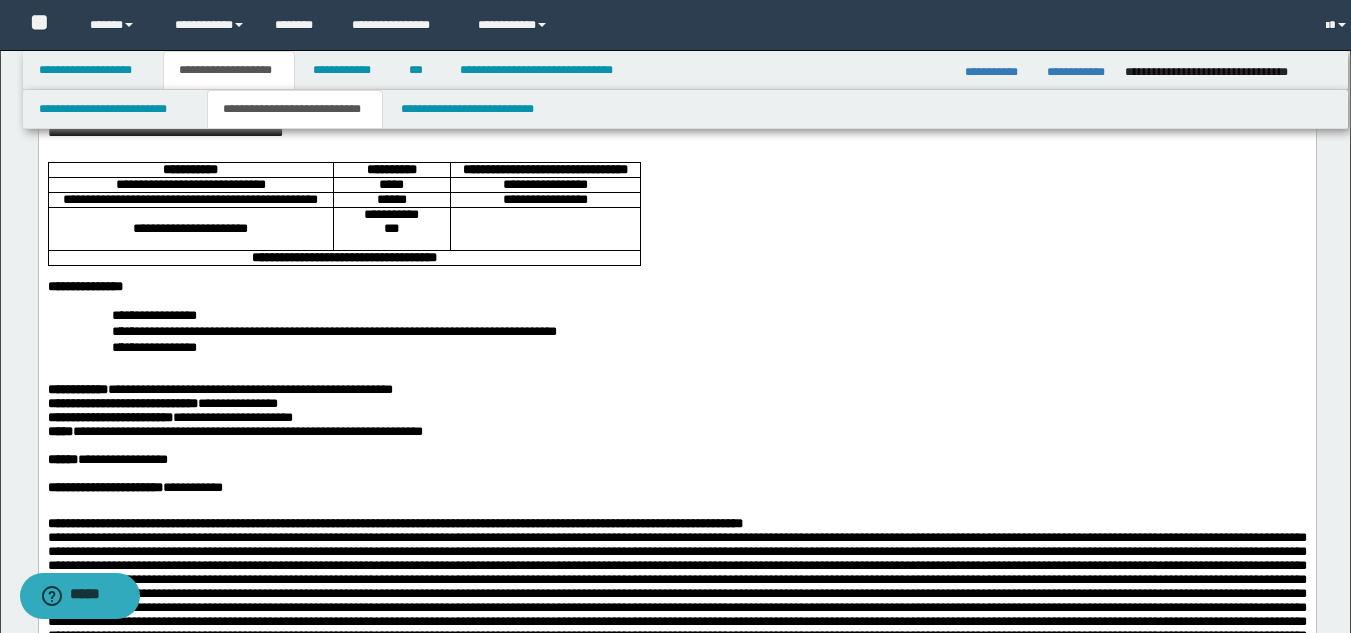 scroll, scrollTop: 241, scrollLeft: 0, axis: vertical 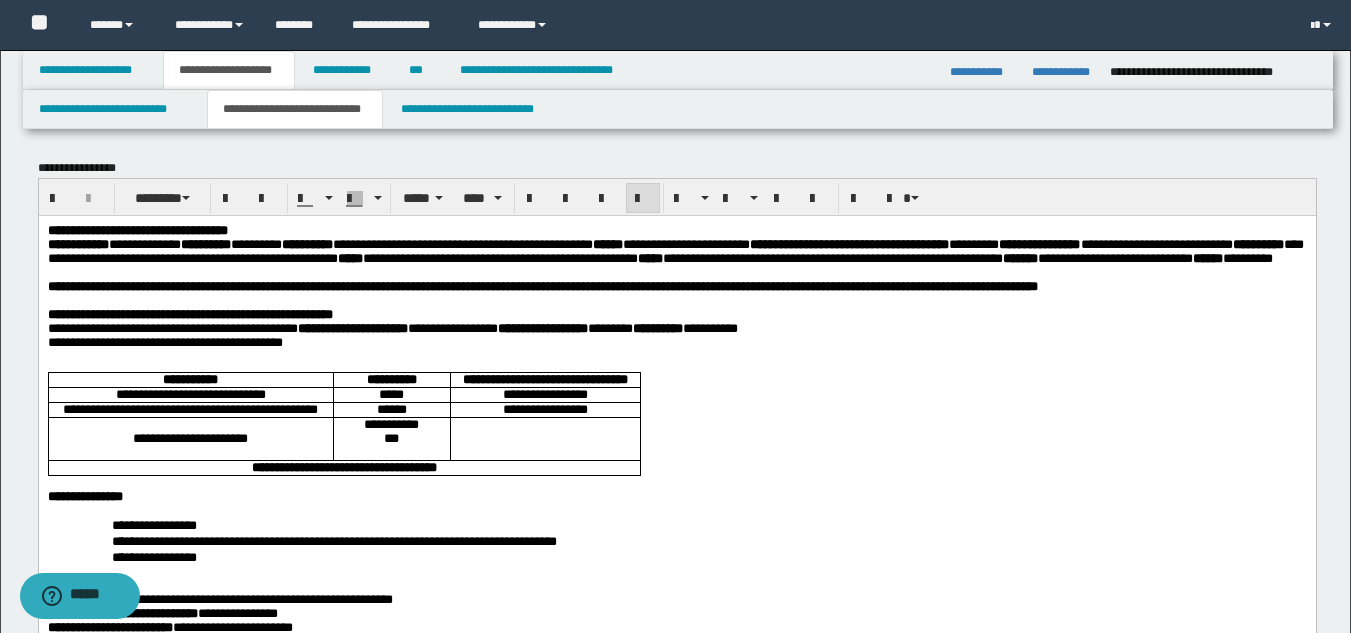 drag, startPoint x: 1365, startPoint y: 43, endPoint x: 1064, endPoint y: 275, distance: 380.0329 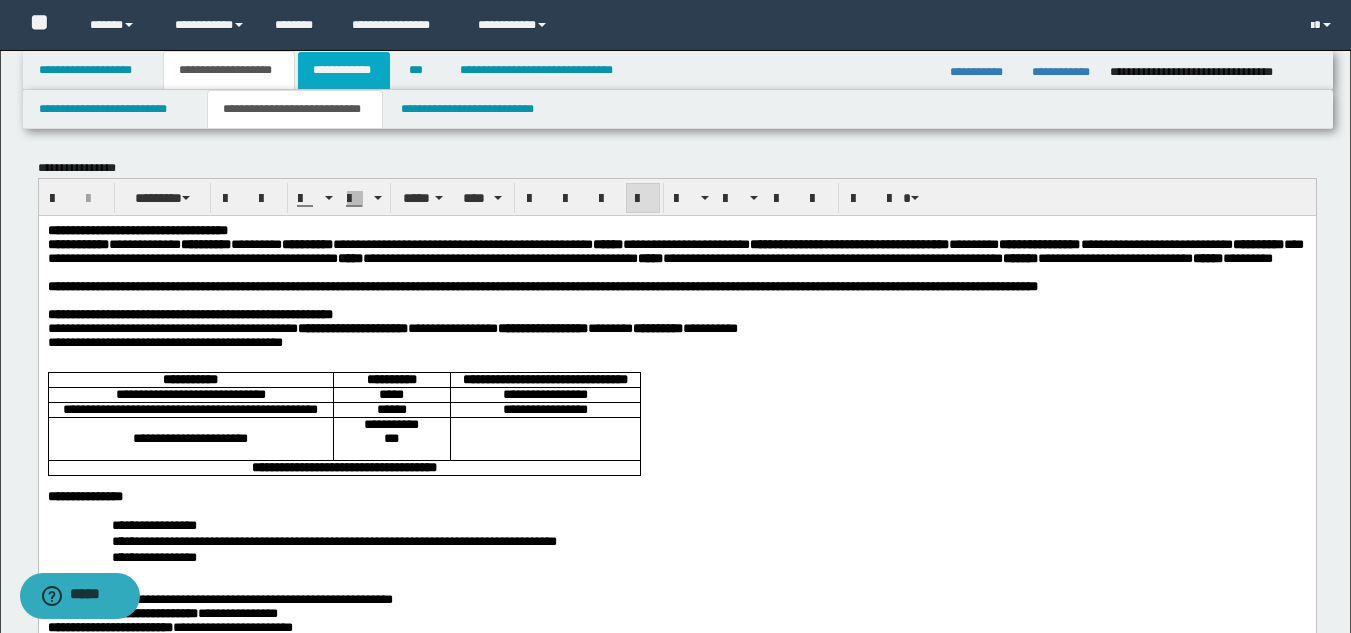 click on "**********" at bounding box center [344, 70] 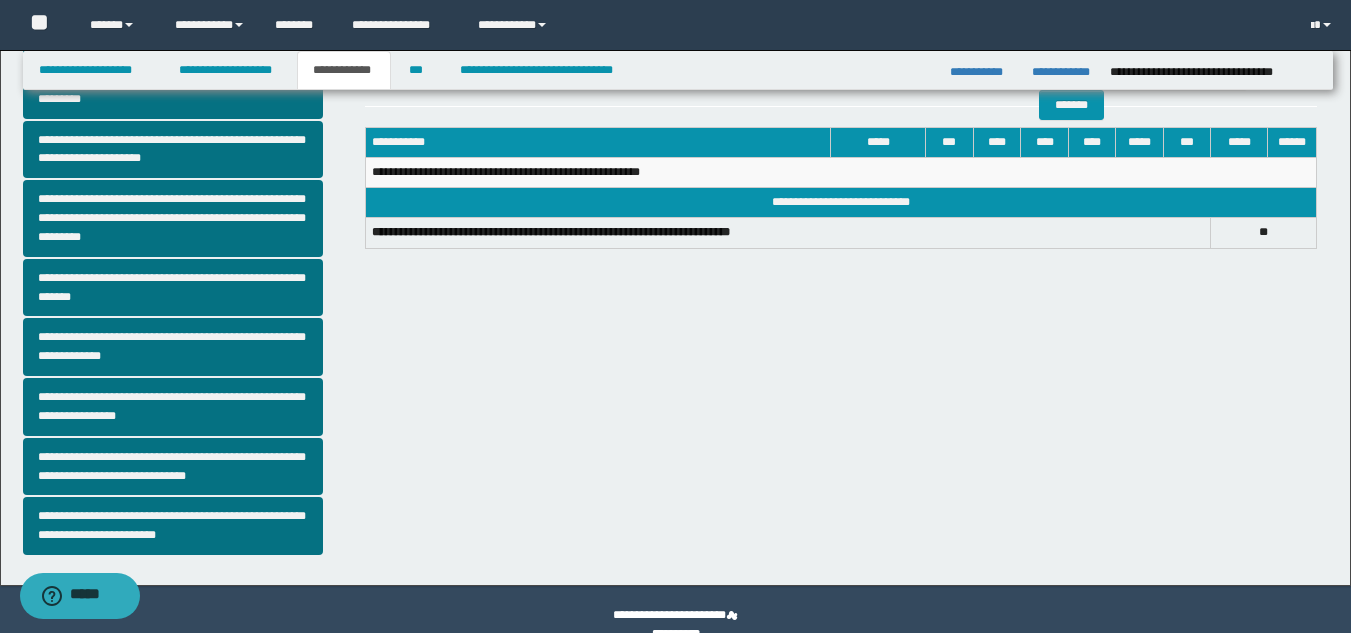 scroll, scrollTop: 516, scrollLeft: 0, axis: vertical 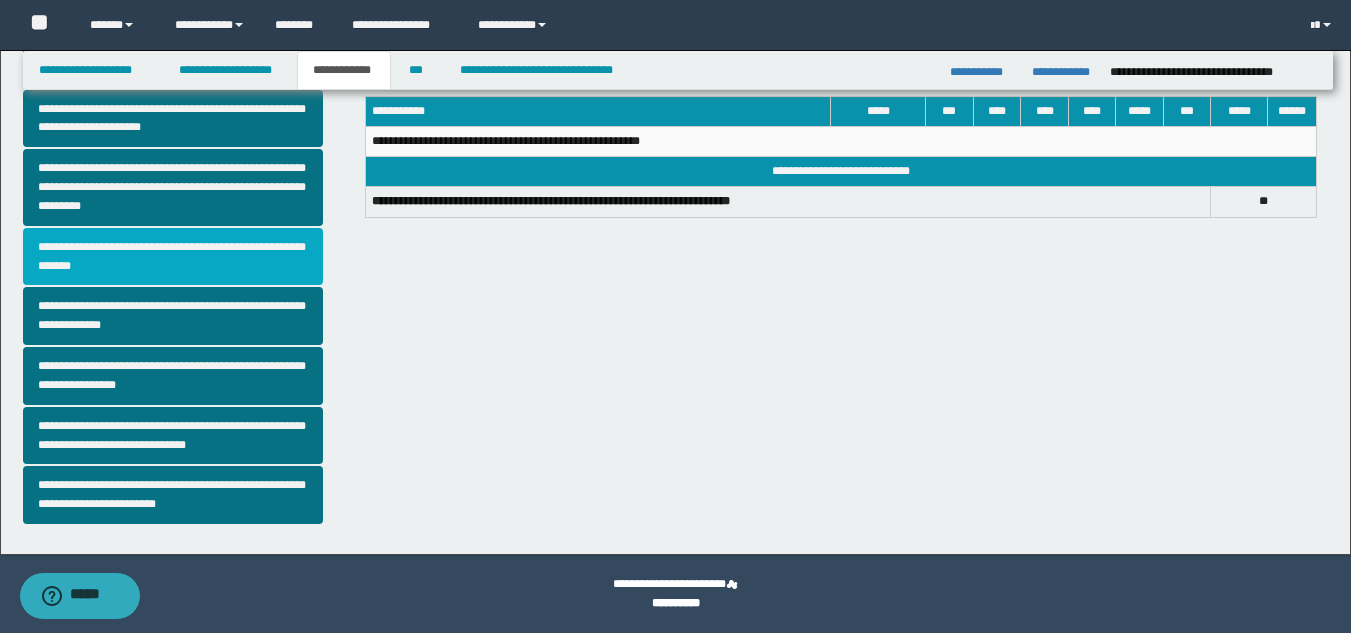 click on "**********" at bounding box center [173, 257] 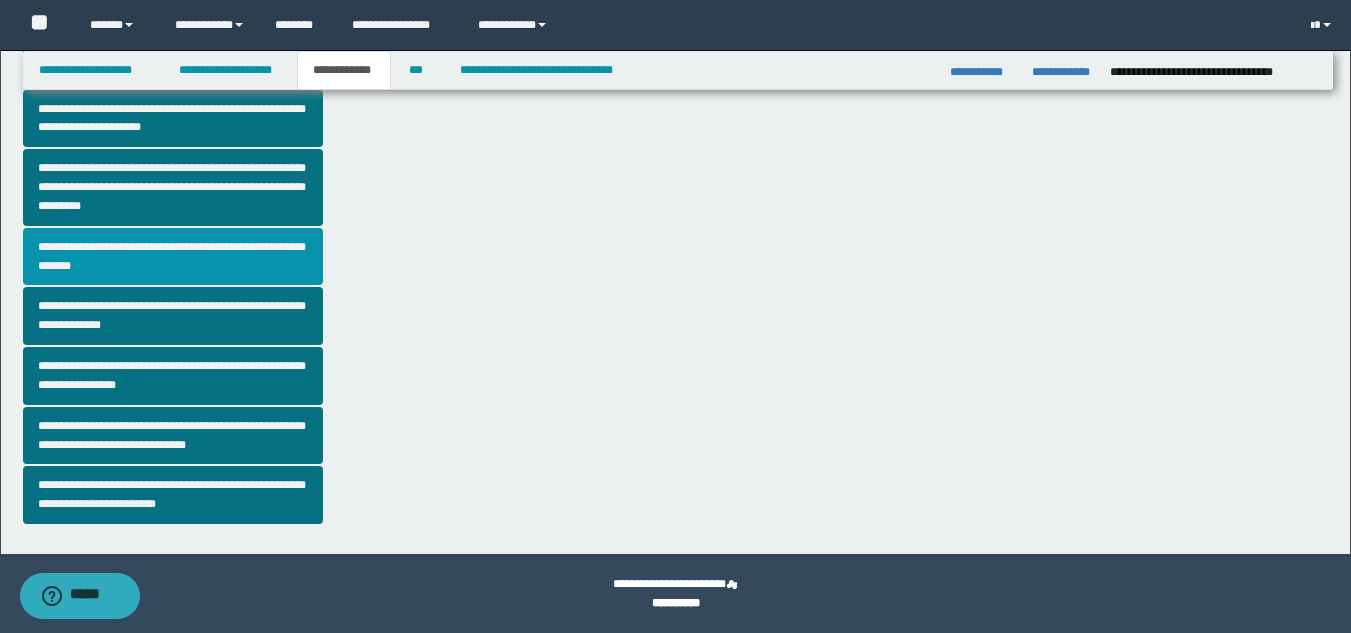 scroll, scrollTop: 0, scrollLeft: 0, axis: both 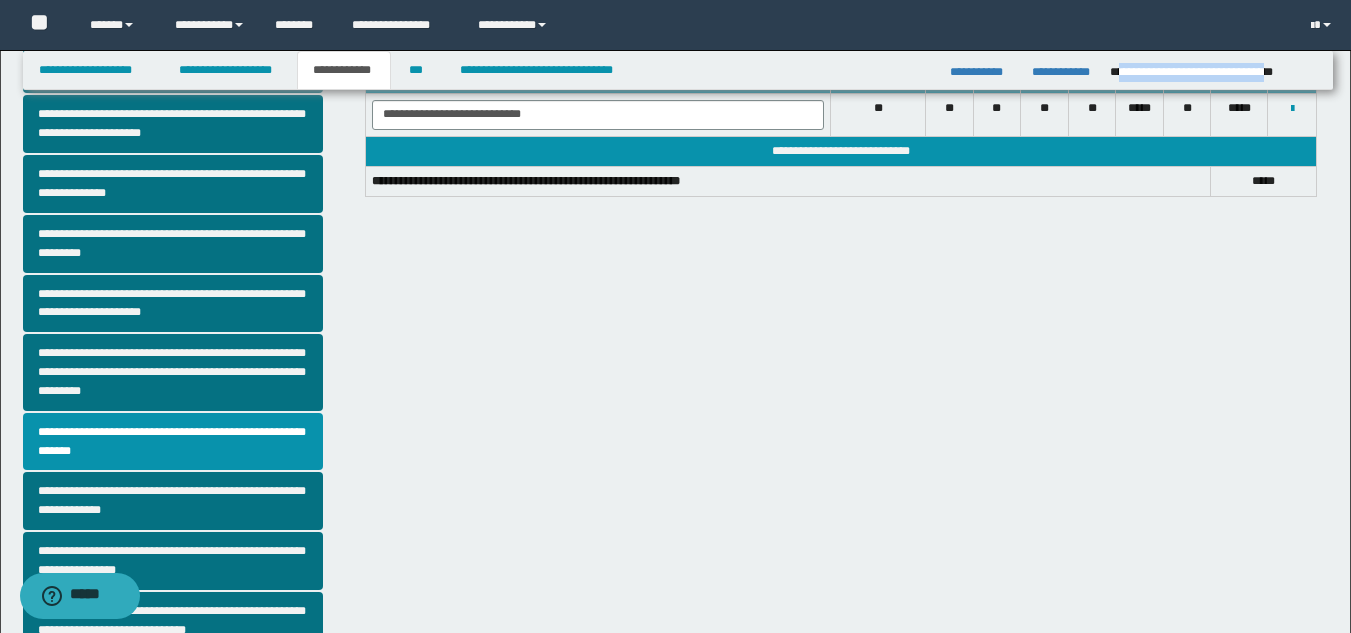 drag, startPoint x: 1116, startPoint y: 73, endPoint x: 1314, endPoint y: 69, distance: 198.0404 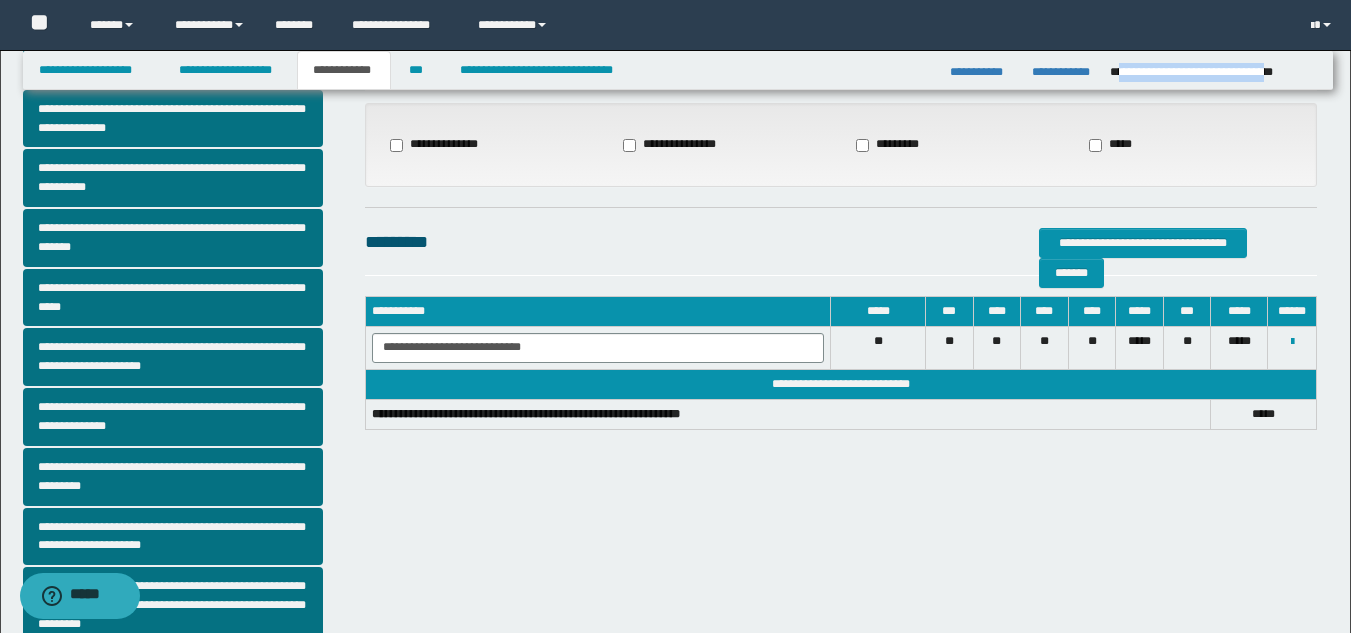 scroll, scrollTop: 0, scrollLeft: 0, axis: both 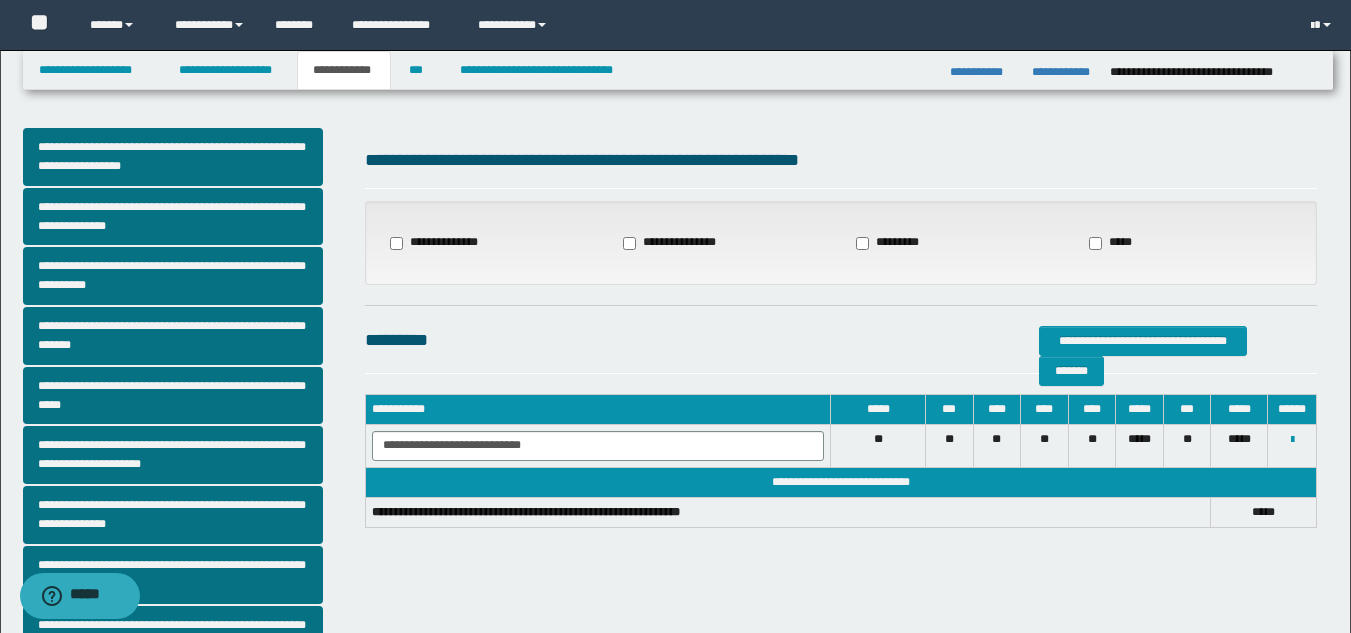 click on "**********" at bounding box center [439, 243] 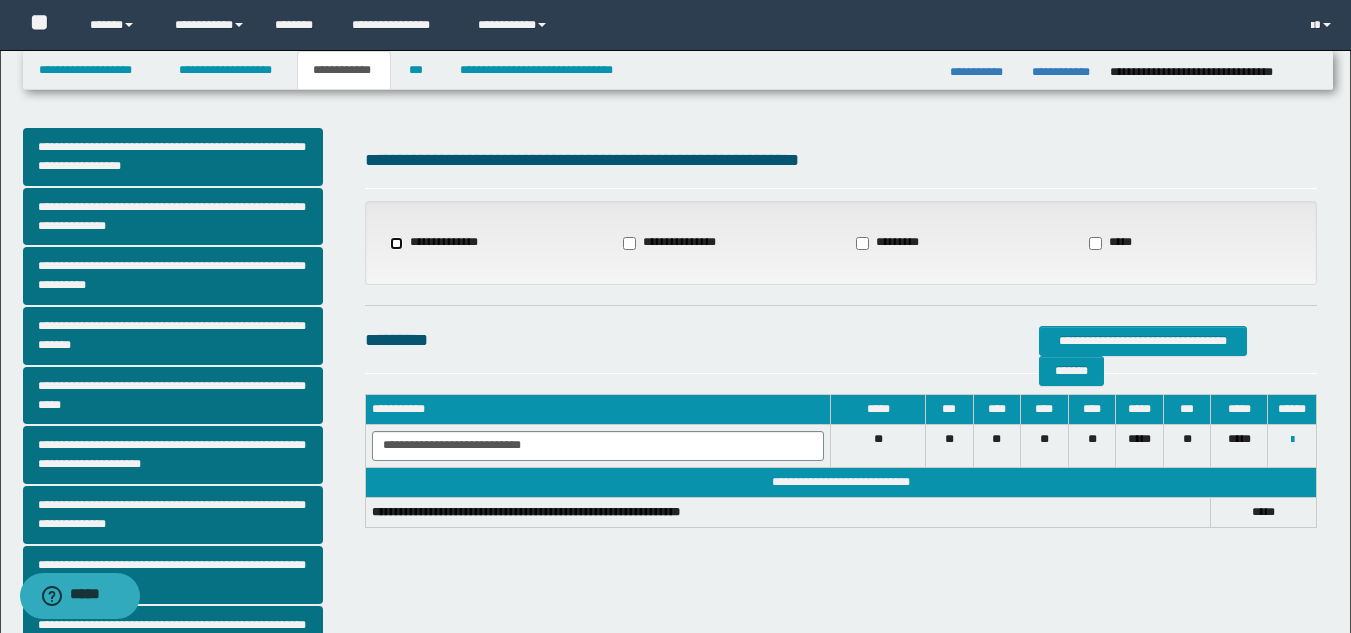 select on "*" 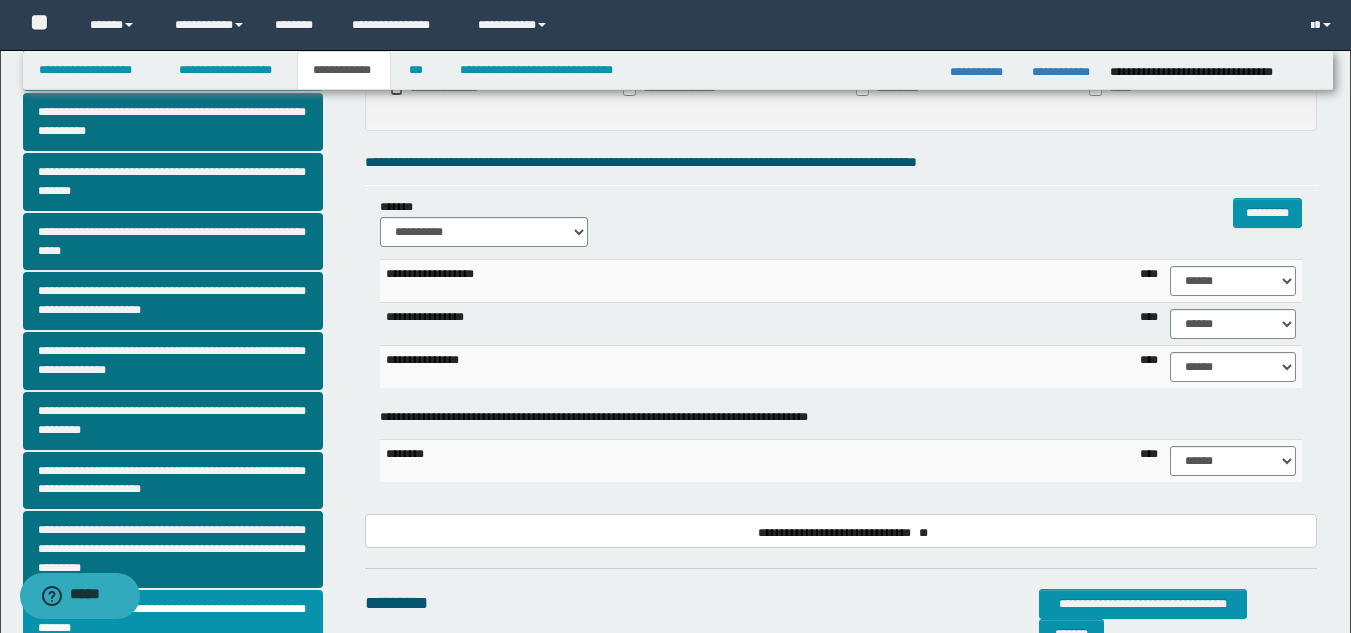 scroll, scrollTop: 156, scrollLeft: 0, axis: vertical 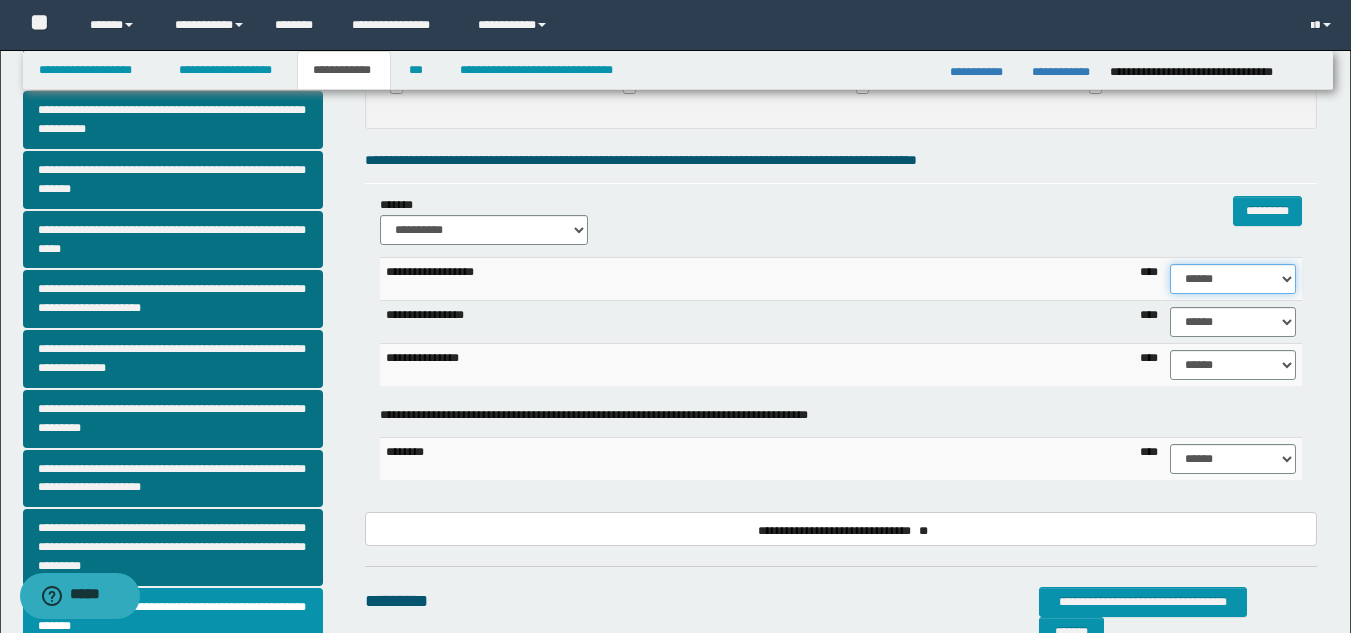 click on "******
****
**
**
**
**
**
**
**
**
***
***
***
***
***
***
***
***
***
***
****
****
****
****" at bounding box center (1233, 279) 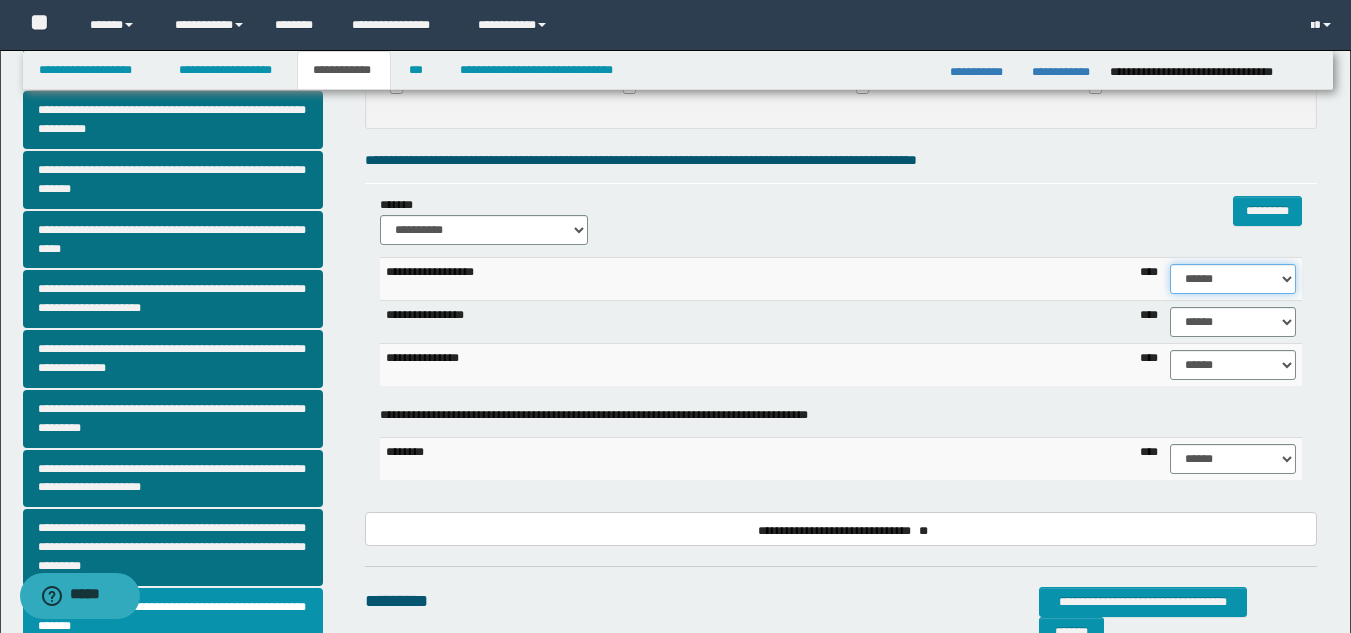 select on "**" 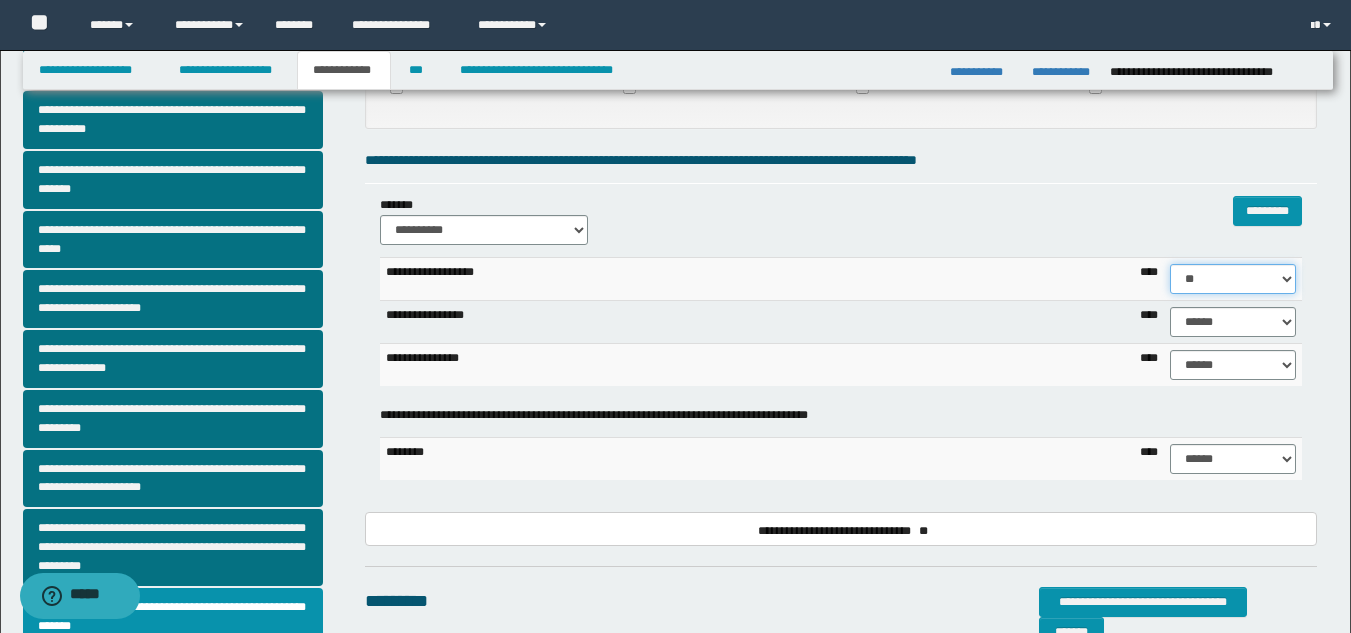 click on "******
****
**
**
**
**
**
**
**
**
***
***
***
***
***
***
***
***
***
***
****
****
****
****" at bounding box center (1233, 279) 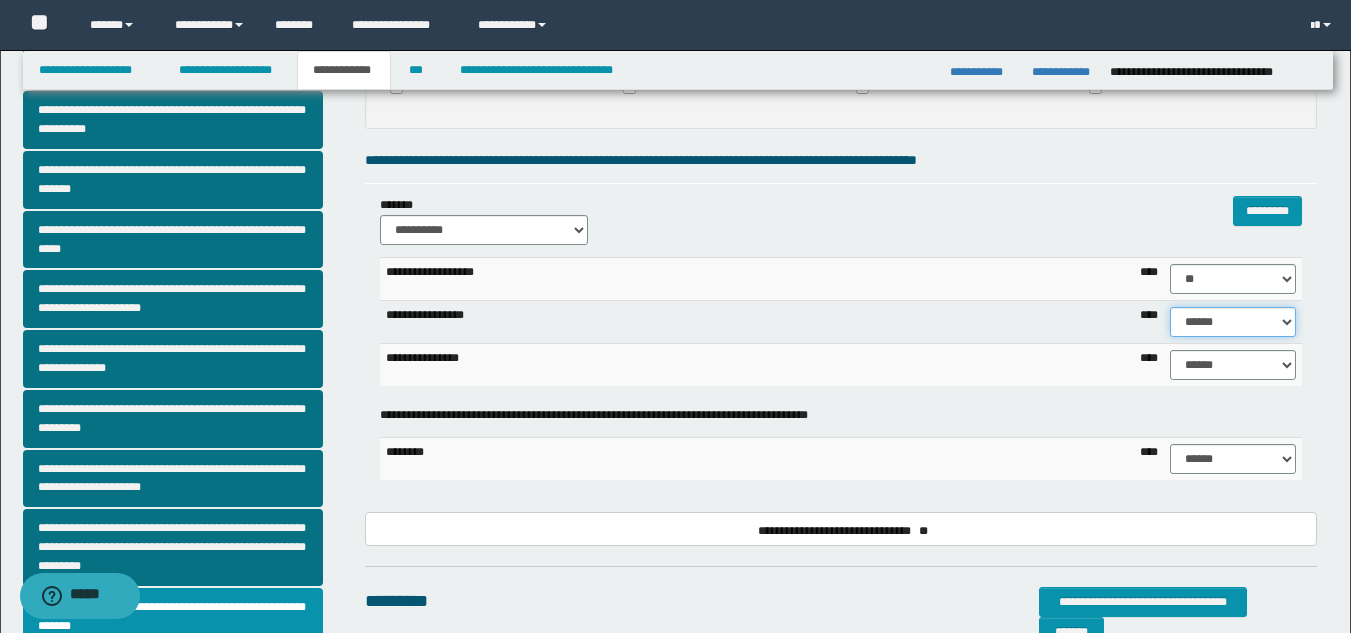 click on "******
****
**
**
**
**
**
**
**
**
***
***
***
***
***
***
***
***
***
***
****
****
****
****" at bounding box center [1233, 322] 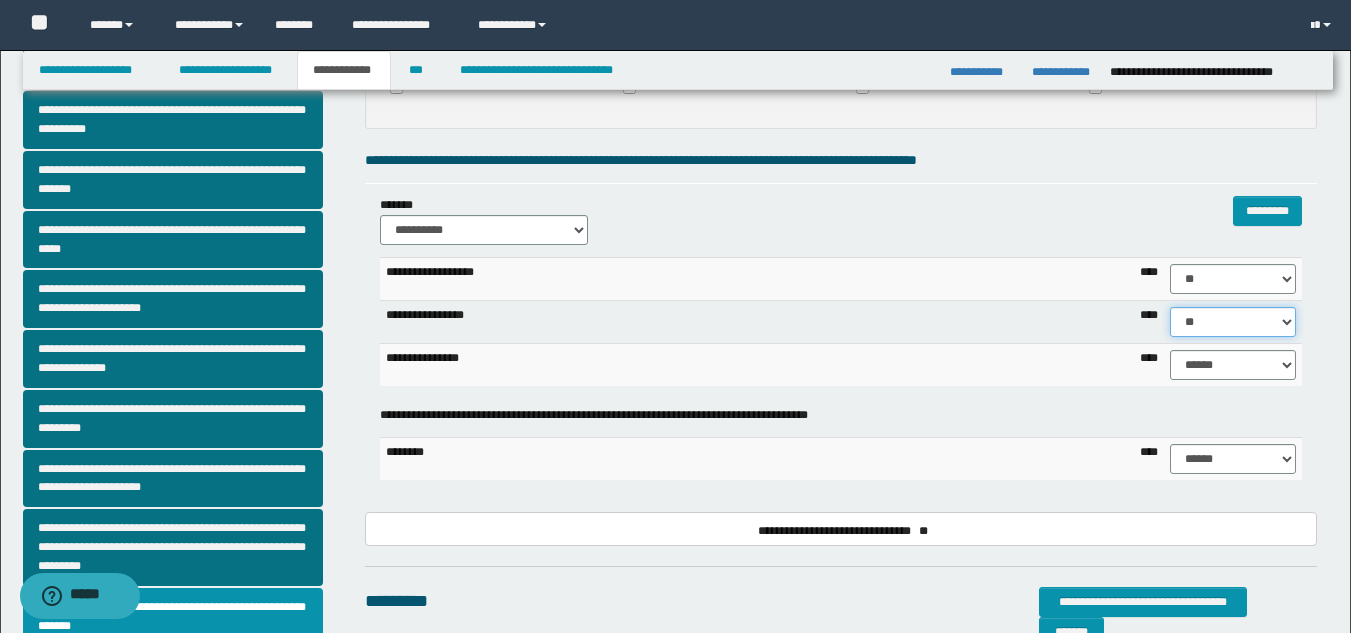 click on "******
****
**
**
**
**
**
**
**
**
***
***
***
***
***
***
***
***
***
***
****
****
****
****" at bounding box center (1233, 322) 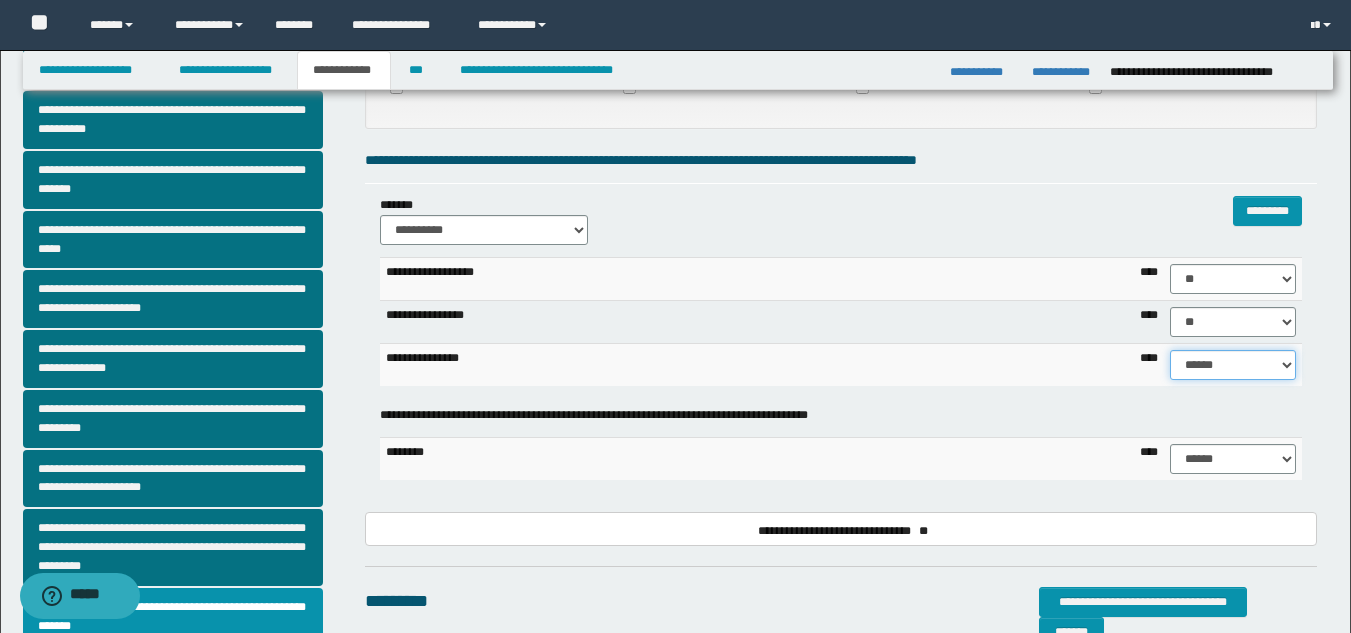 click on "******
****
**
**
**
**
**
**
**
**
***
***
***
***
***
***
***
***
***
***
****
****
****
****" at bounding box center [1233, 365] 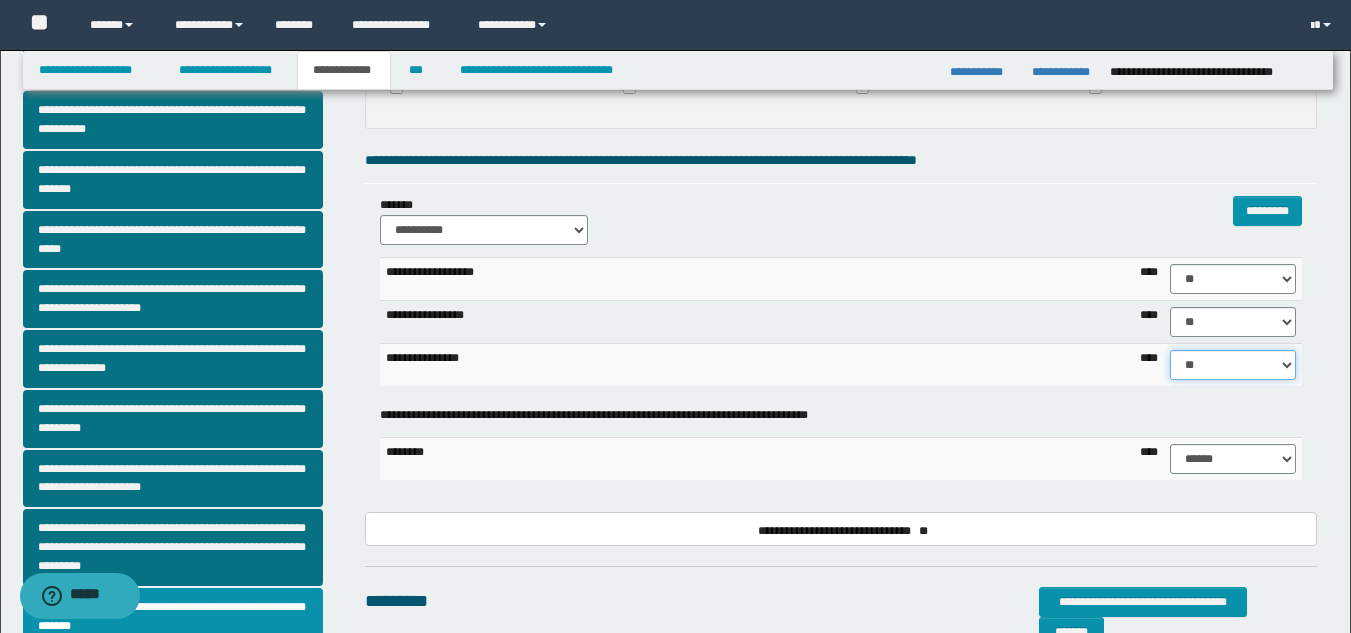 click on "******
****
**
**
**
**
**
**
**
**
***
***
***
***
***
***
***
***
***
***
****
****
****
****" at bounding box center [1233, 365] 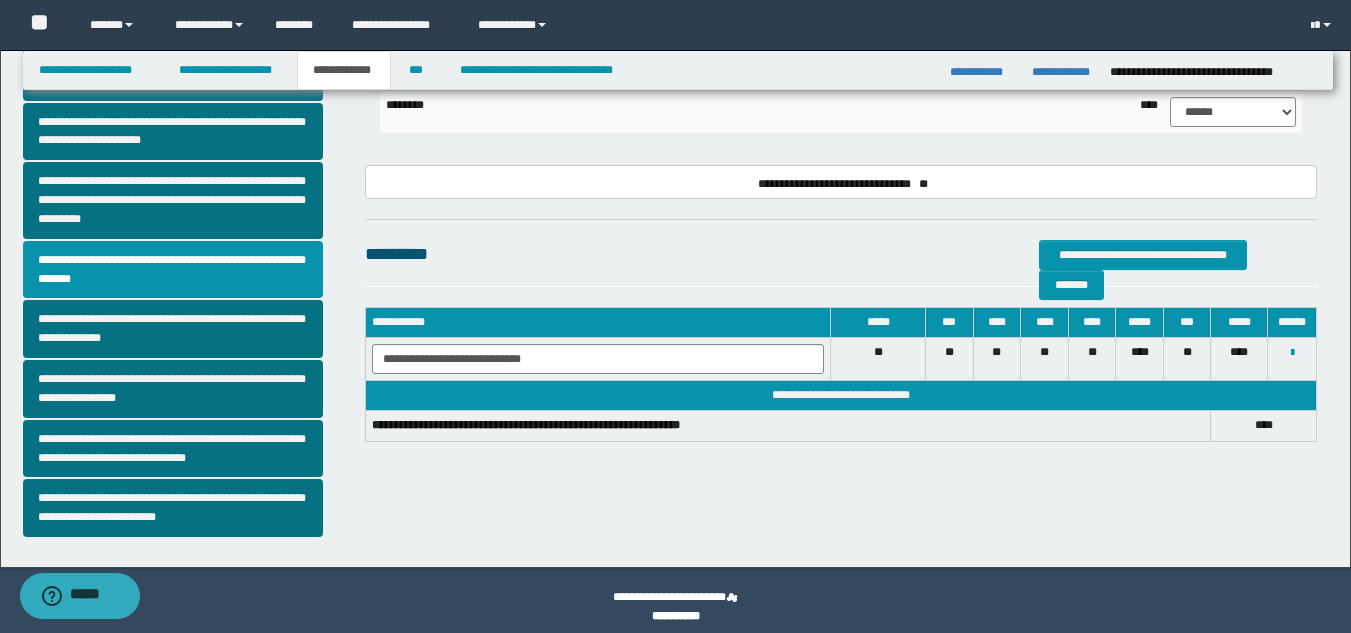 scroll, scrollTop: 504, scrollLeft: 0, axis: vertical 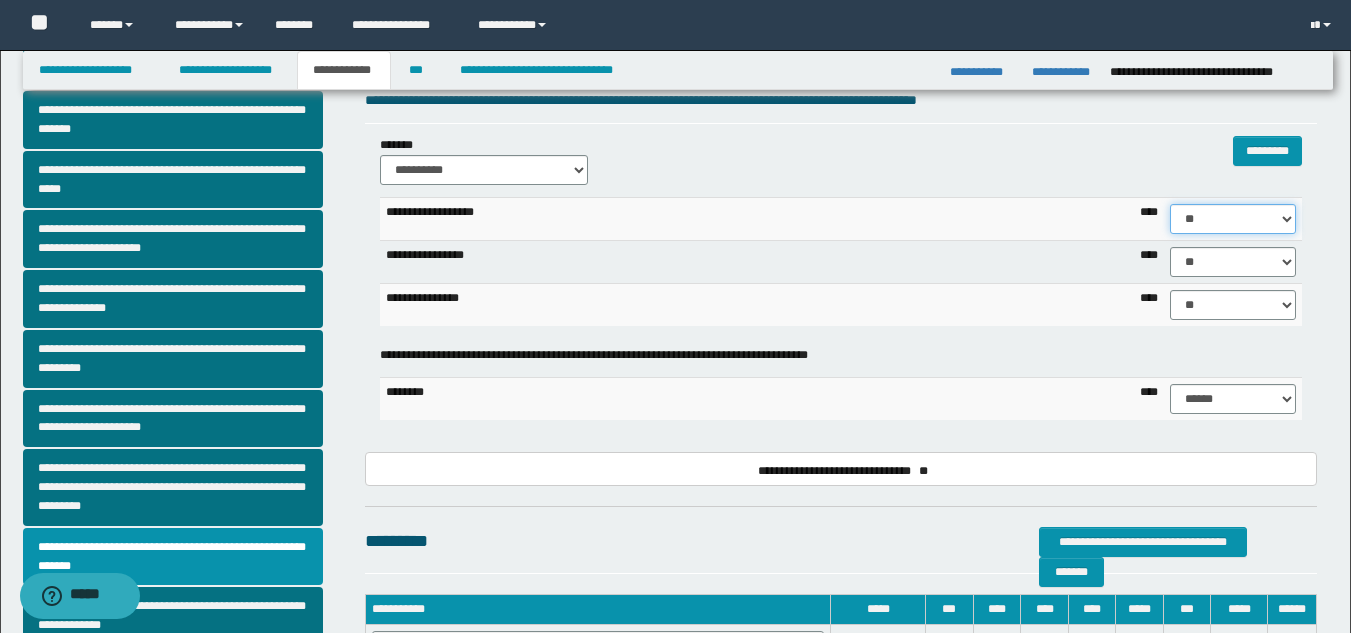 click on "******
****
**
**
**
**
**
**
**
**
***
***
***
***
***
***
***
***
***
***
****
****
****
****" at bounding box center [1233, 219] 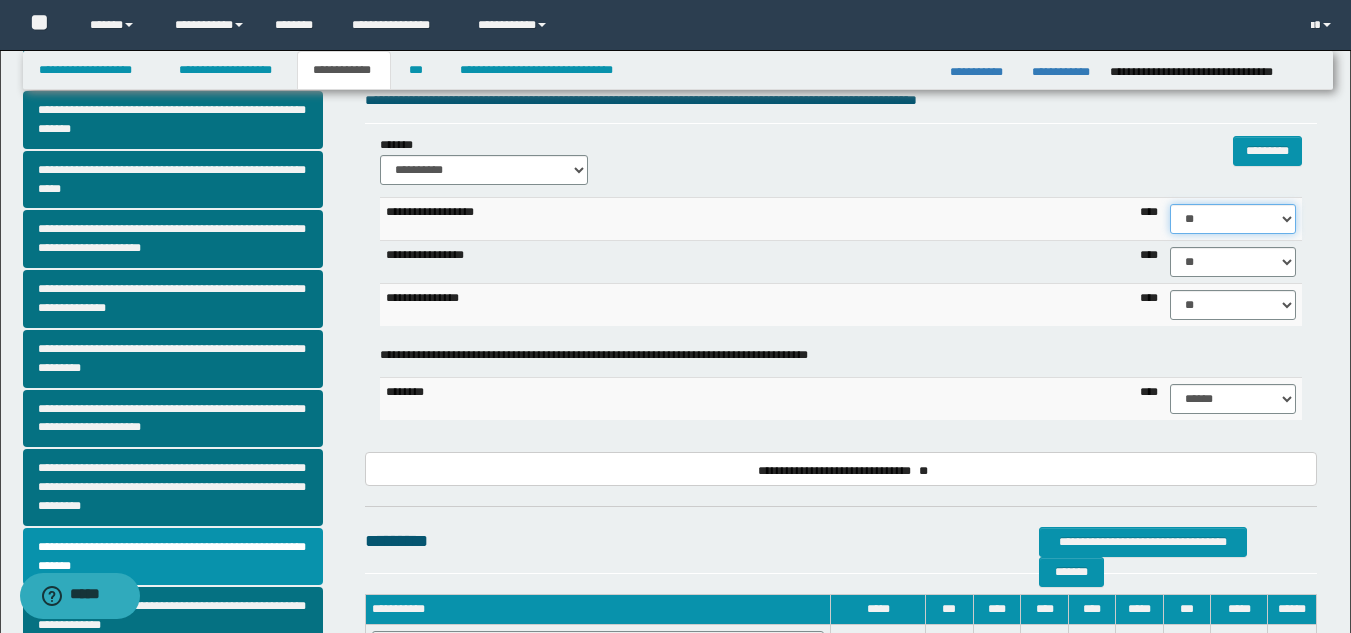 select on "**" 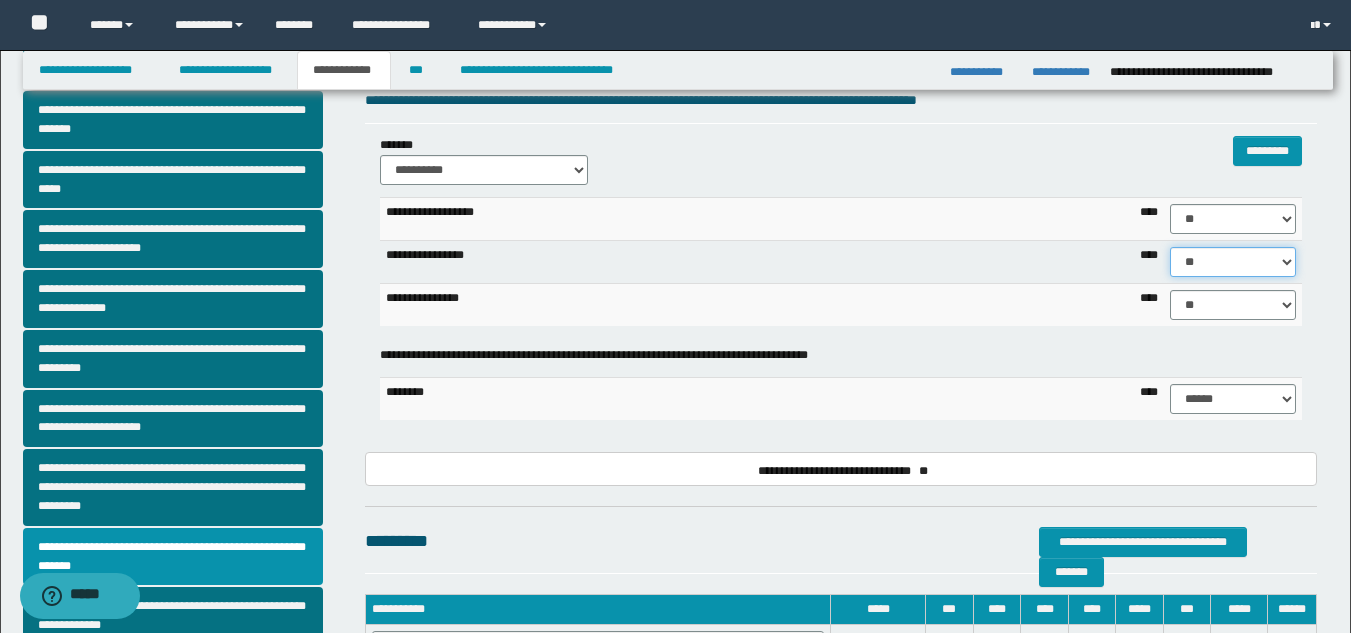 click on "******
****
**
**
**
**
**
**
**
**
***
***
***
***
***
***
***
***
***
***
****
****
****
****" at bounding box center [1233, 262] 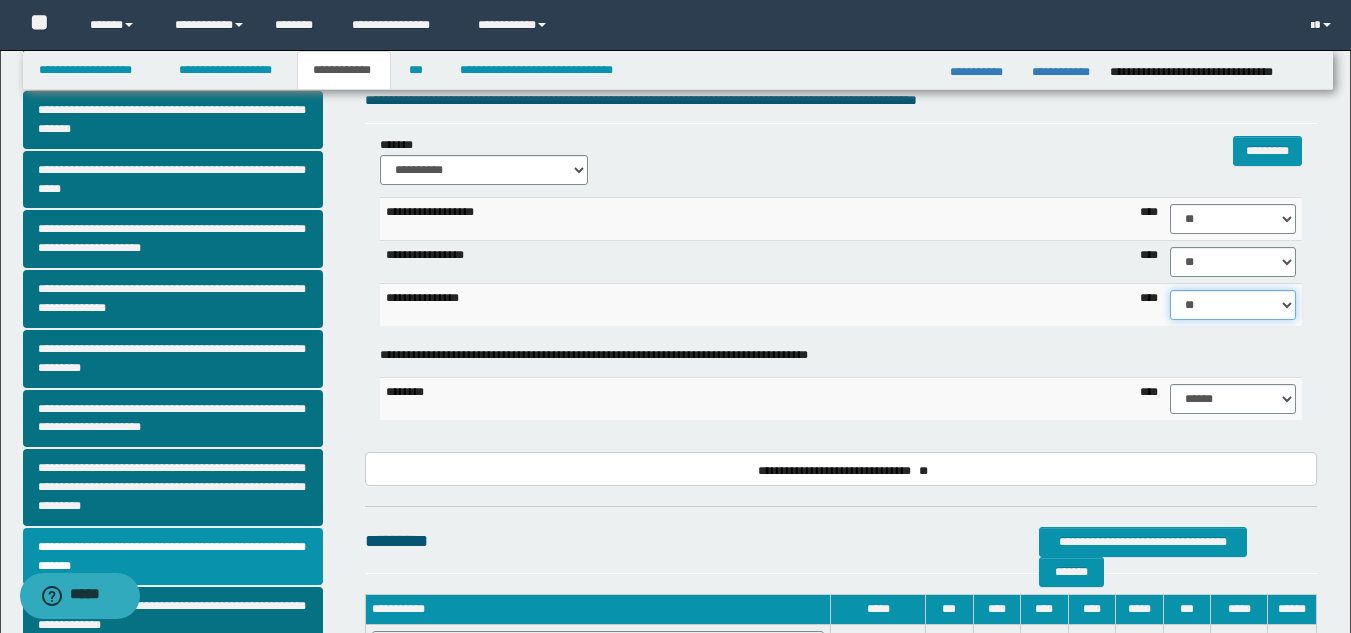 drag, startPoint x: 1194, startPoint y: 299, endPoint x: 1194, endPoint y: 311, distance: 12 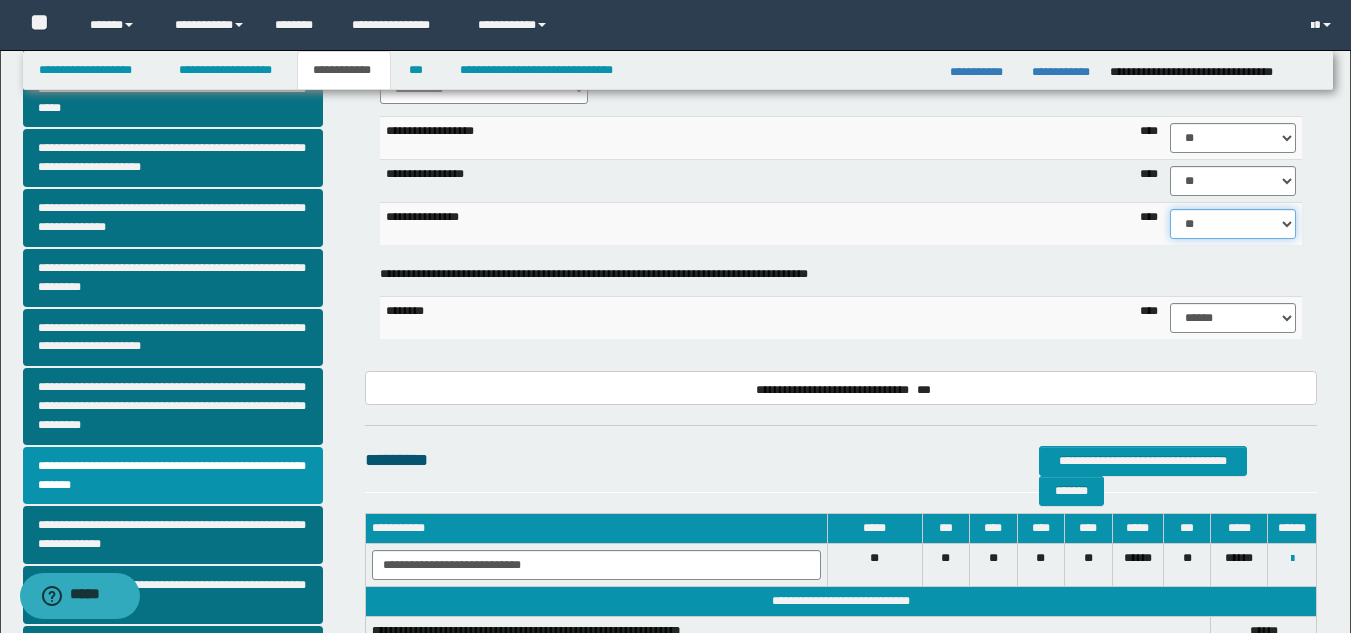 scroll, scrollTop: 233, scrollLeft: 0, axis: vertical 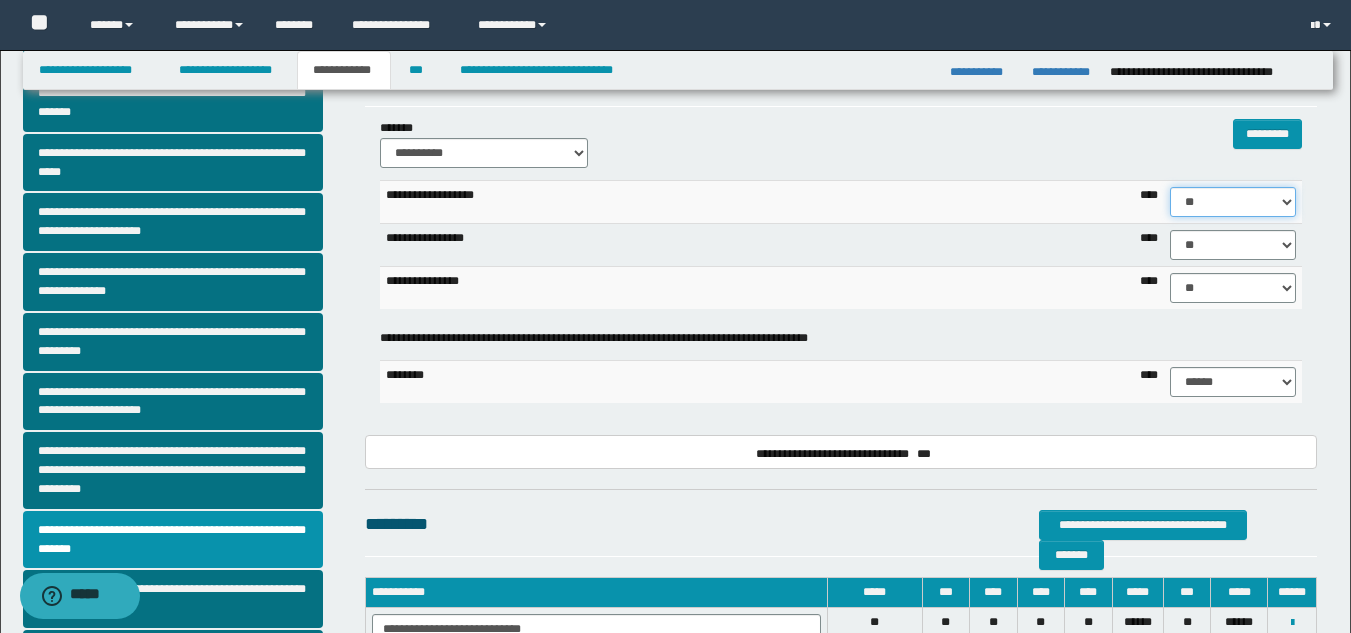 drag, startPoint x: 1228, startPoint y: 193, endPoint x: 1224, endPoint y: 208, distance: 15.524175 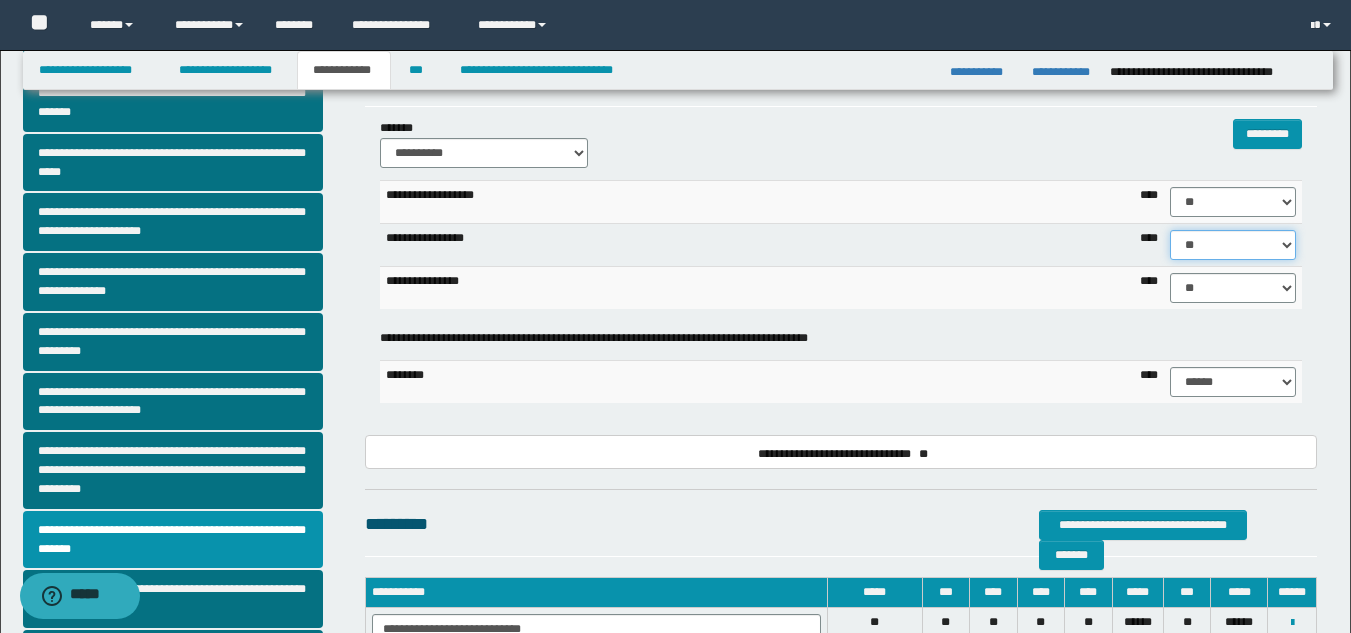 click on "******
****
**
**
**
**
**
**
**
**
***
***
***
***
***
***
***
***
***
***
****
****
****
****" at bounding box center [1233, 245] 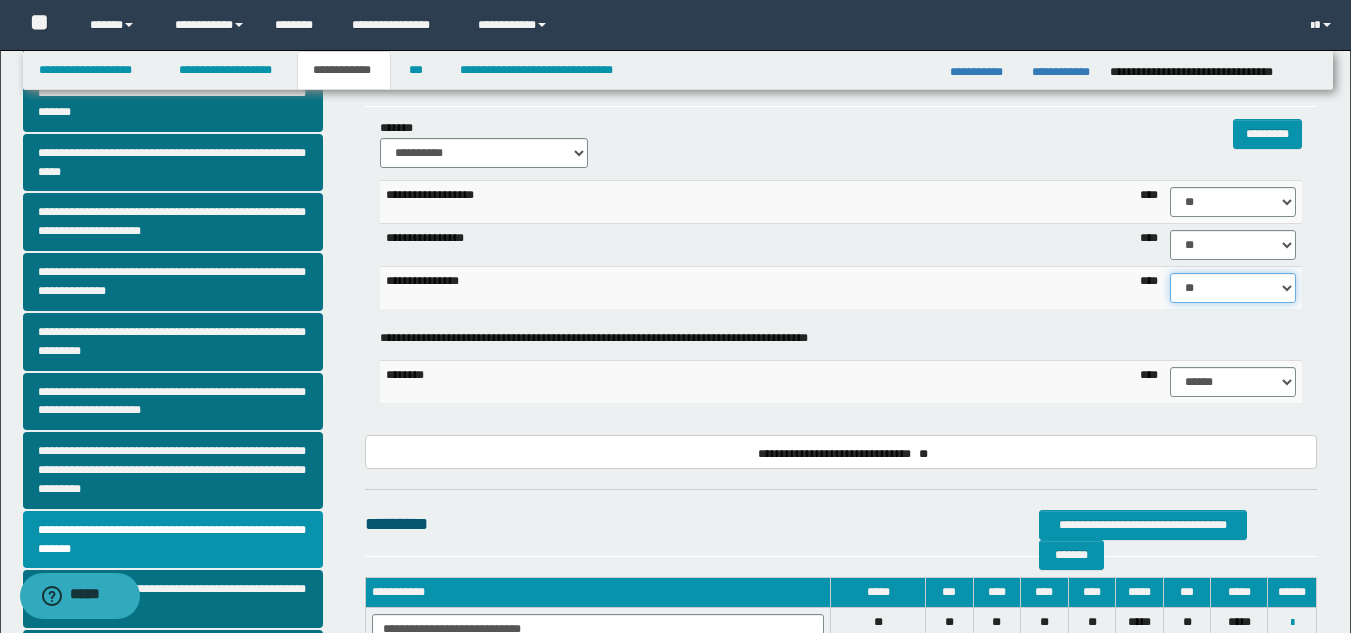 click on "******
****
**
**
**
**
**
**
**
**
***
***
***
***
***
***
***
***
***
***
****
****
****
****" at bounding box center [1233, 288] 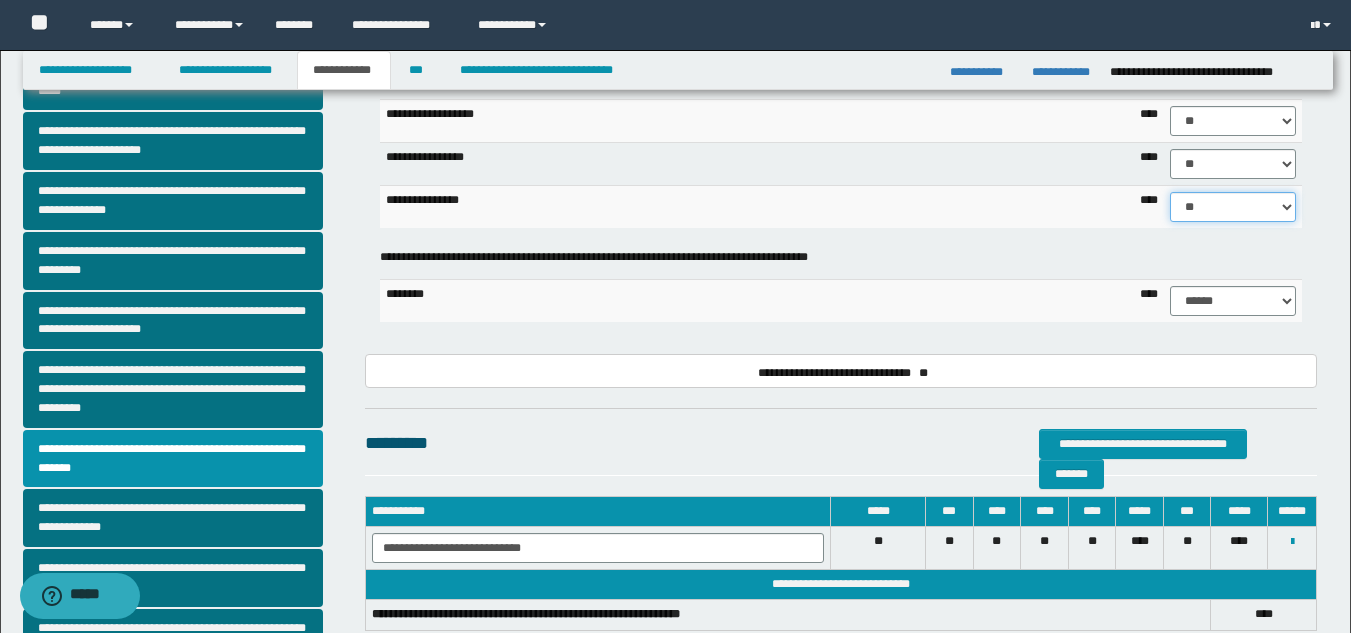 scroll, scrollTop: 348, scrollLeft: 0, axis: vertical 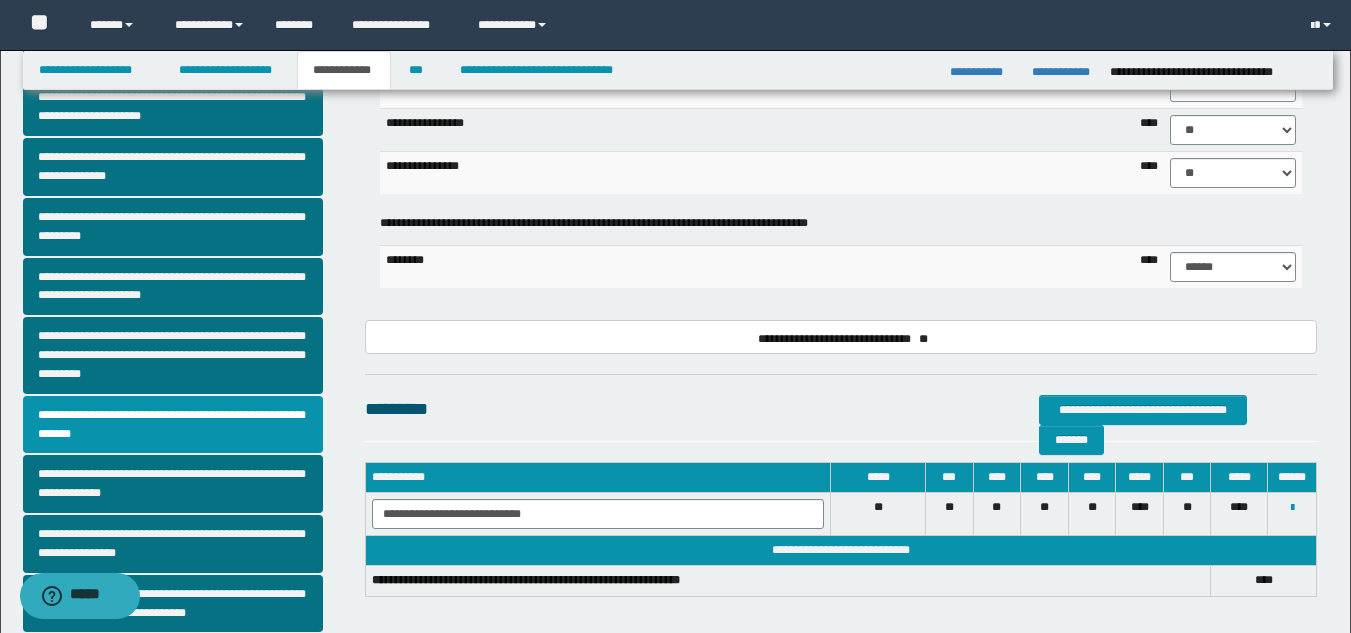 click on "**********" at bounding box center (841, 409) 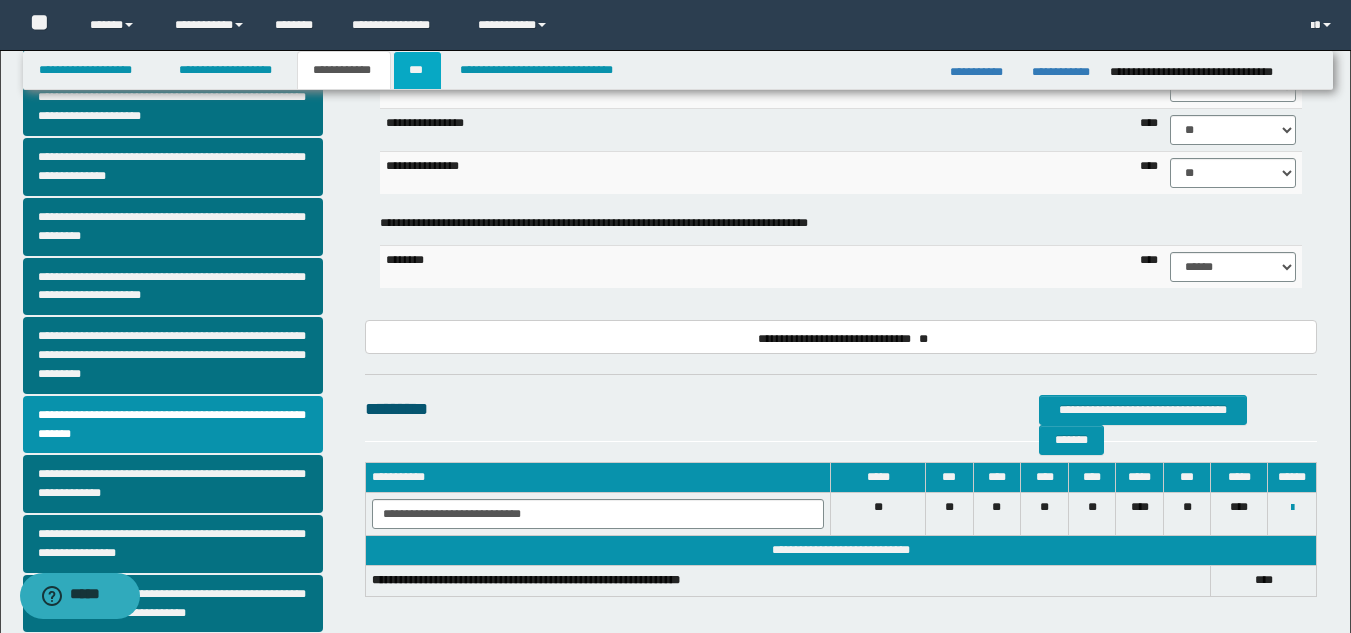 click on "***" at bounding box center [417, 70] 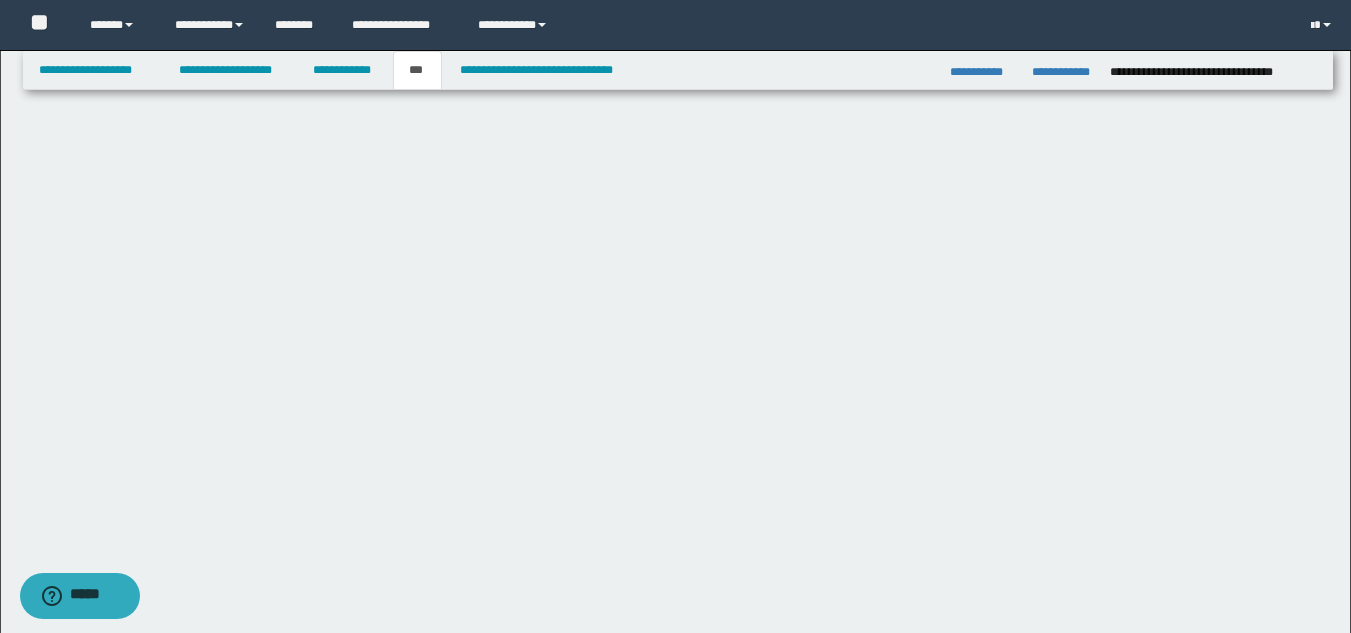 scroll, scrollTop: 0, scrollLeft: 0, axis: both 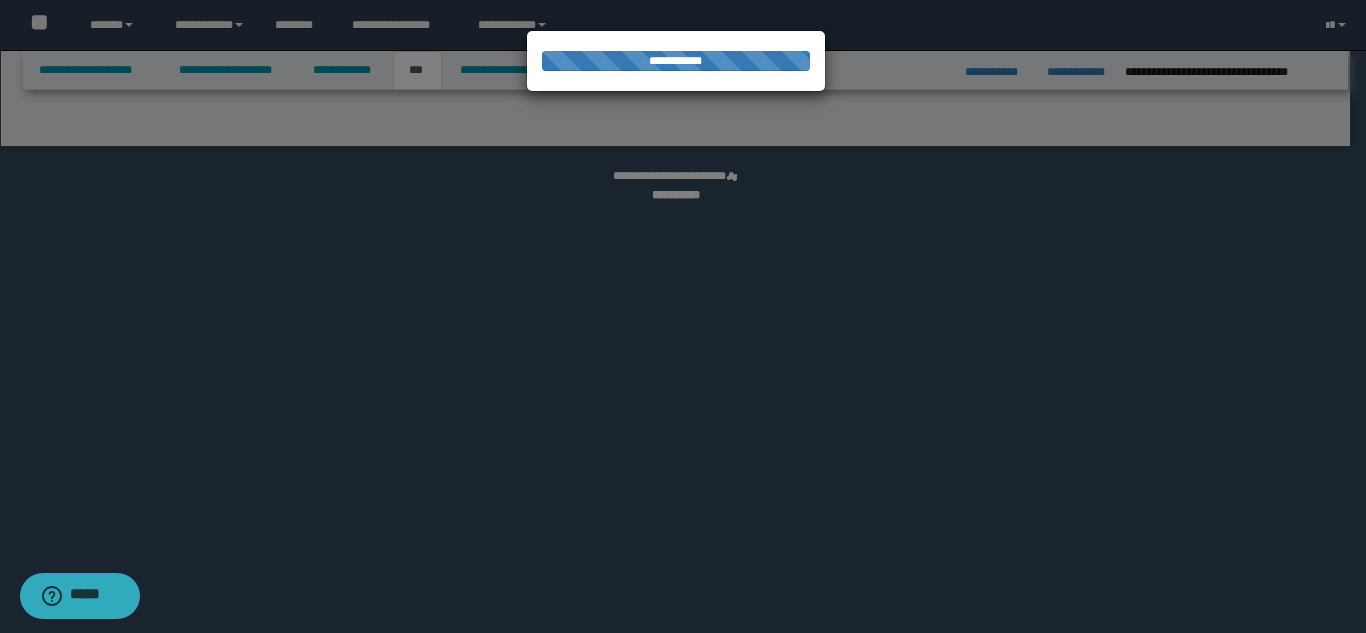 select on "*" 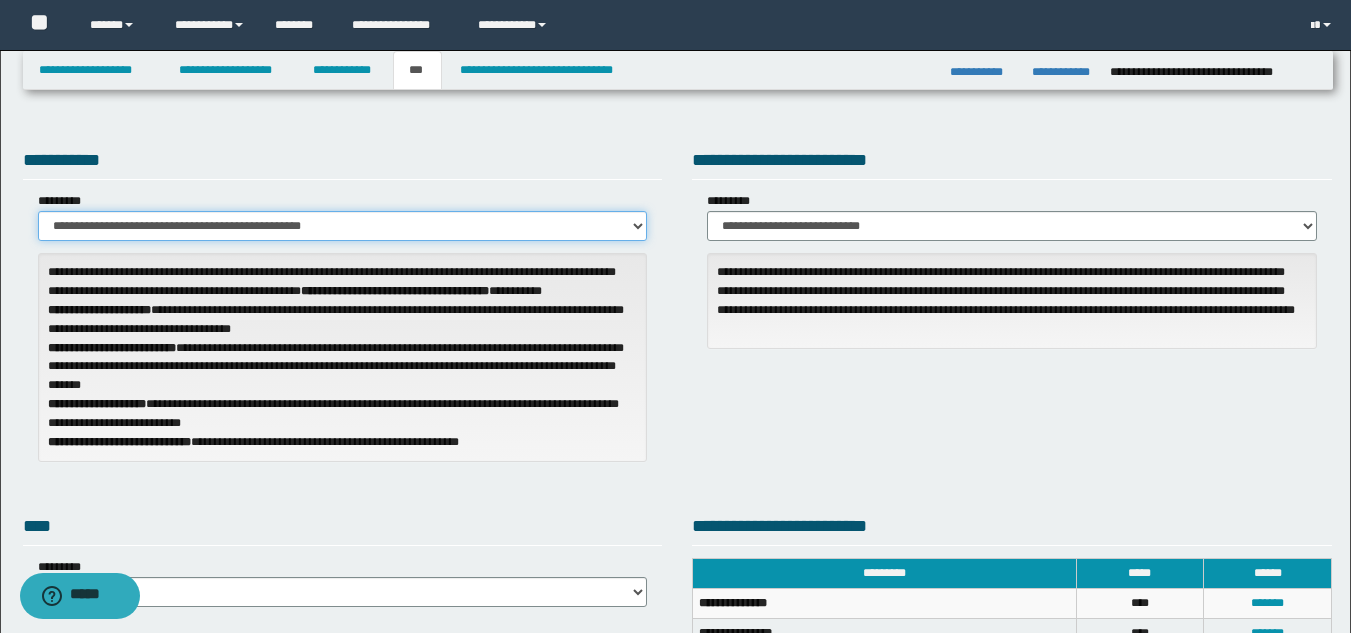 click on "**********" at bounding box center (343, 226) 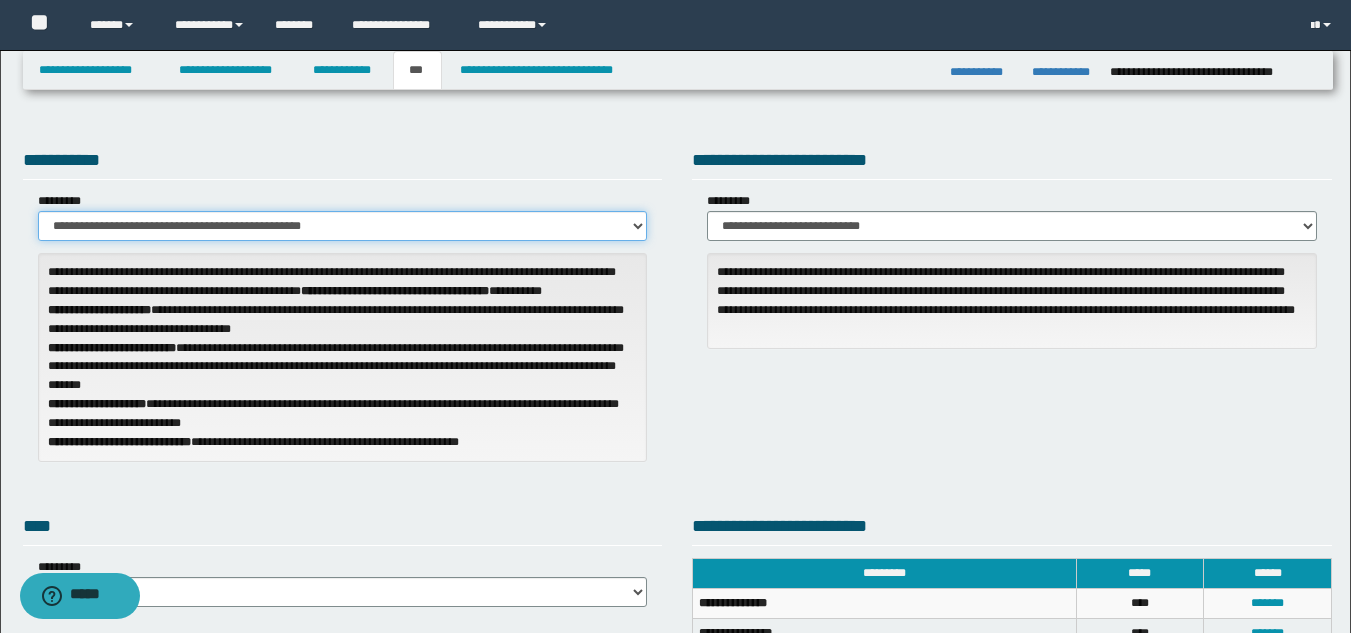 select on "**" 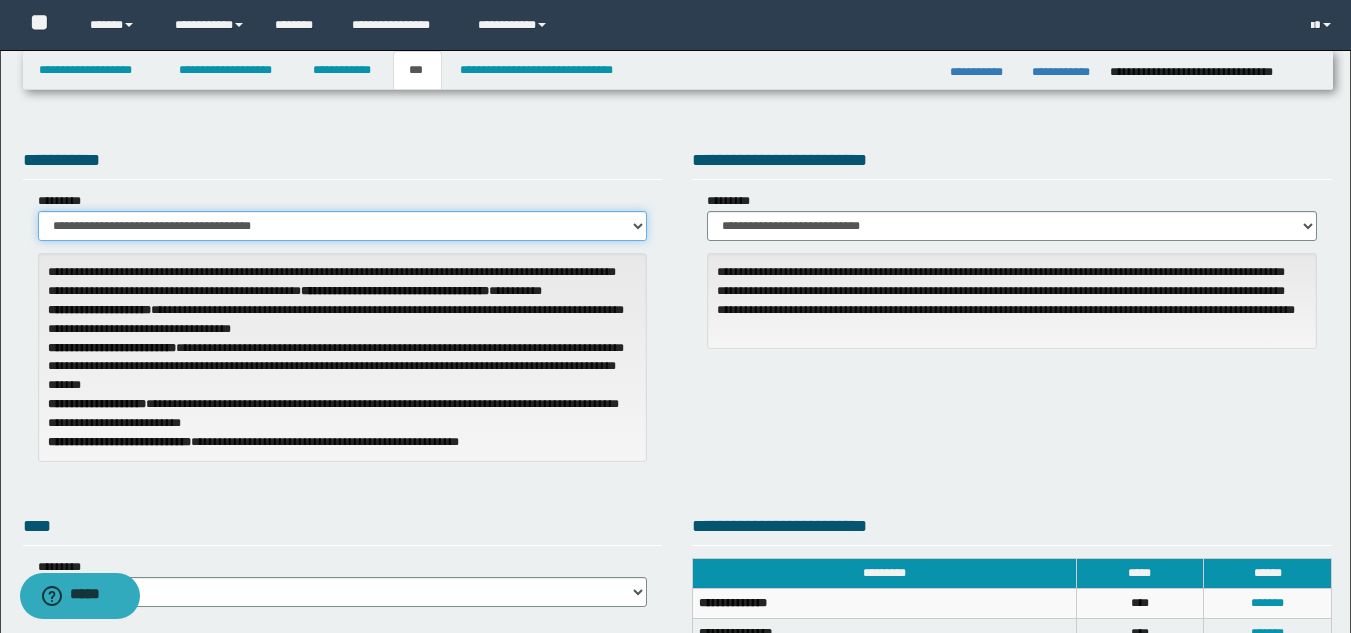 click on "**********" at bounding box center [343, 226] 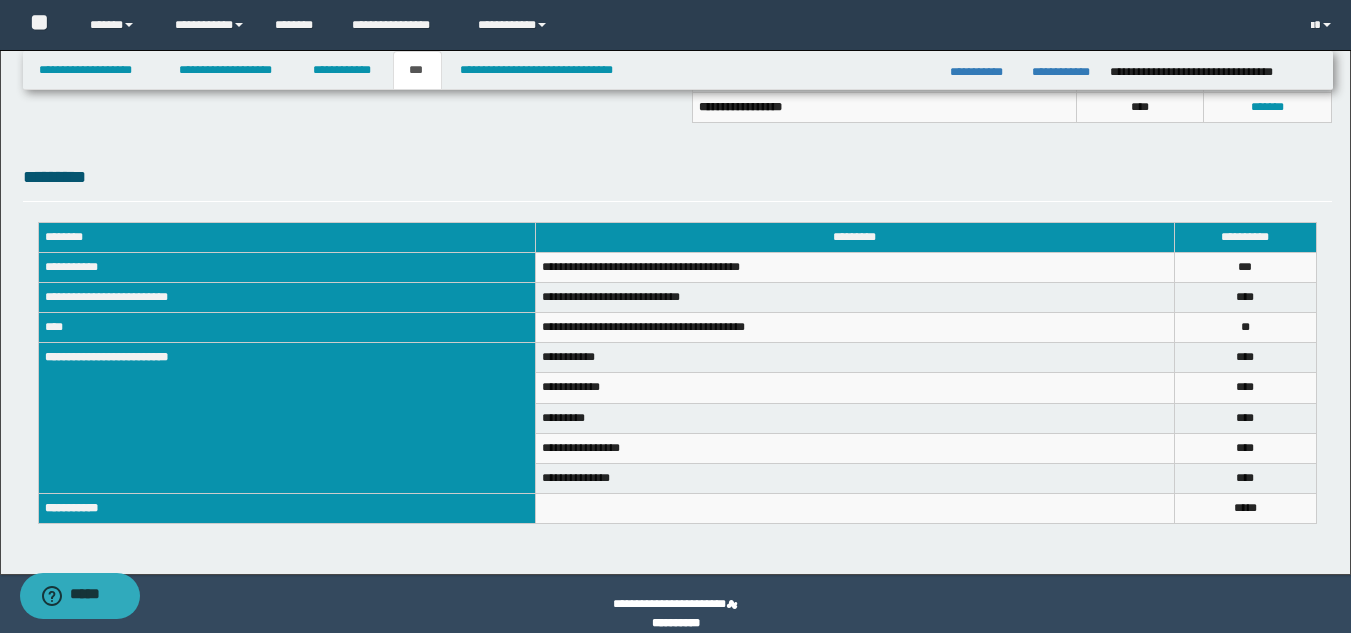 scroll, scrollTop: 674, scrollLeft: 0, axis: vertical 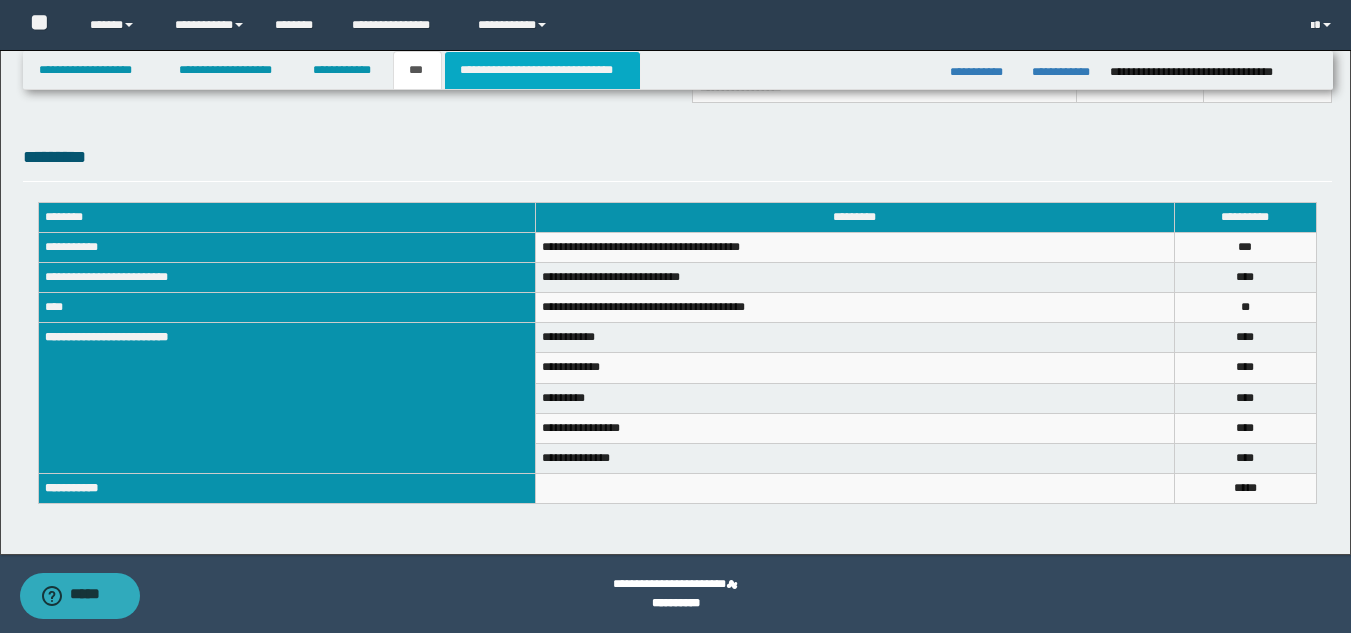 click on "**********" at bounding box center (542, 70) 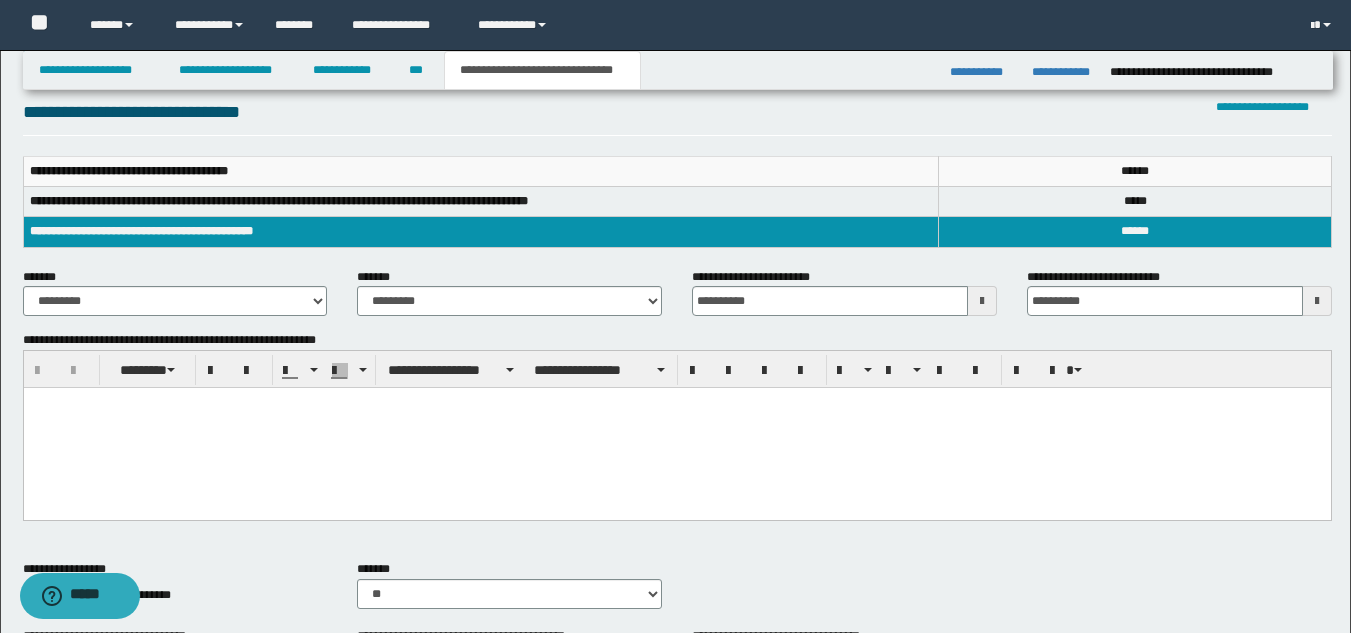 scroll, scrollTop: 0, scrollLeft: 0, axis: both 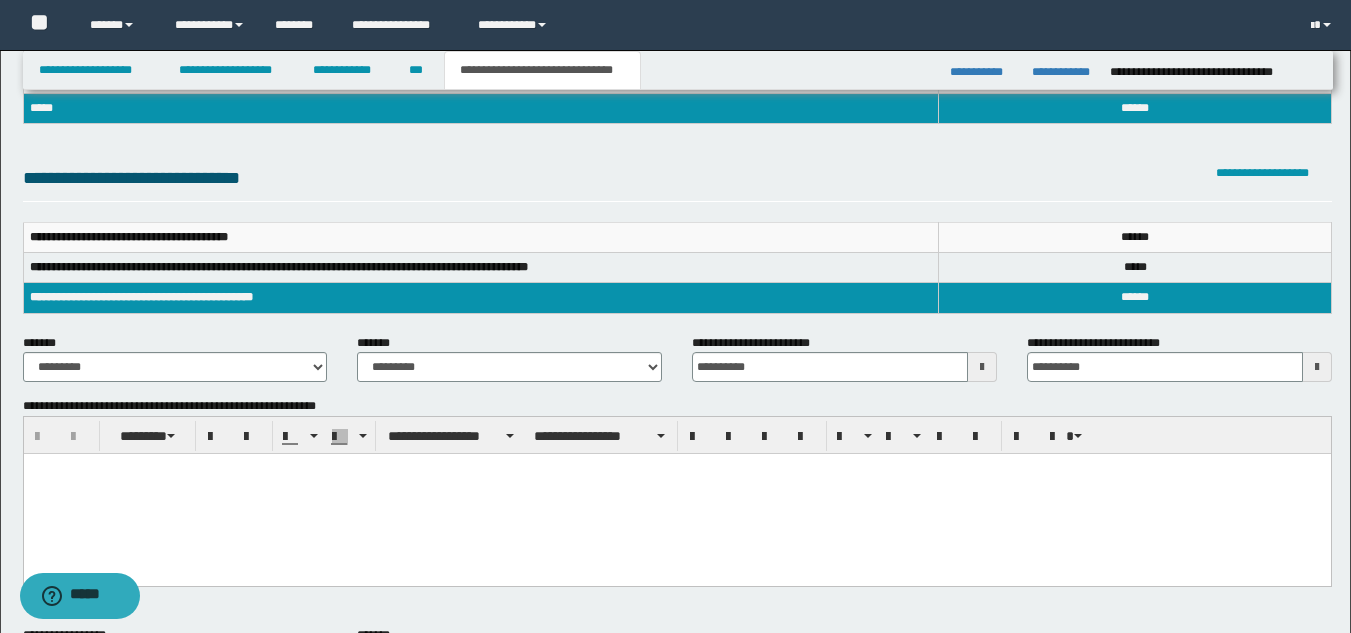 click at bounding box center (676, 494) 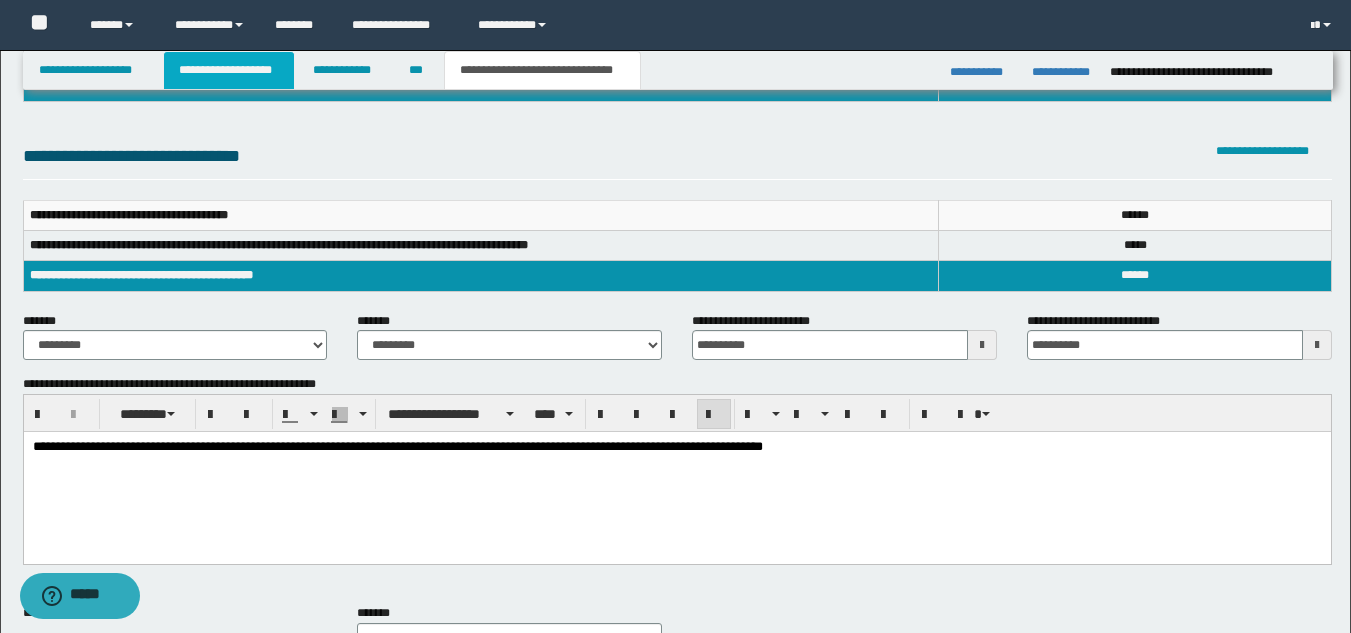 click on "**********" at bounding box center (229, 70) 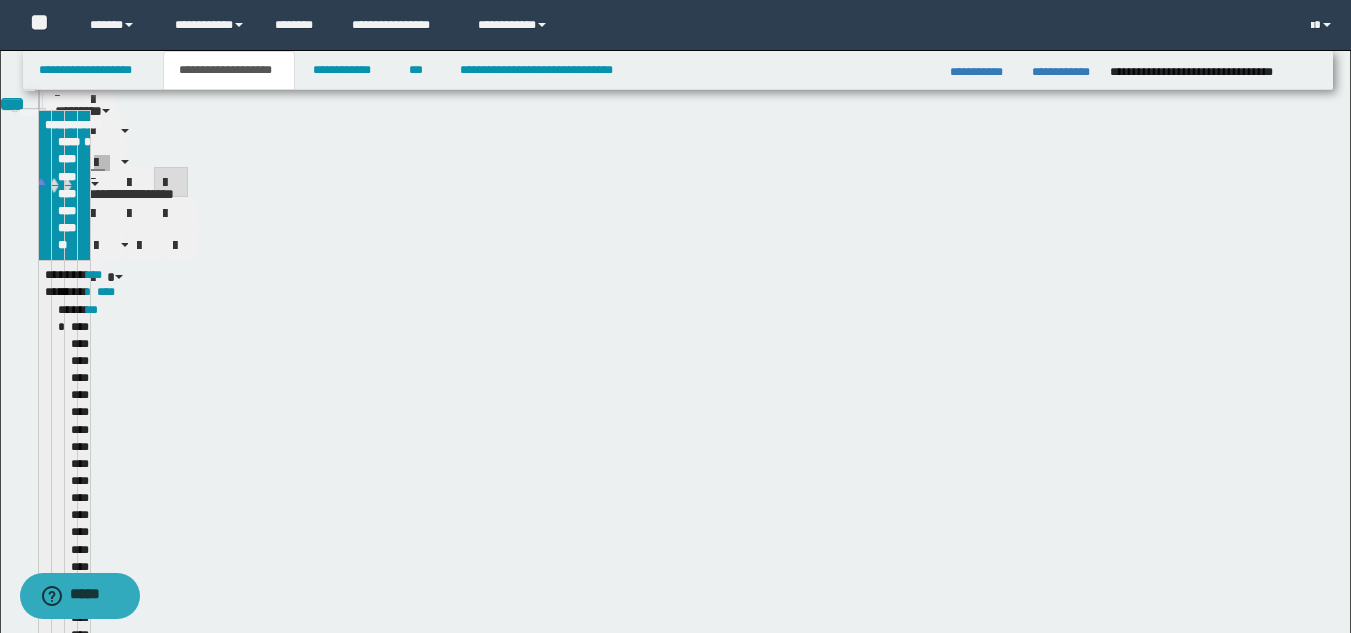 scroll, scrollTop: 237, scrollLeft: 0, axis: vertical 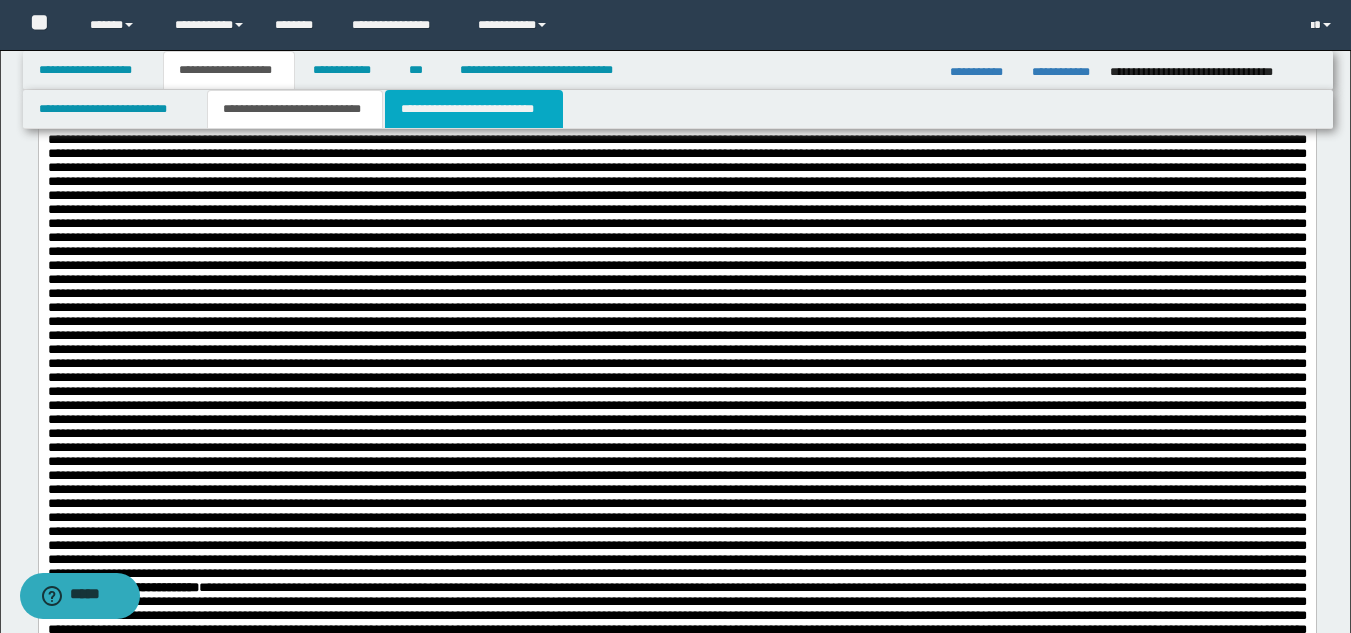 drag, startPoint x: 430, startPoint y: 112, endPoint x: 479, endPoint y: 183, distance: 86.26703 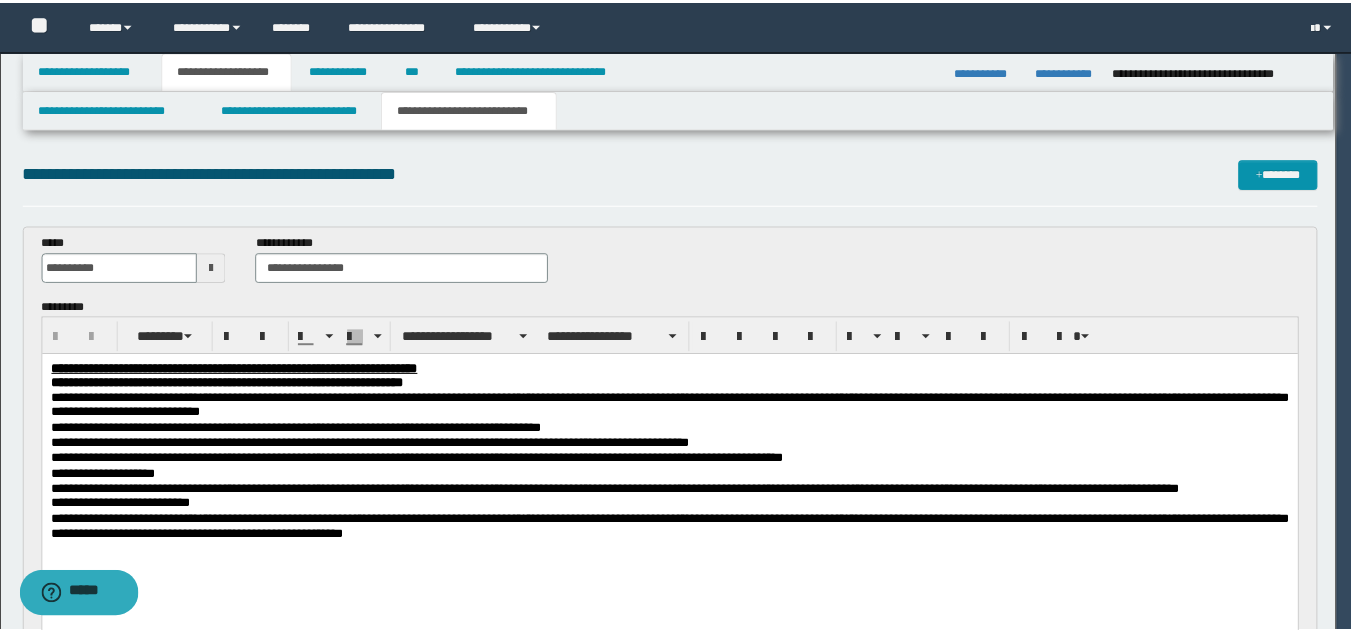 scroll, scrollTop: 0, scrollLeft: 0, axis: both 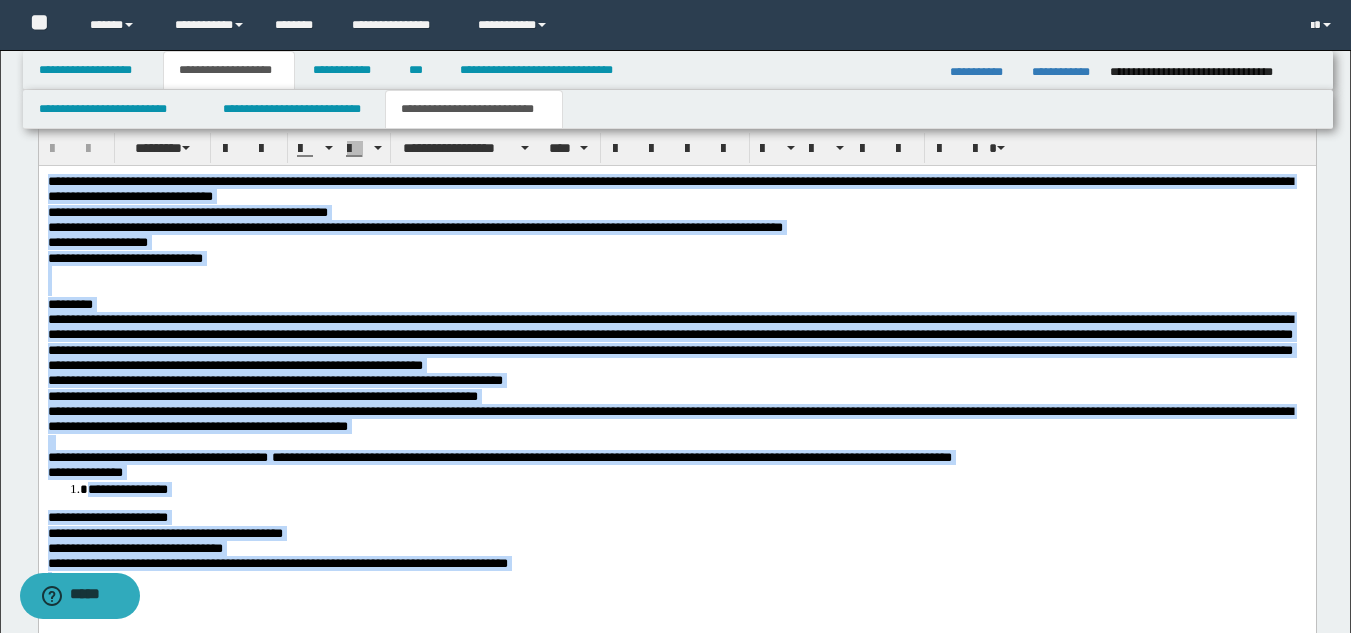 drag, startPoint x: 49, startPoint y: 181, endPoint x: 555, endPoint y: 599, distance: 656.3231 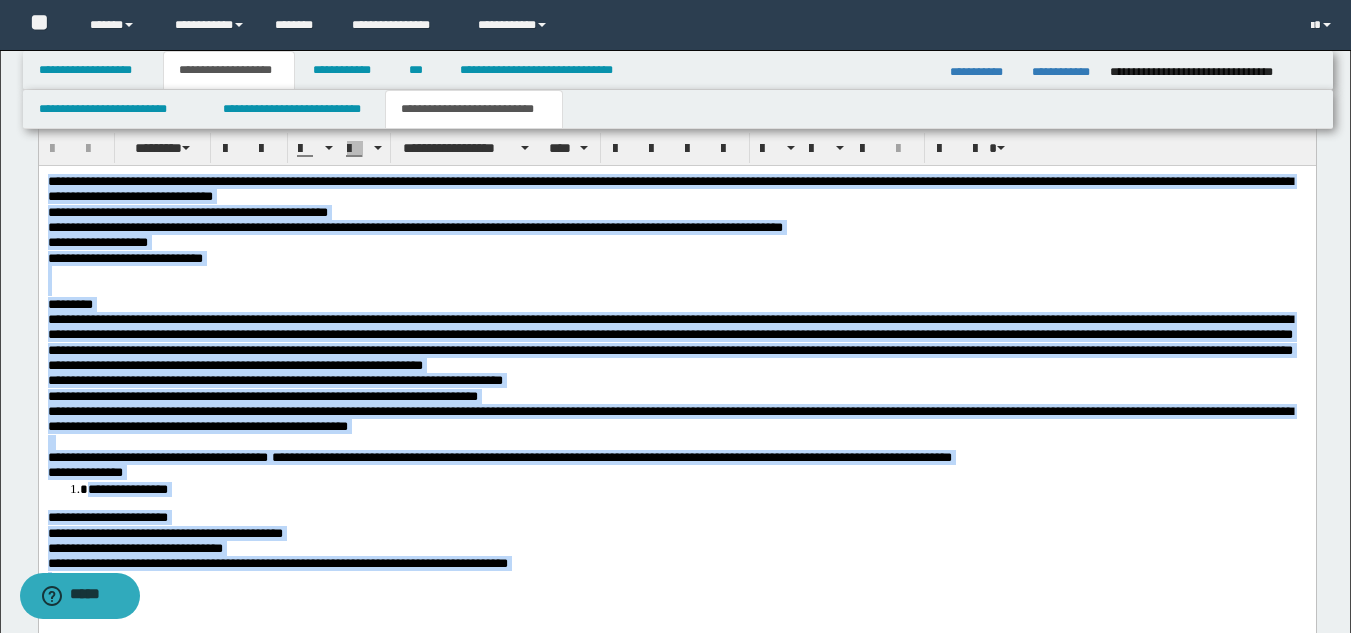 paste 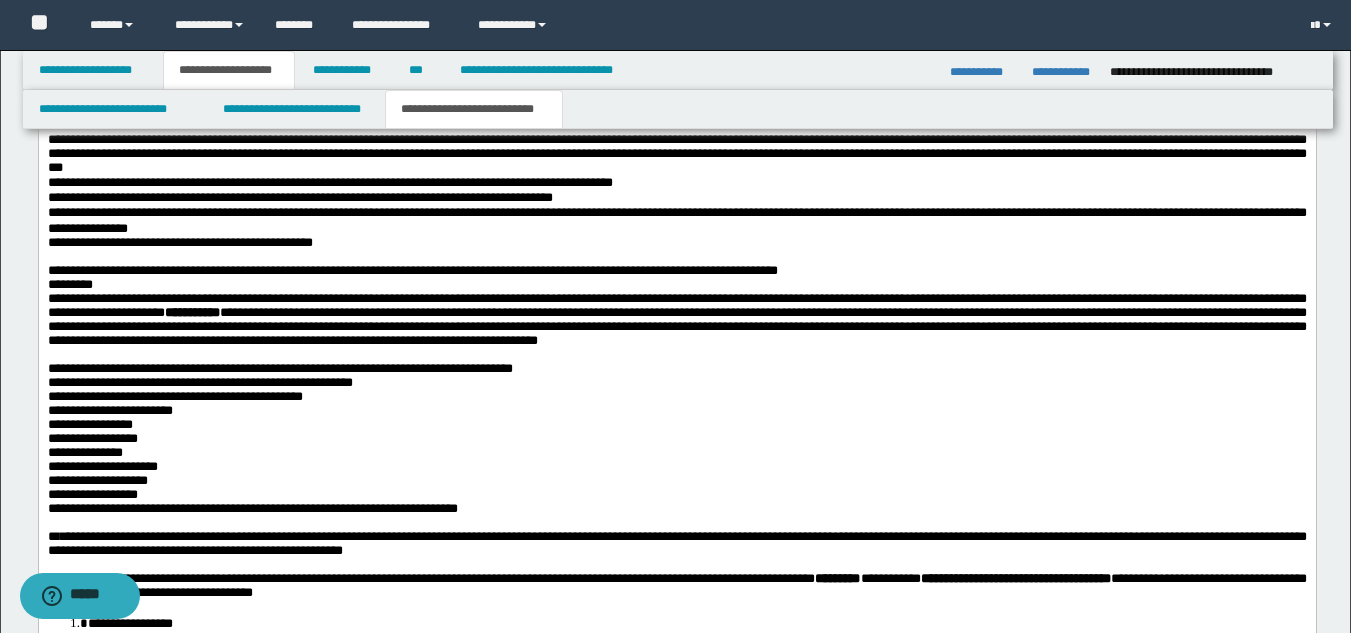 scroll, scrollTop: 1895, scrollLeft: 0, axis: vertical 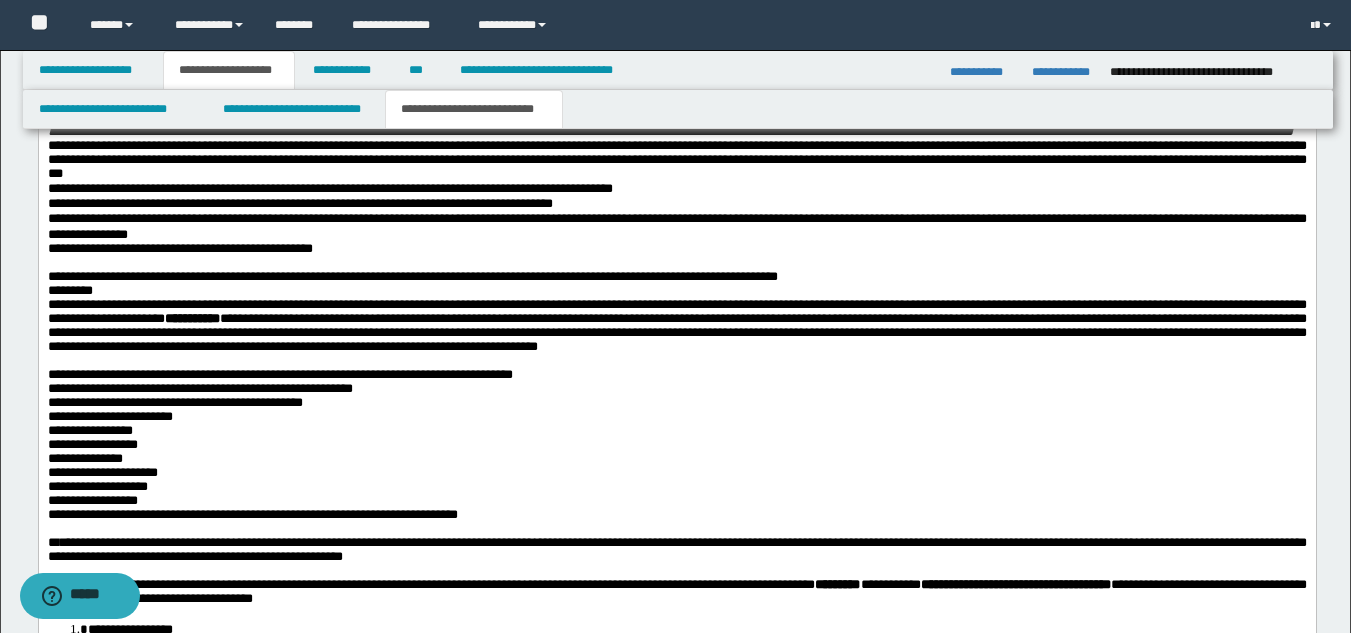 click at bounding box center [49, 262] 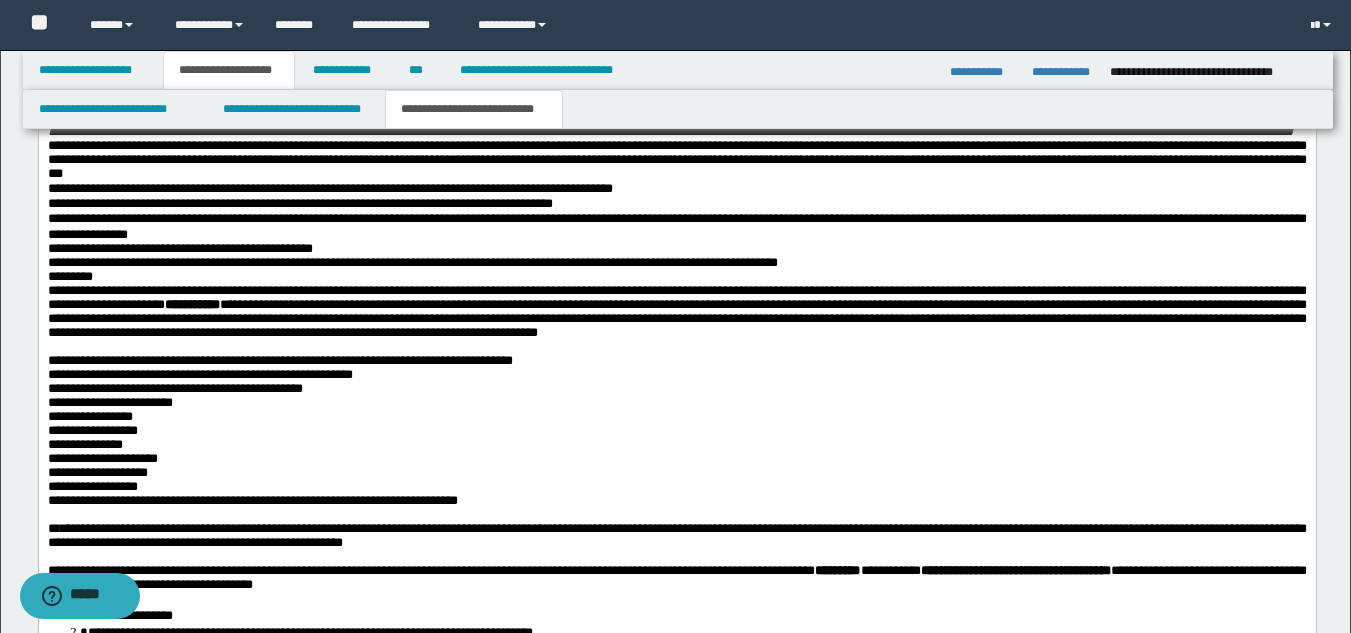 click at bounding box center [676, 347] 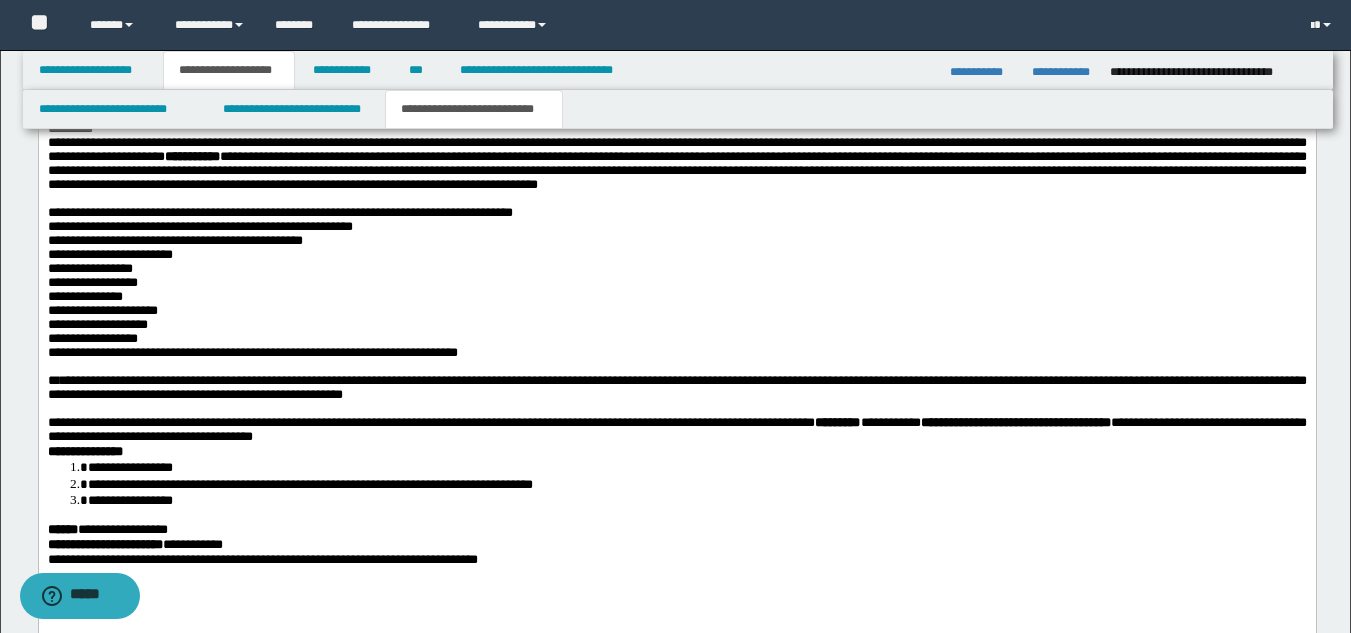 scroll, scrollTop: 2030, scrollLeft: 0, axis: vertical 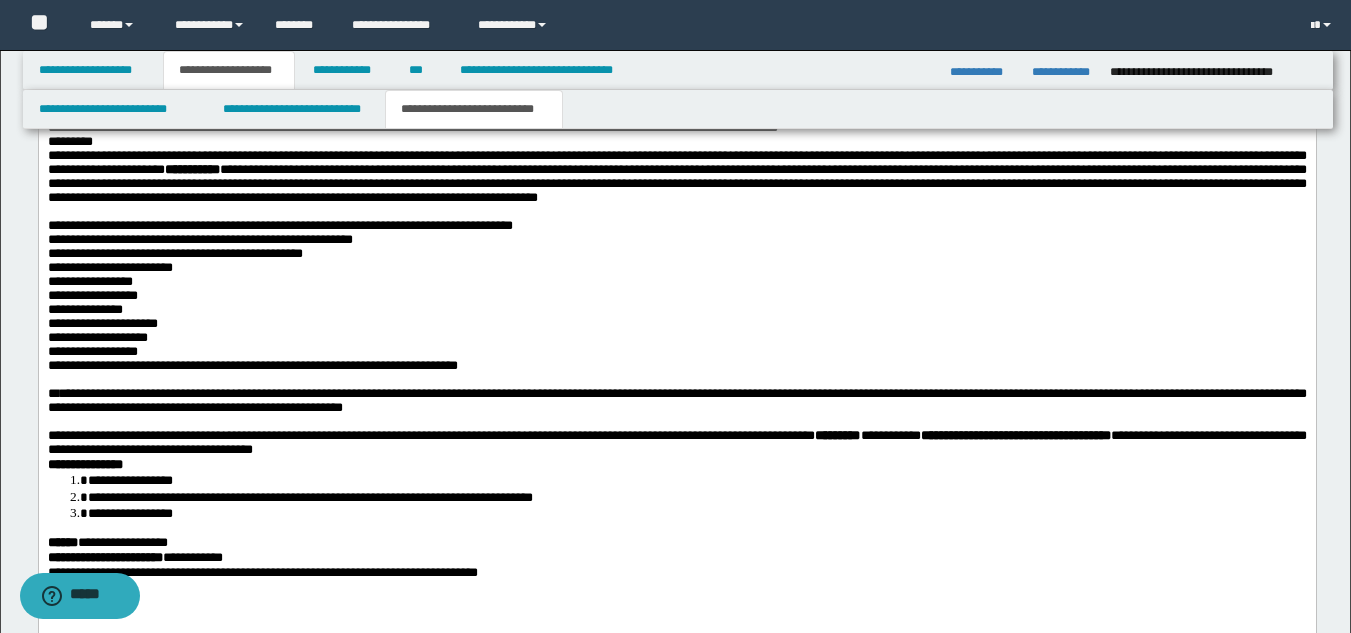 drag, startPoint x: 259, startPoint y: 274, endPoint x: 624, endPoint y: 299, distance: 365.85516 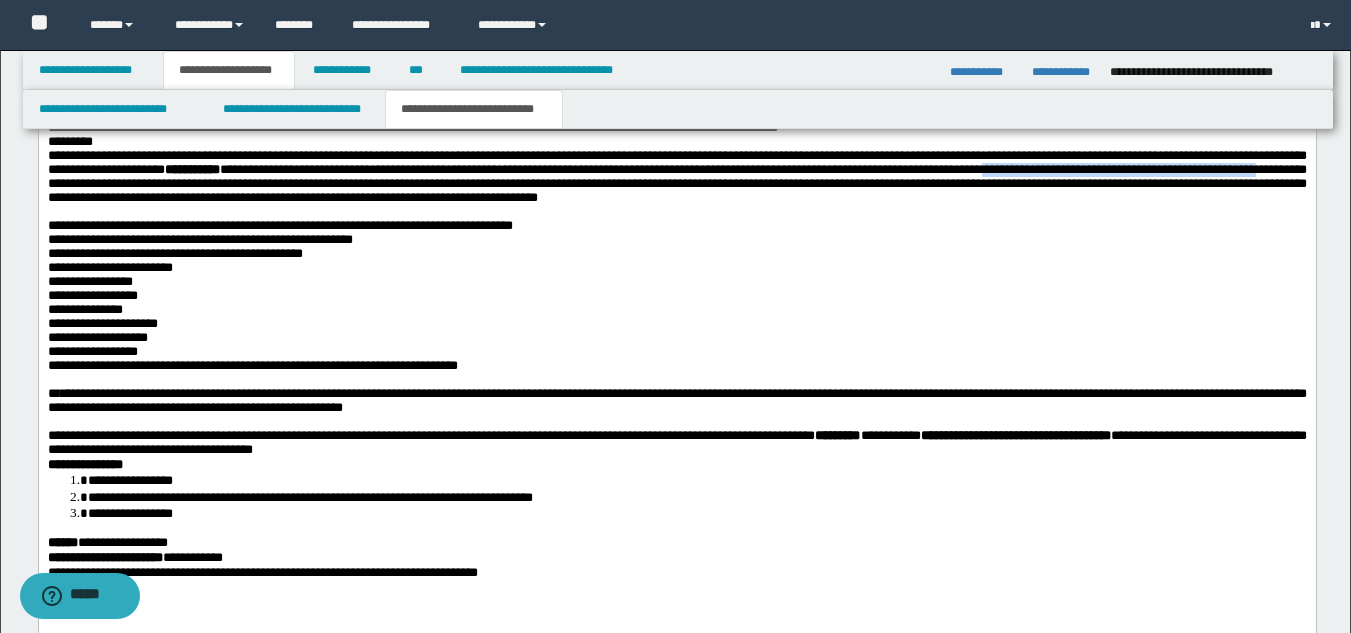 drag, startPoint x: 144, startPoint y: 273, endPoint x: 491, endPoint y: 274, distance: 347.00143 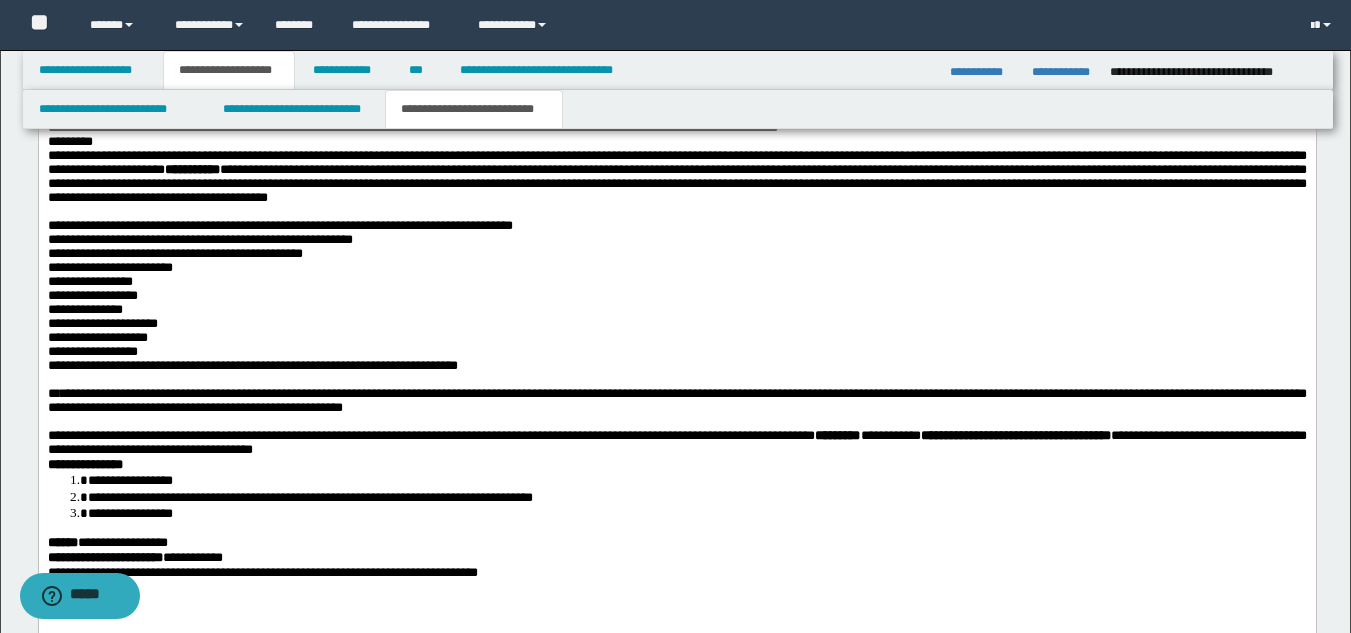 drag, startPoint x: 43, startPoint y: 310, endPoint x: 38, endPoint y: 326, distance: 16.763054 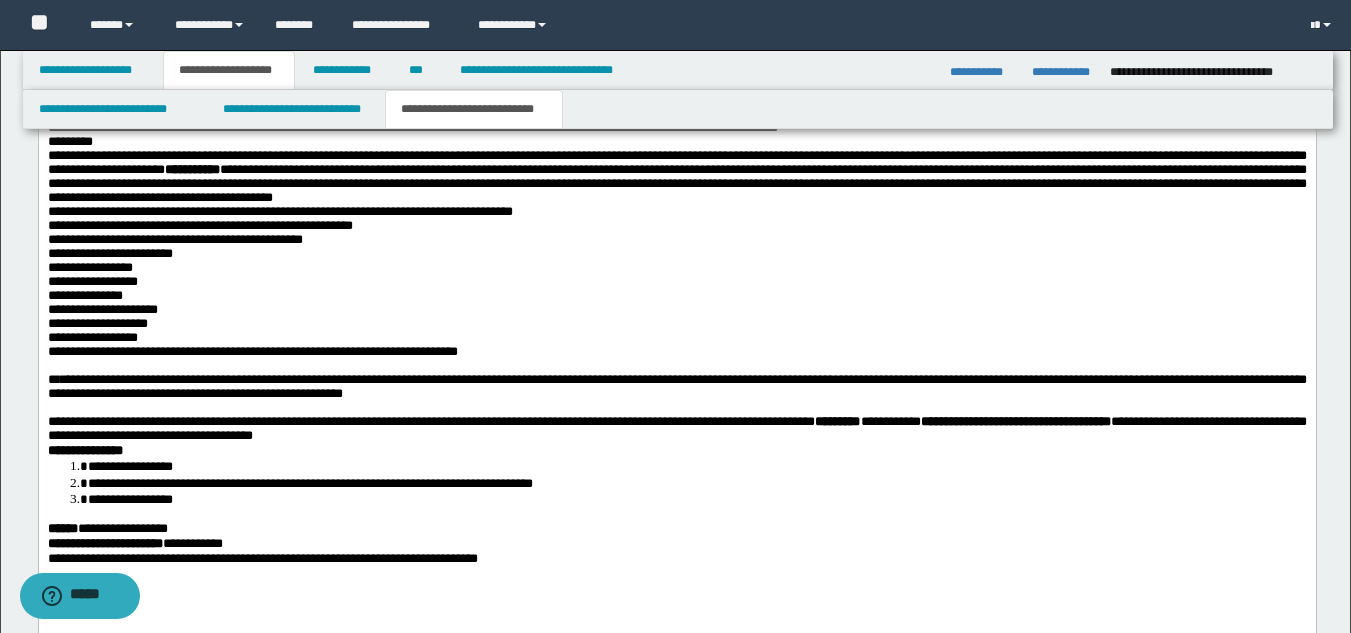 click at bounding box center (49, 365) 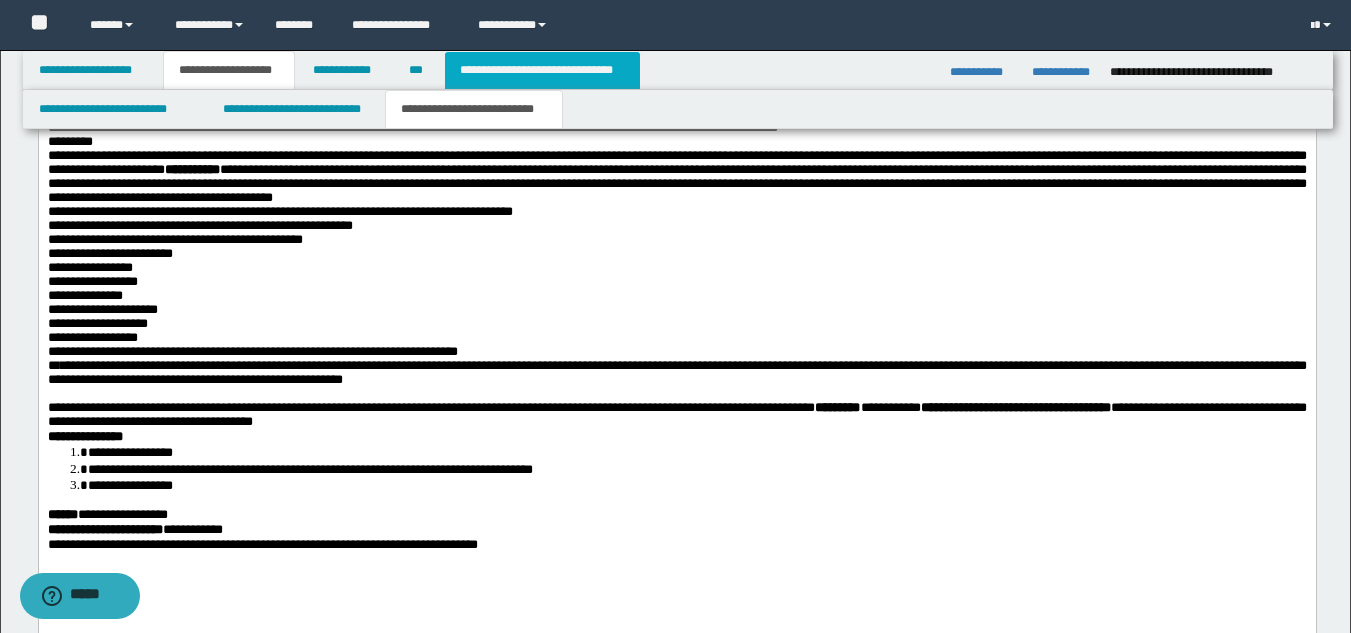 click on "**********" at bounding box center (542, 70) 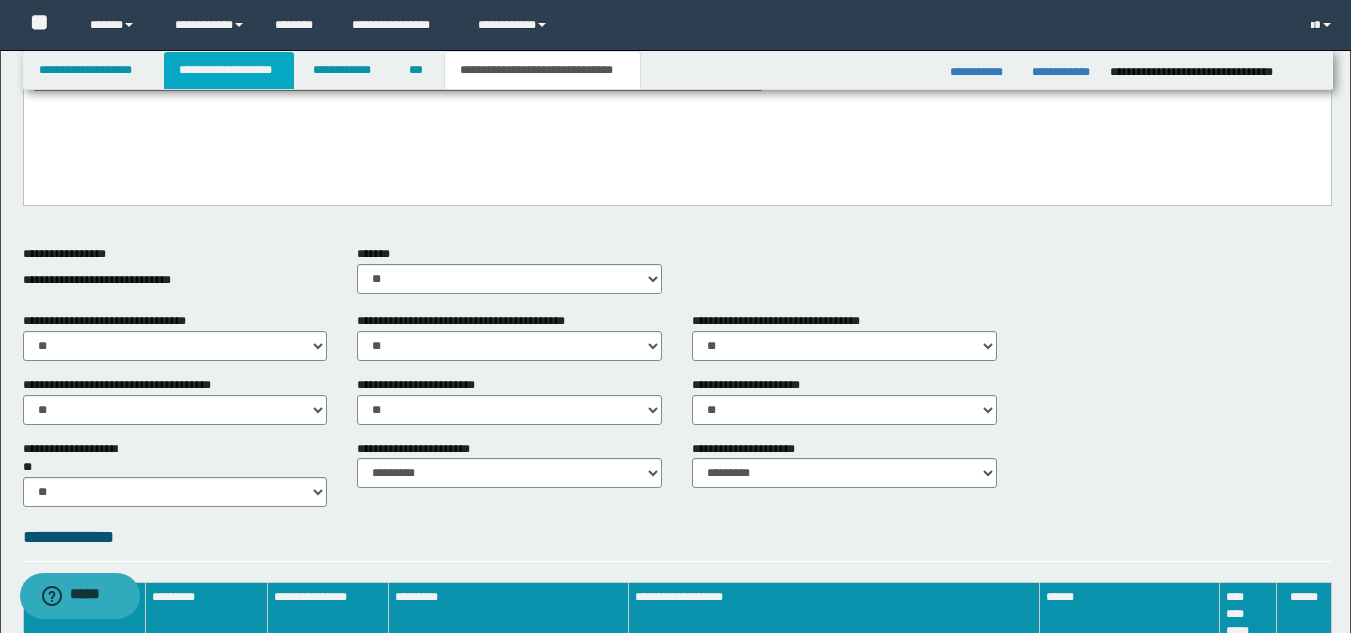click on "**********" at bounding box center (229, 70) 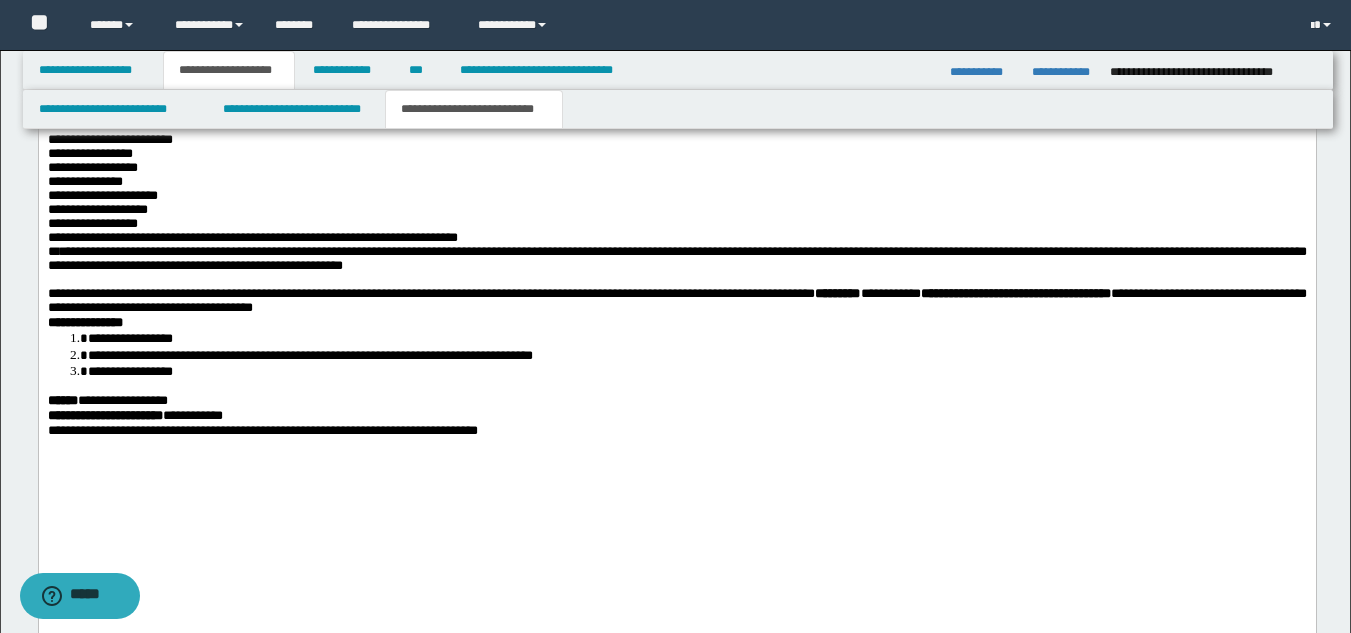 scroll, scrollTop: 2138, scrollLeft: 0, axis: vertical 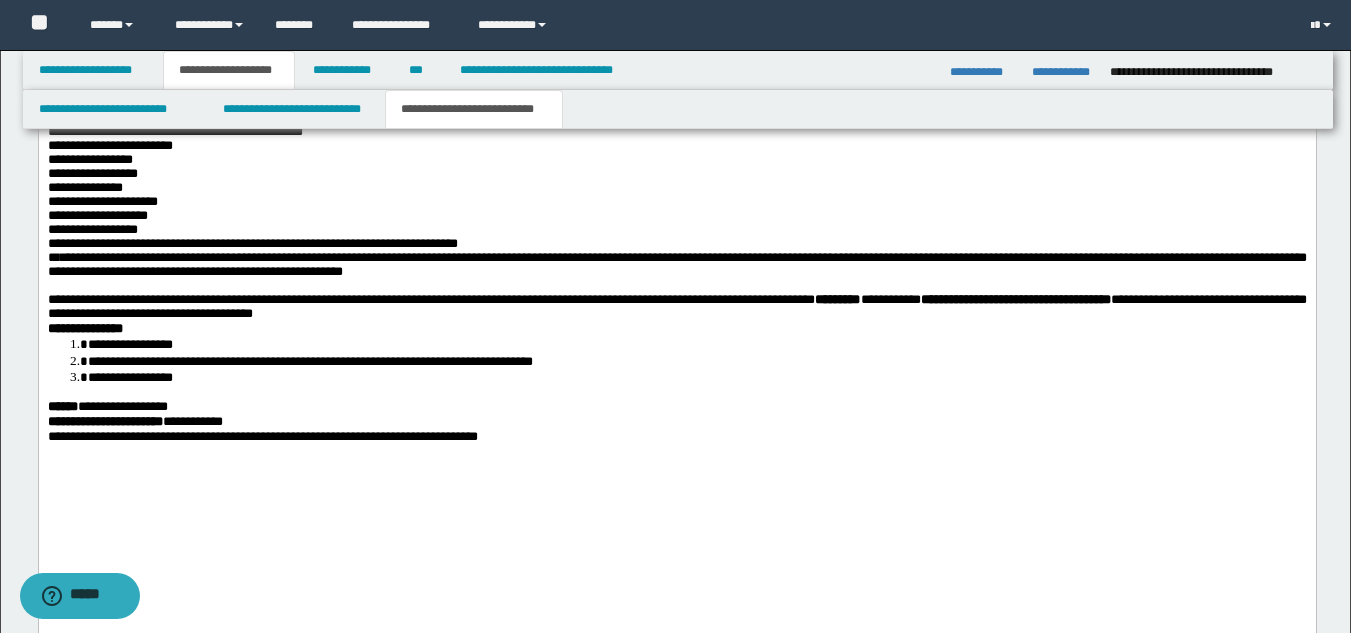 click on "**********" at bounding box center (252, 243) 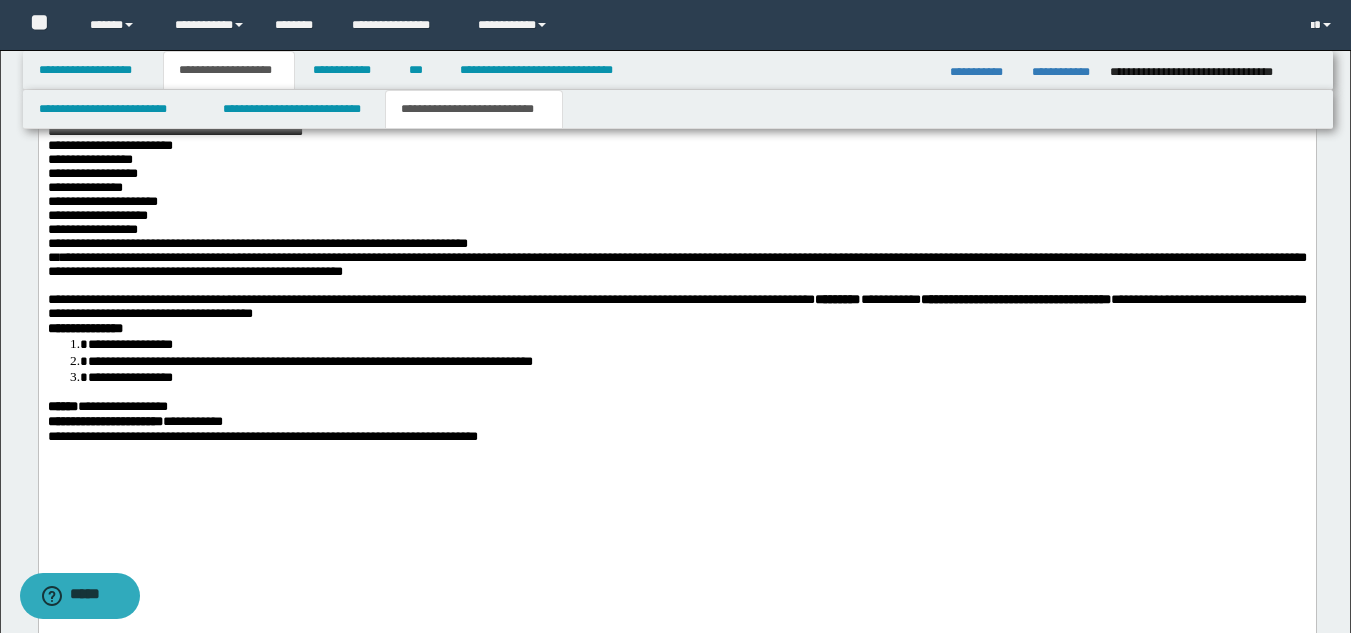 click on "**********" at bounding box center (309, 361) 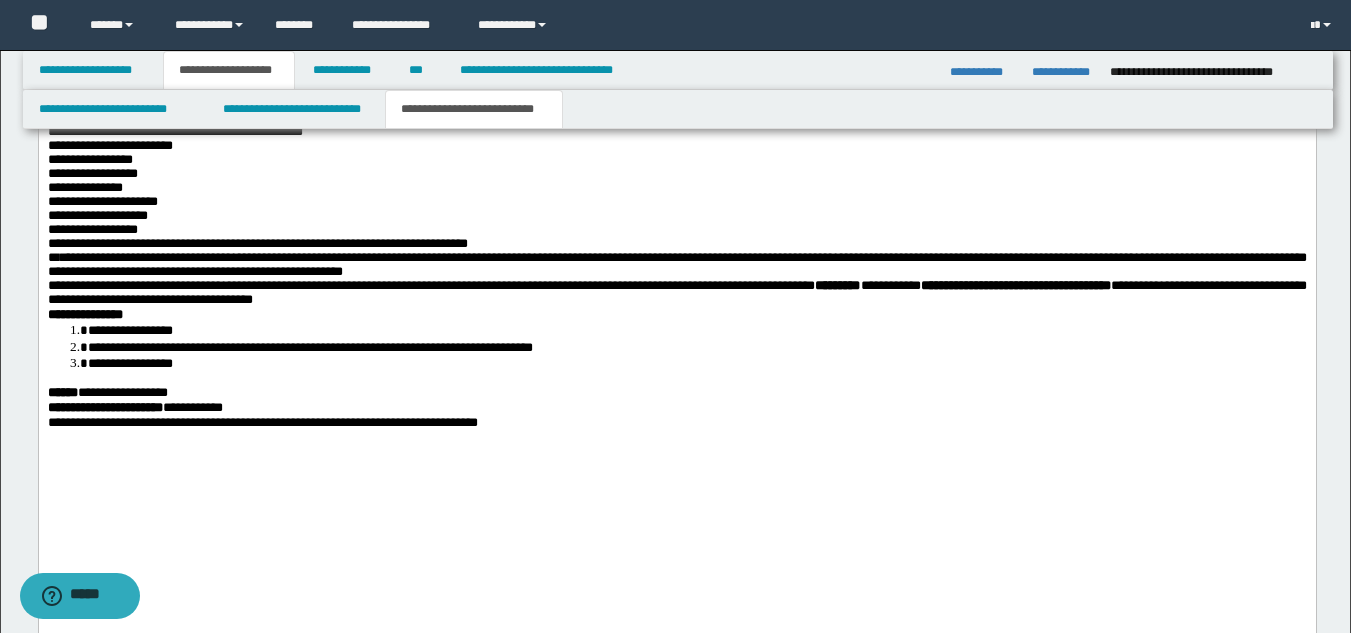 click on "**********" at bounding box center [309, 347] 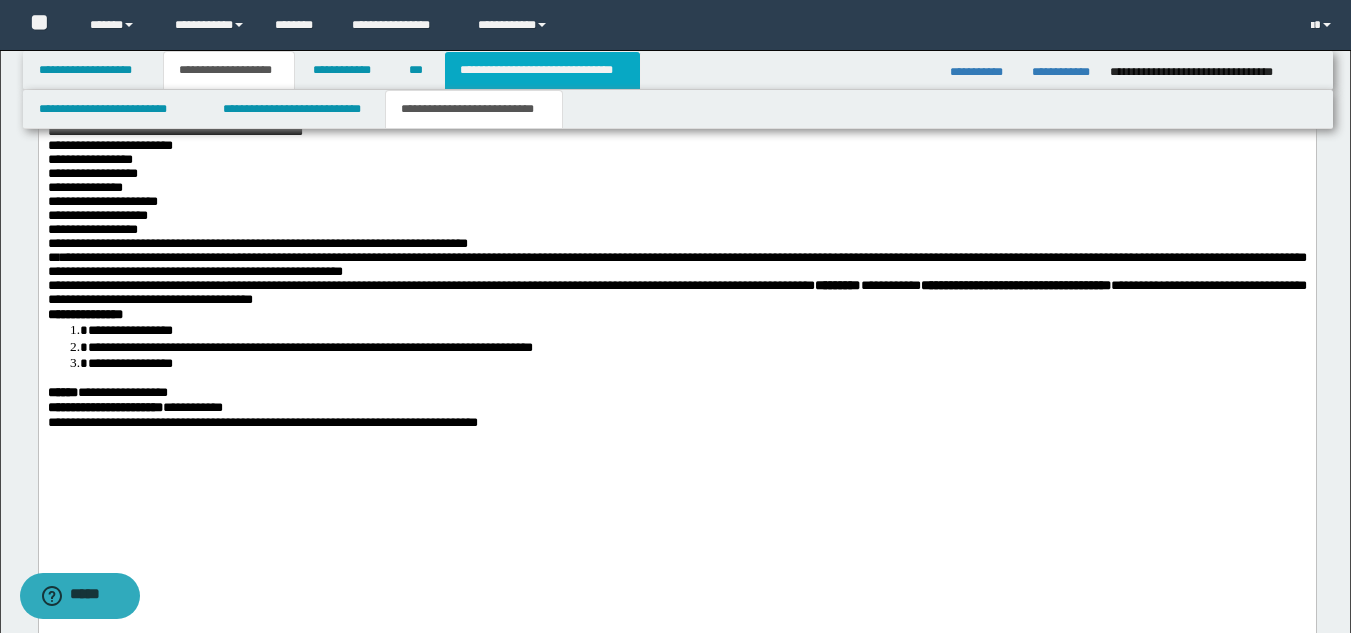 click on "**********" at bounding box center [542, 70] 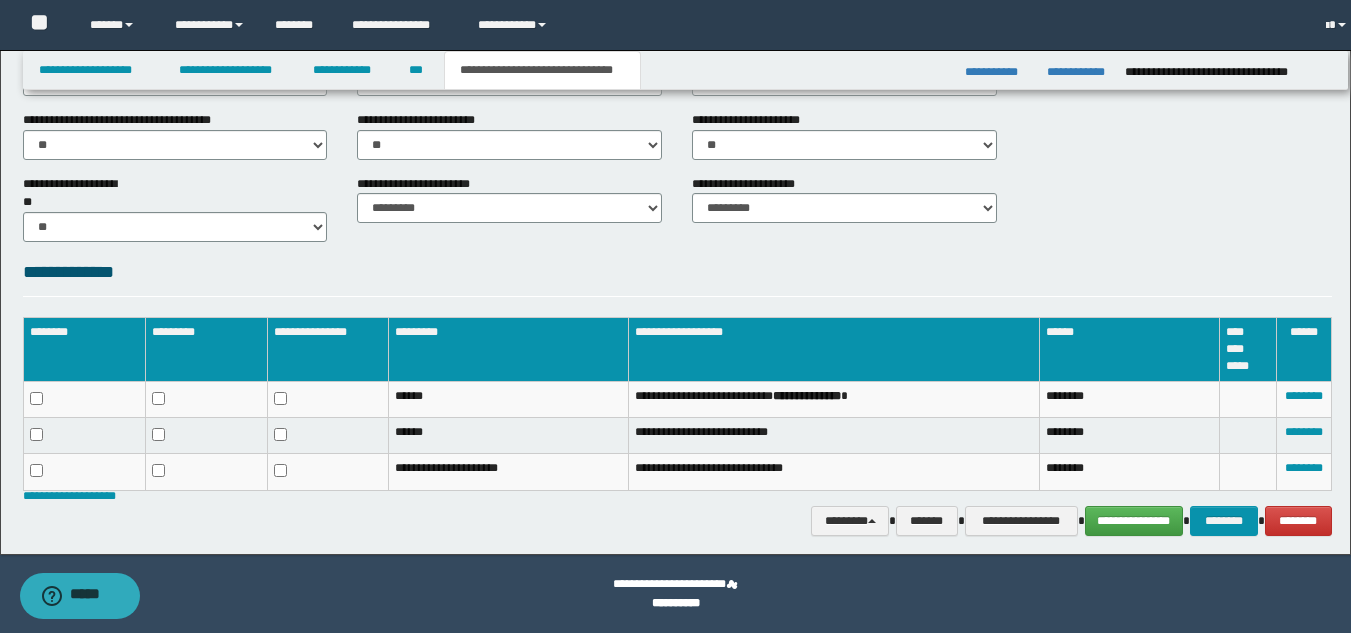 scroll, scrollTop: 830, scrollLeft: 0, axis: vertical 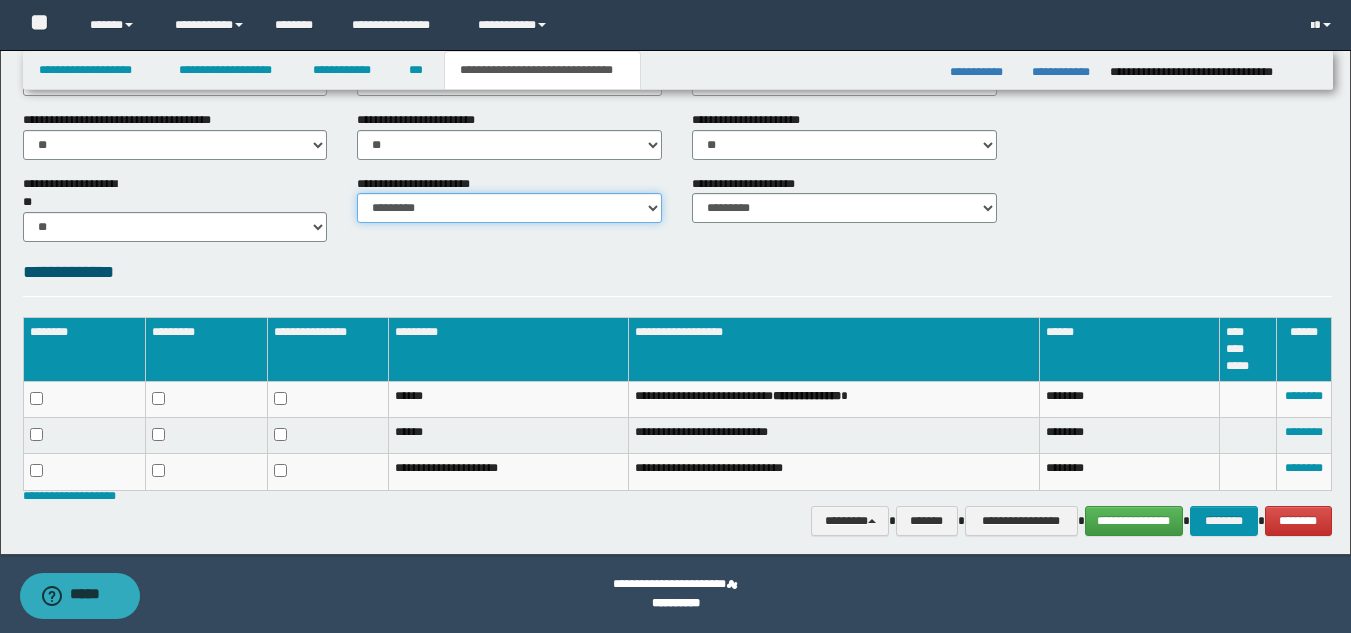 click on "*********
*********
*********" at bounding box center [509, 208] 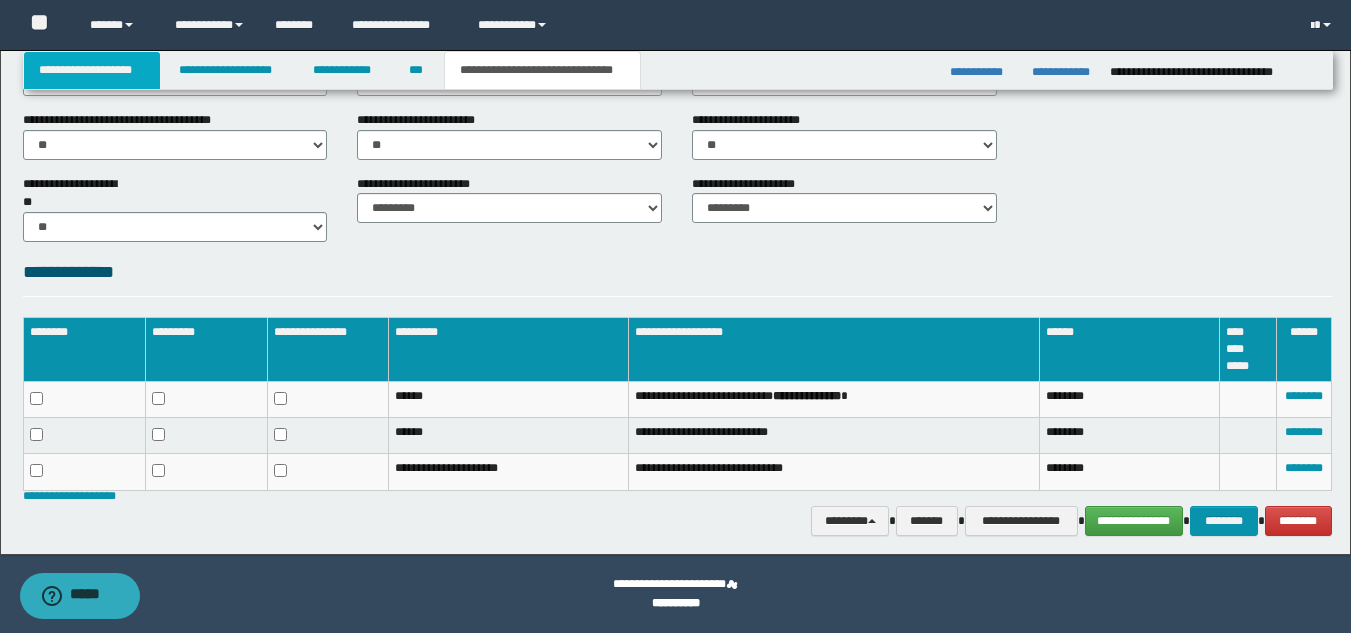 click on "**********" at bounding box center [92, 70] 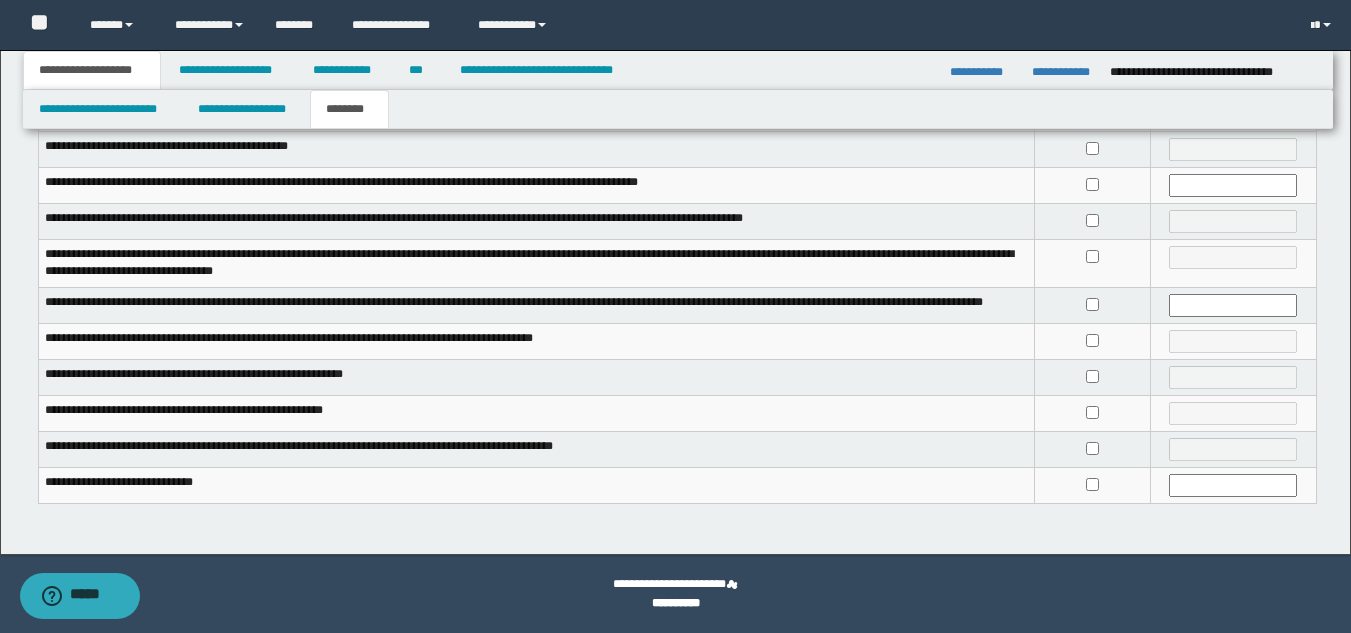 scroll, scrollTop: 509, scrollLeft: 0, axis: vertical 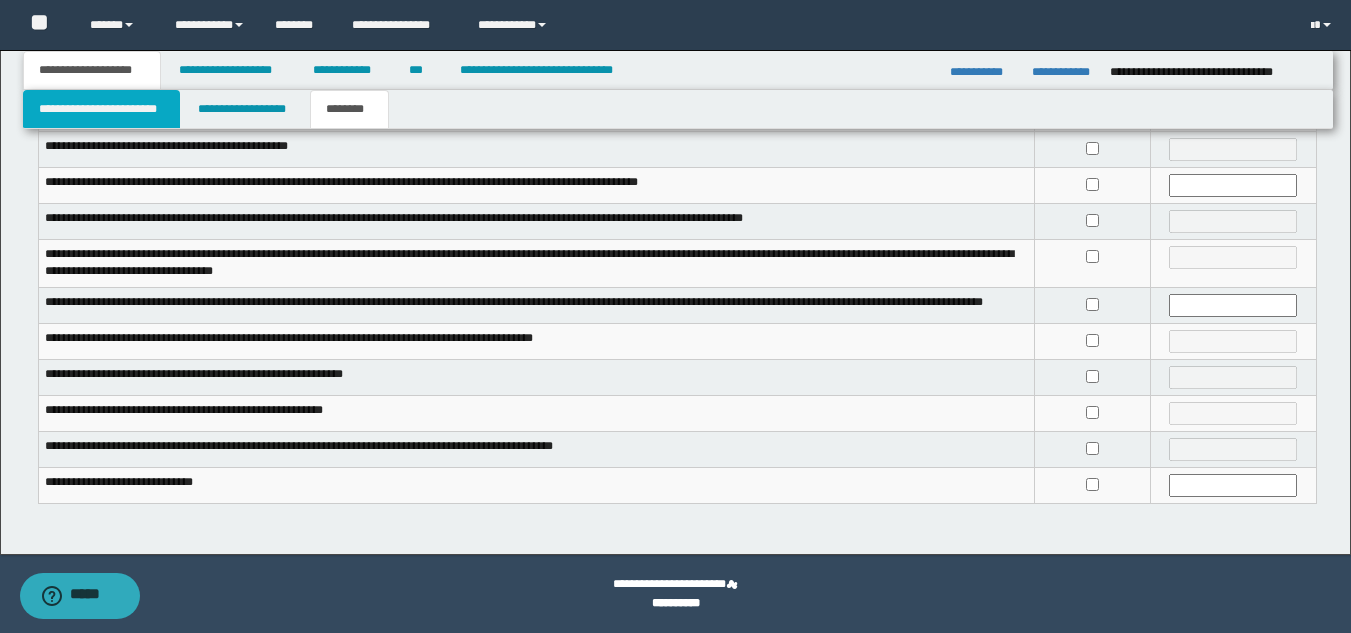 drag, startPoint x: 54, startPoint y: 111, endPoint x: 70, endPoint y: 160, distance: 51.546097 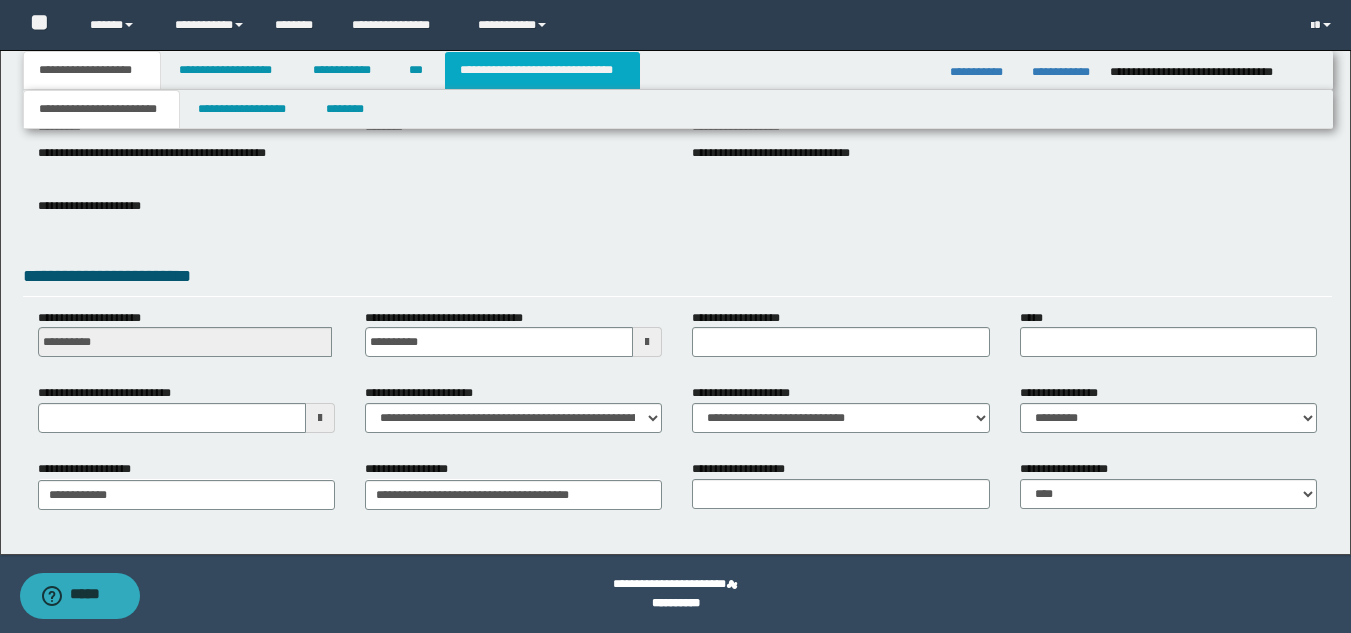 click on "**********" at bounding box center [542, 70] 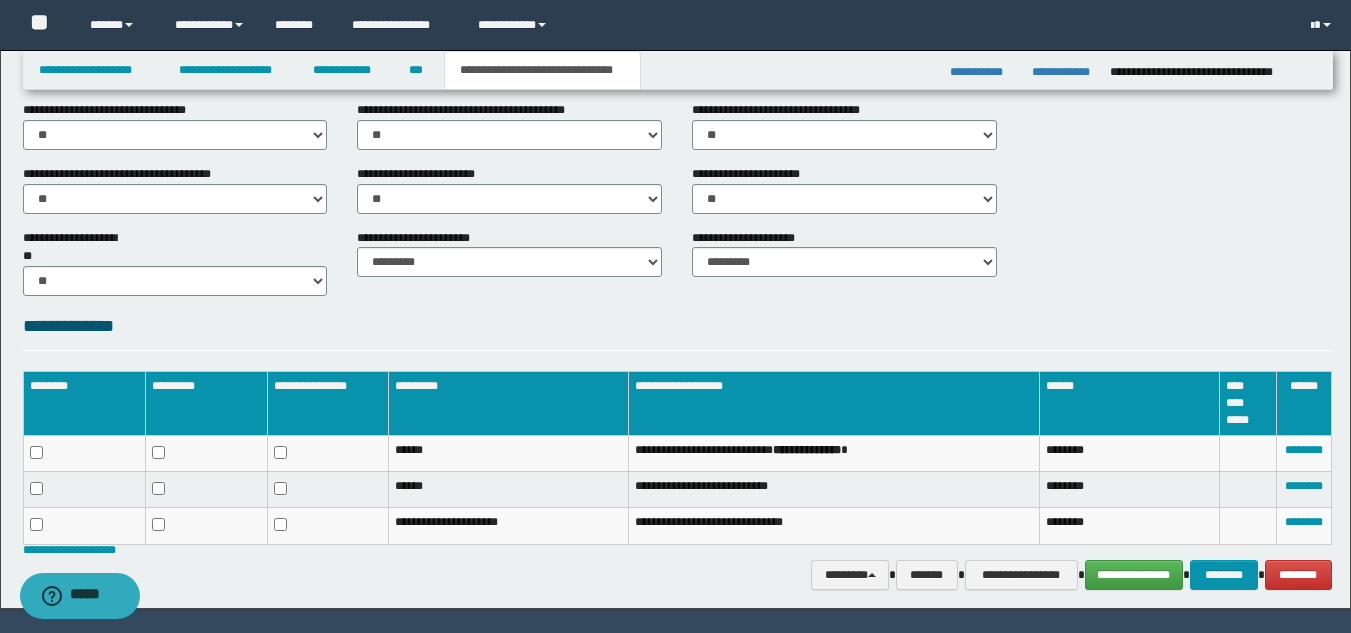 scroll, scrollTop: 798, scrollLeft: 0, axis: vertical 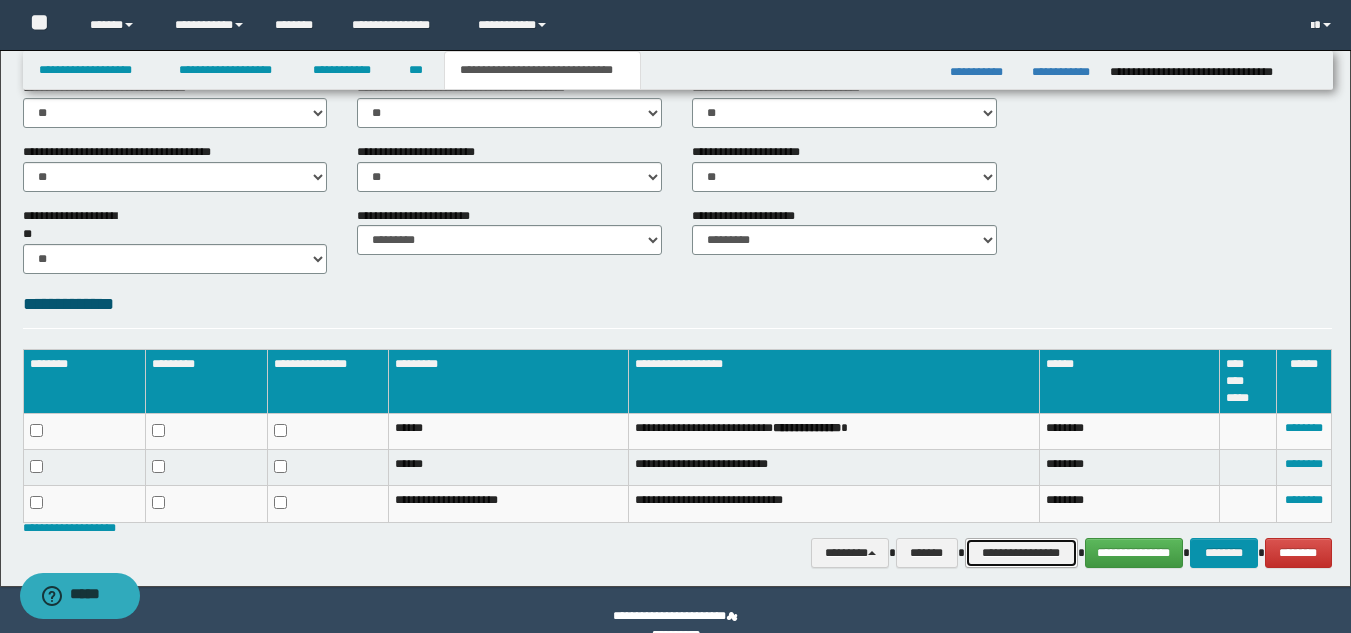 click on "**********" at bounding box center [1021, 553] 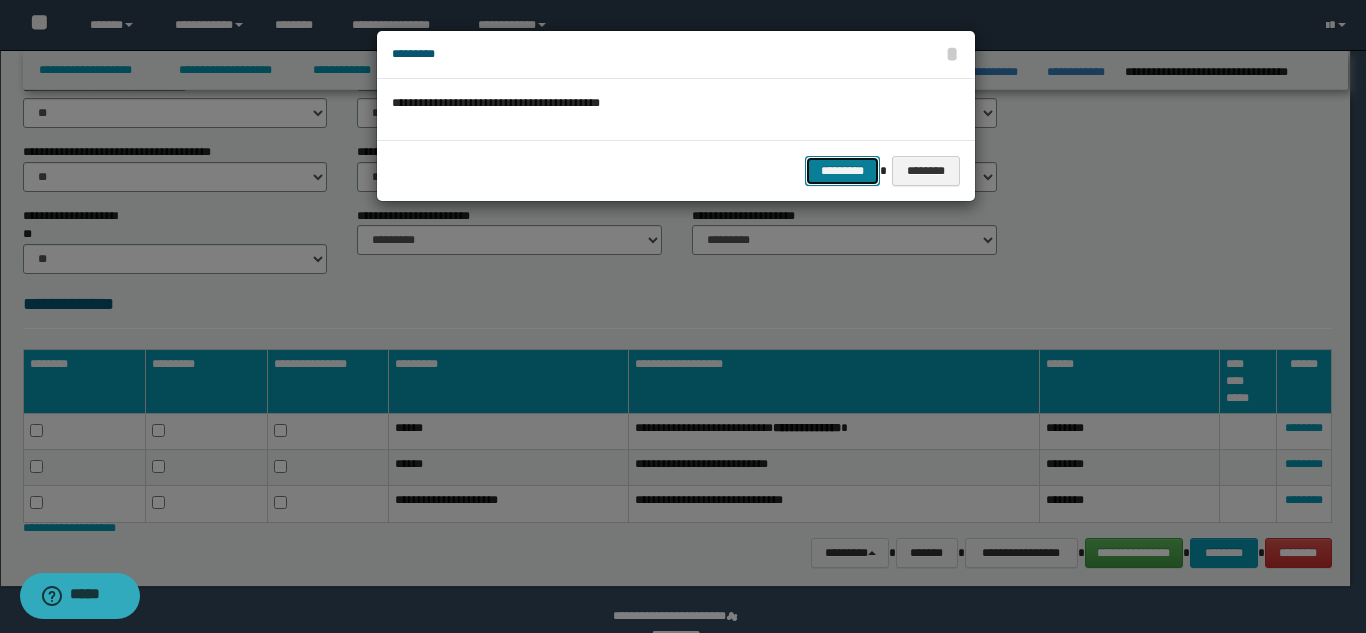 click on "*********" at bounding box center [842, 171] 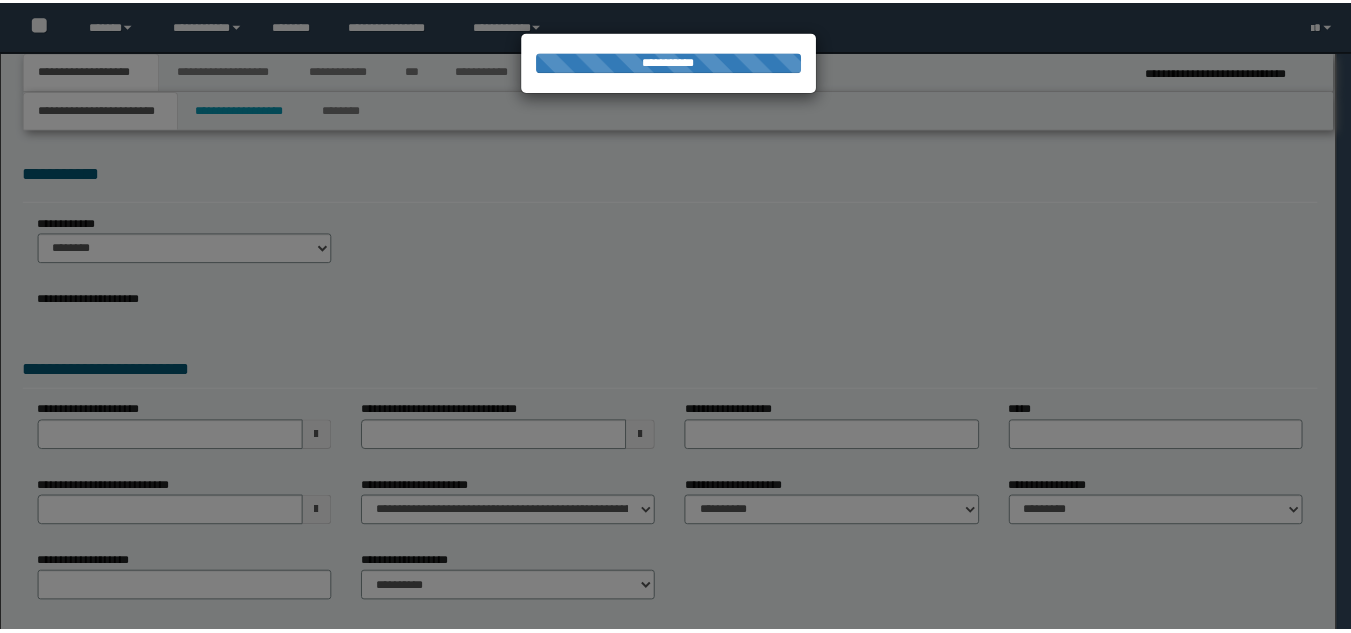scroll, scrollTop: 0, scrollLeft: 0, axis: both 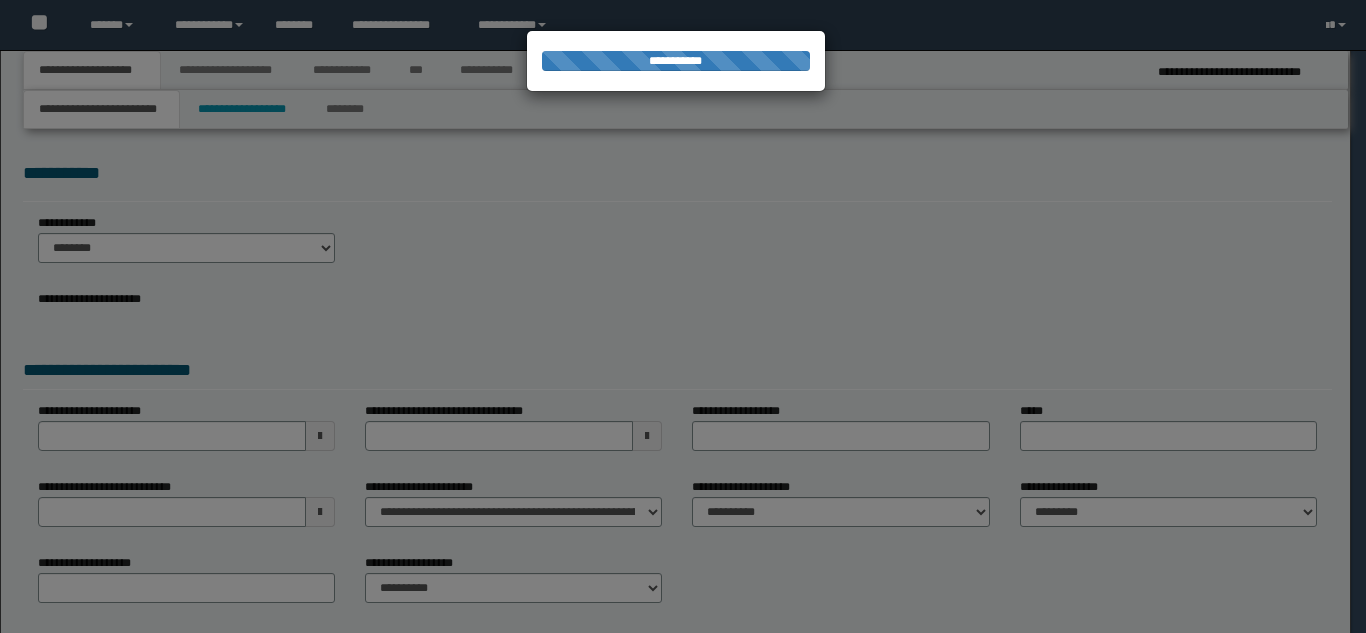 select on "*" 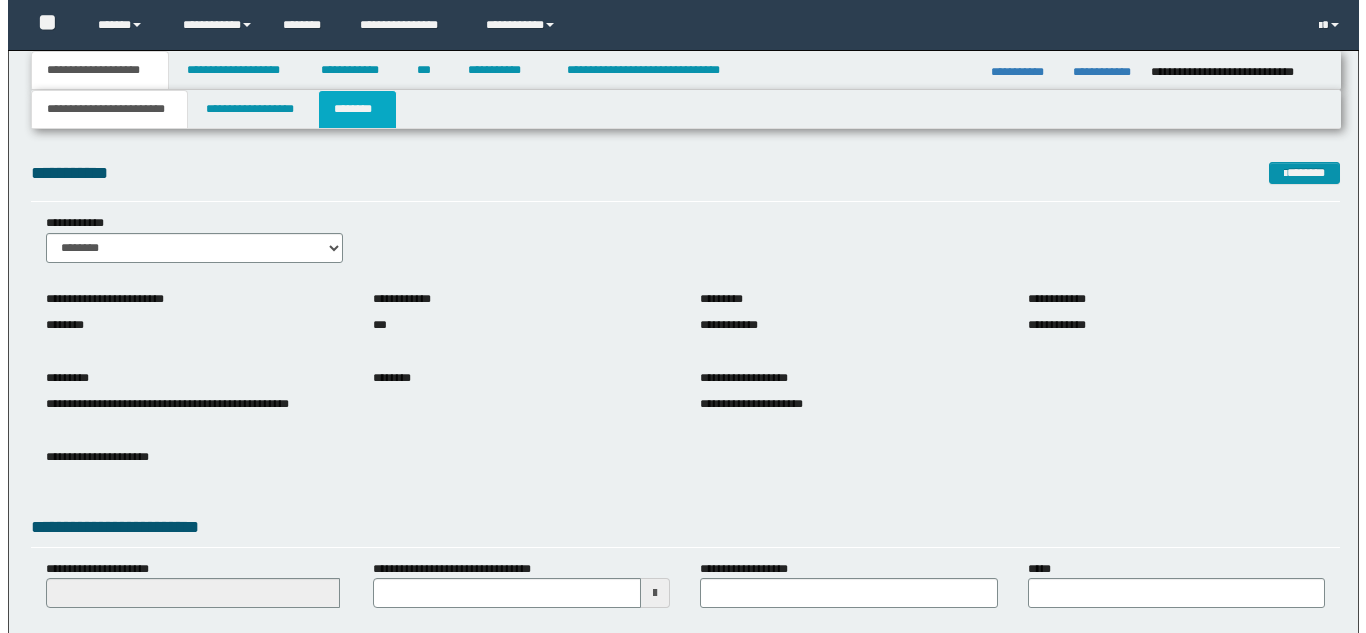 scroll, scrollTop: 0, scrollLeft: 0, axis: both 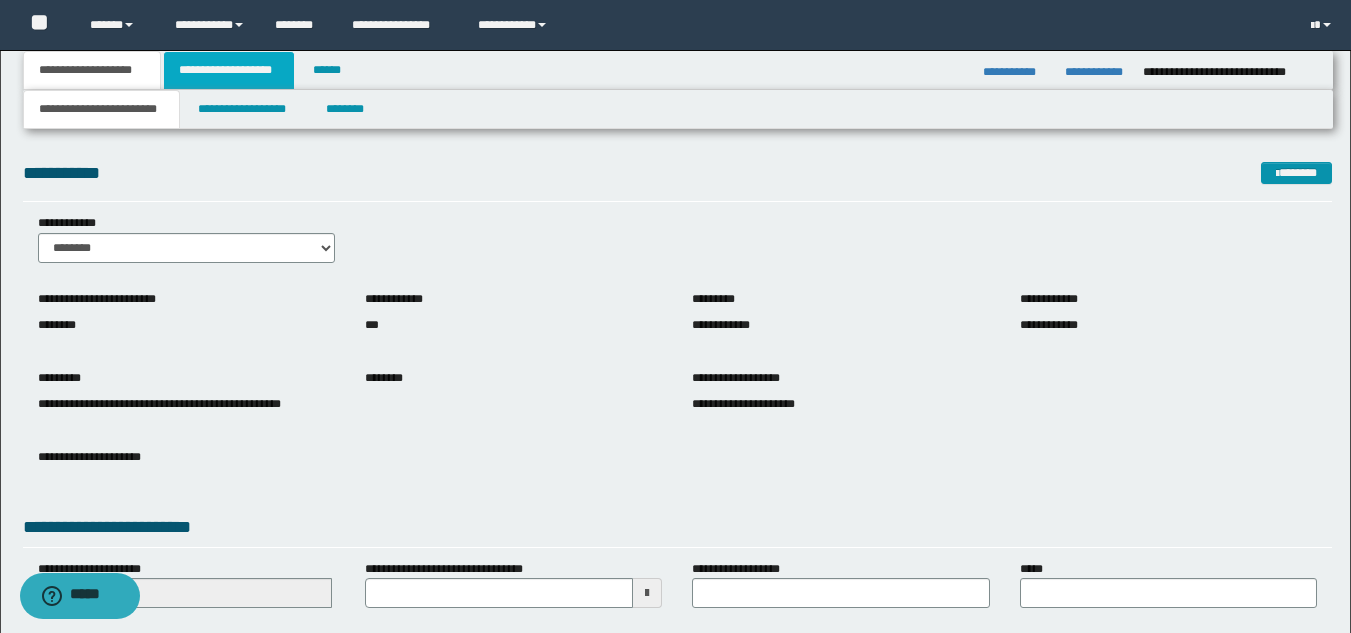 click on "**********" at bounding box center [229, 70] 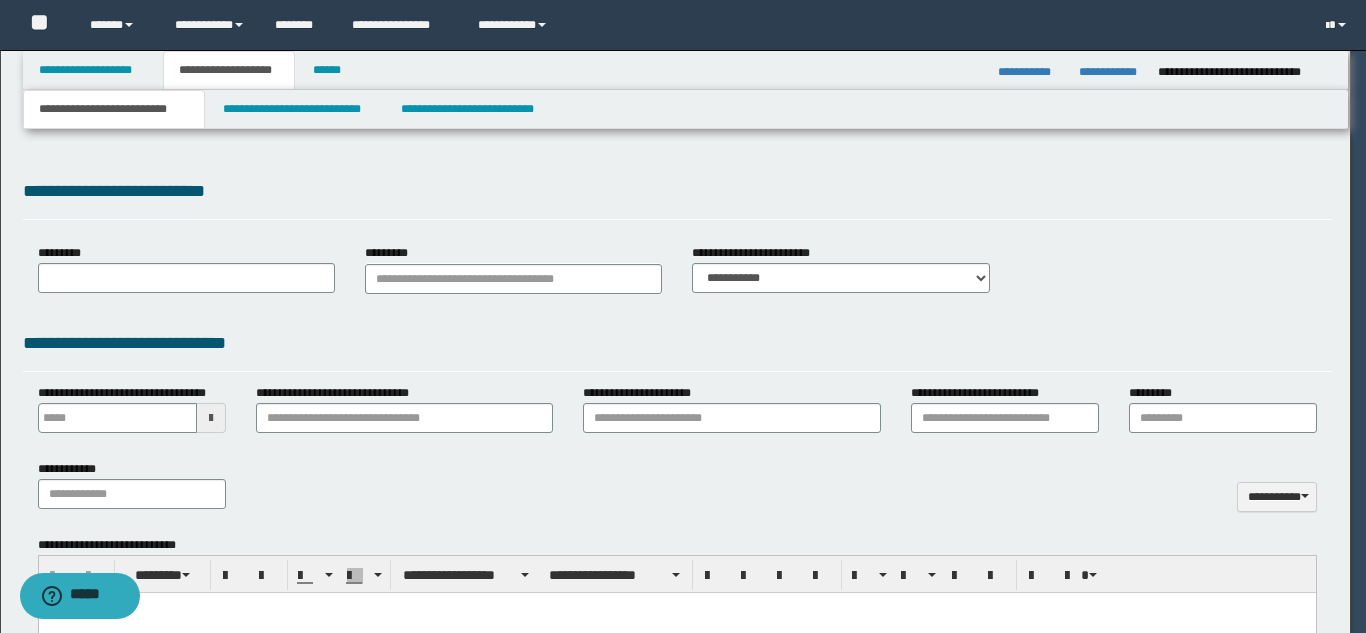 type on "**********" 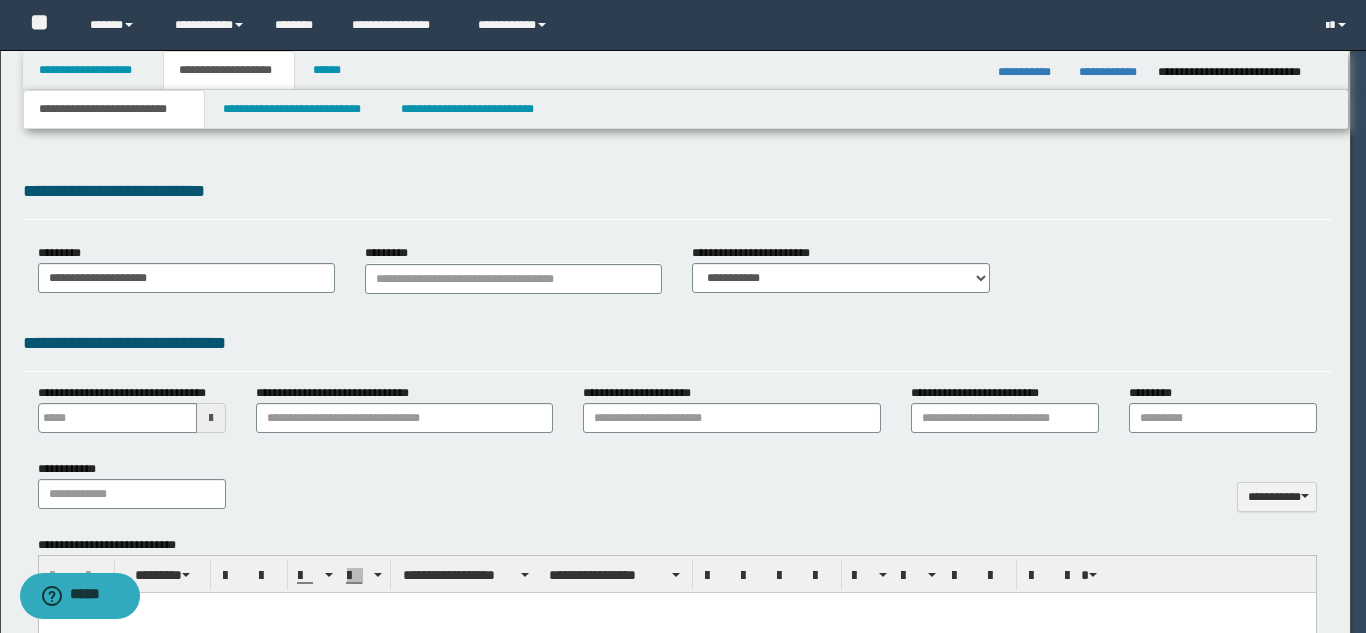scroll, scrollTop: 0, scrollLeft: 0, axis: both 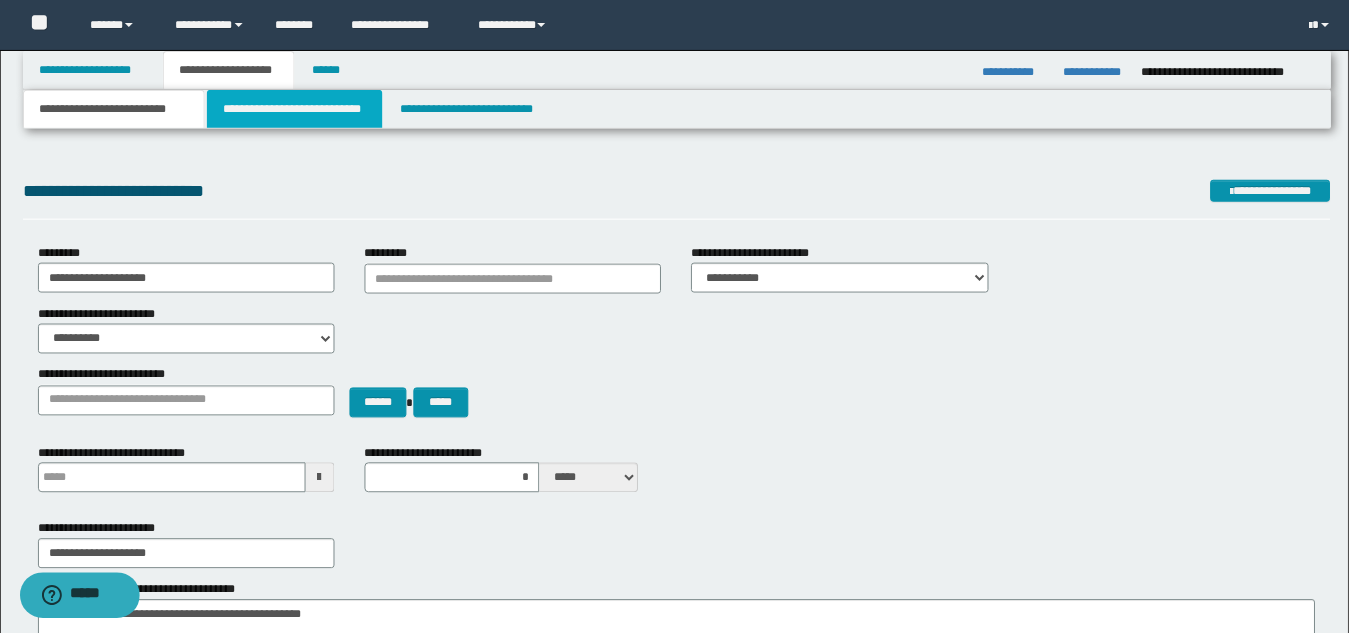 click on "**********" at bounding box center [295, 109] 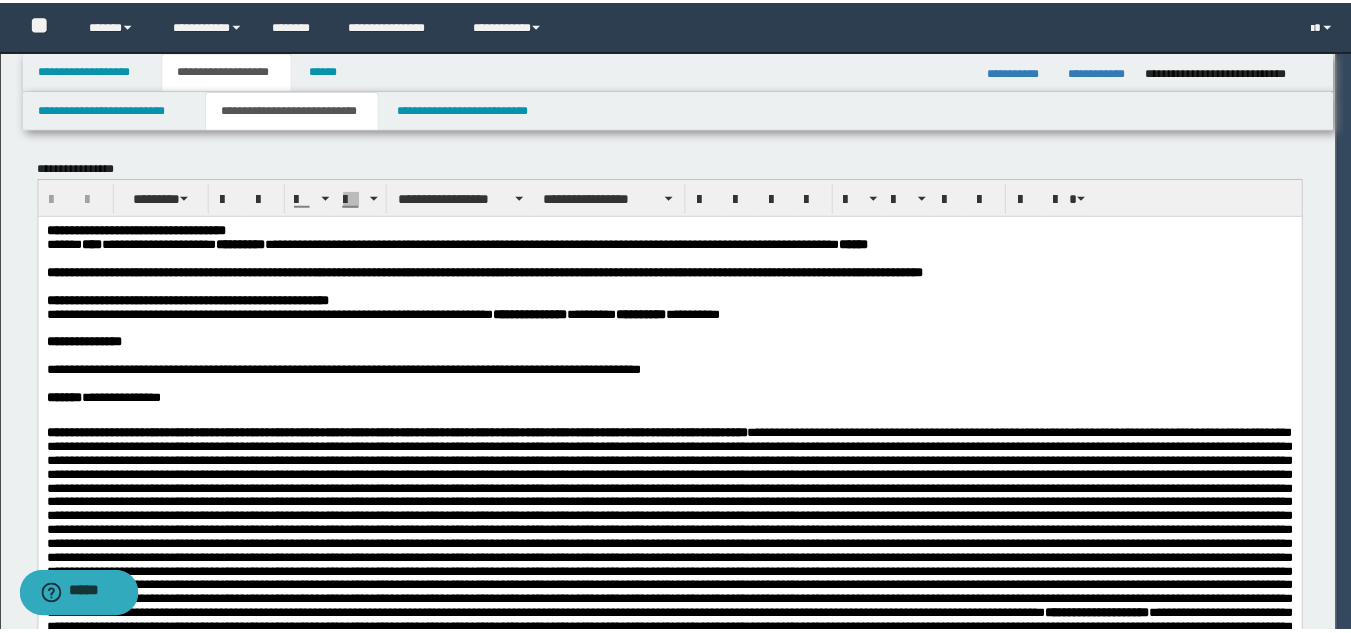 scroll, scrollTop: 0, scrollLeft: 0, axis: both 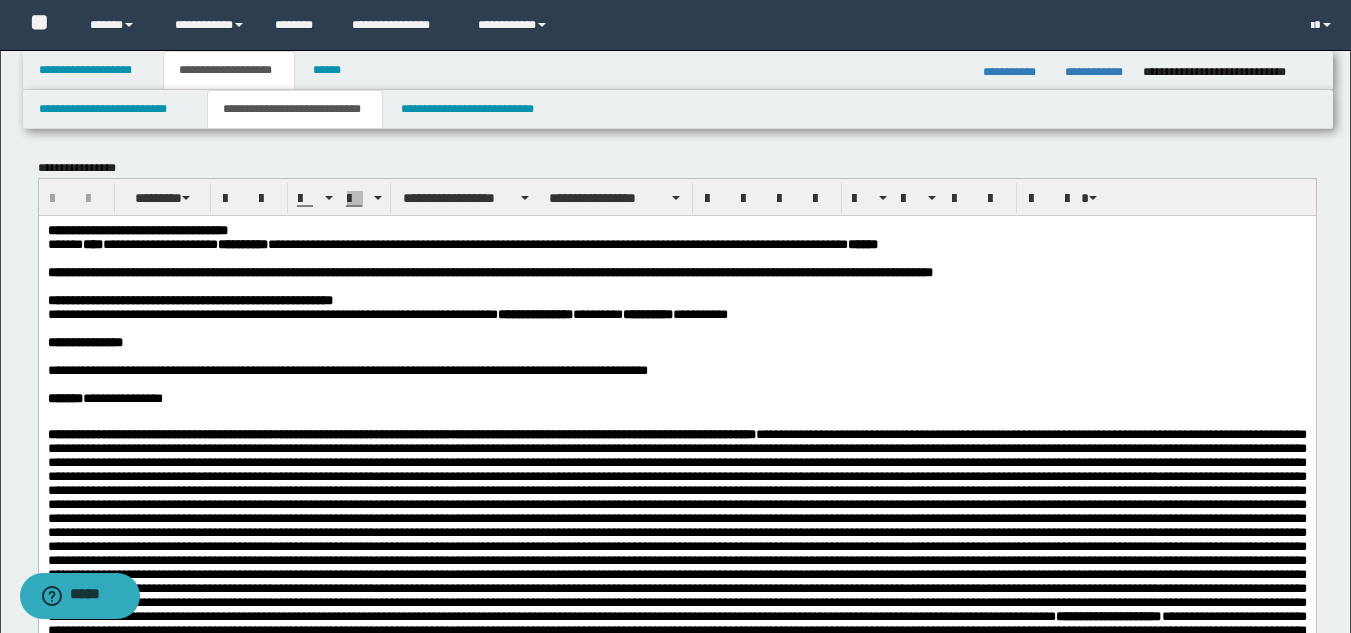 click on "**********" at bounding box center (676, 398) 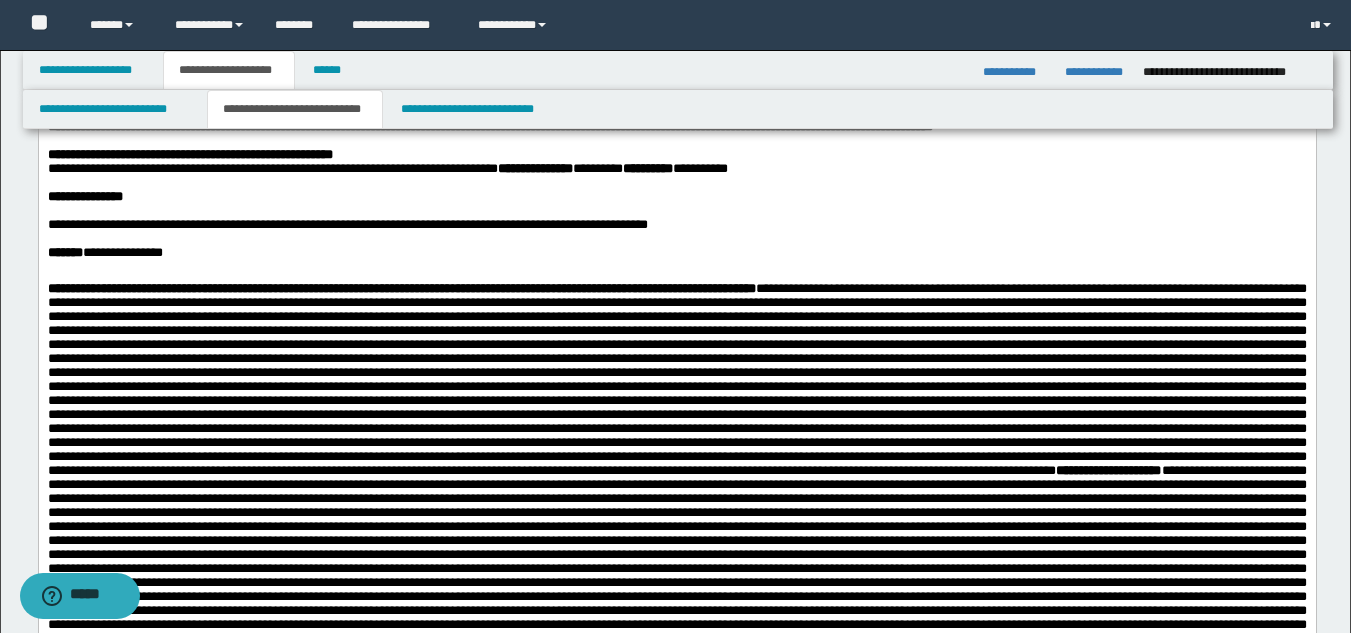 scroll, scrollTop: 166, scrollLeft: 0, axis: vertical 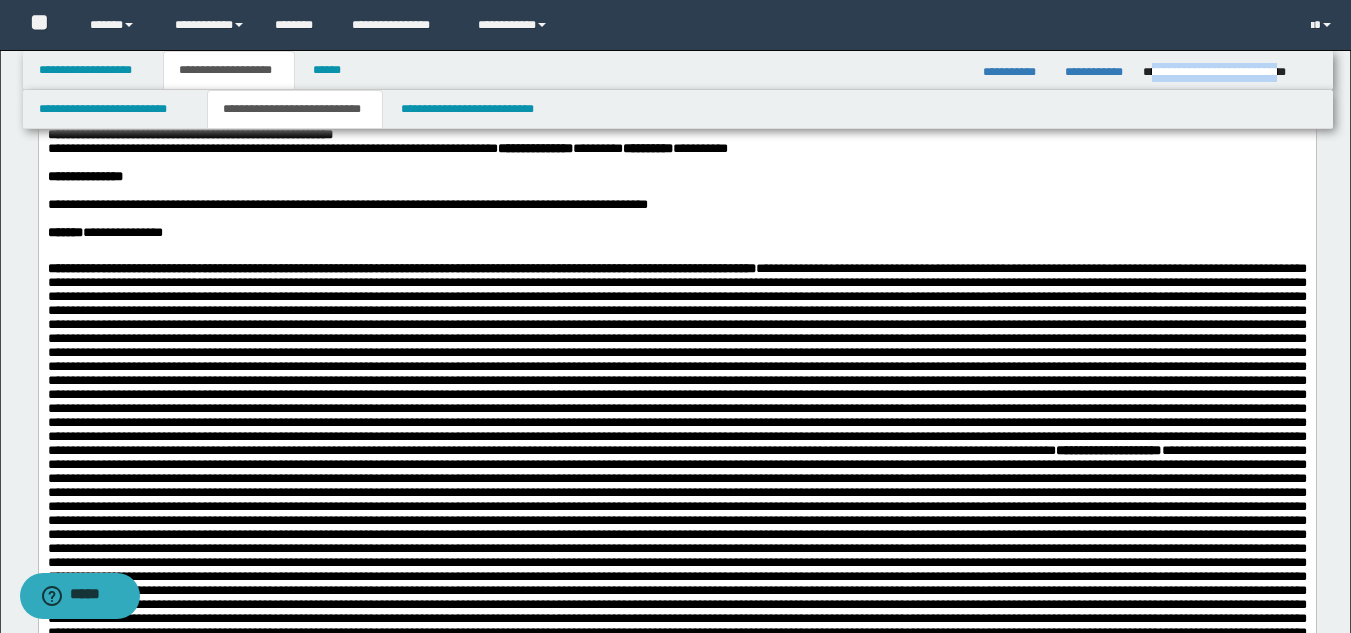 drag, startPoint x: 1149, startPoint y: 67, endPoint x: 1315, endPoint y: 78, distance: 166.36406 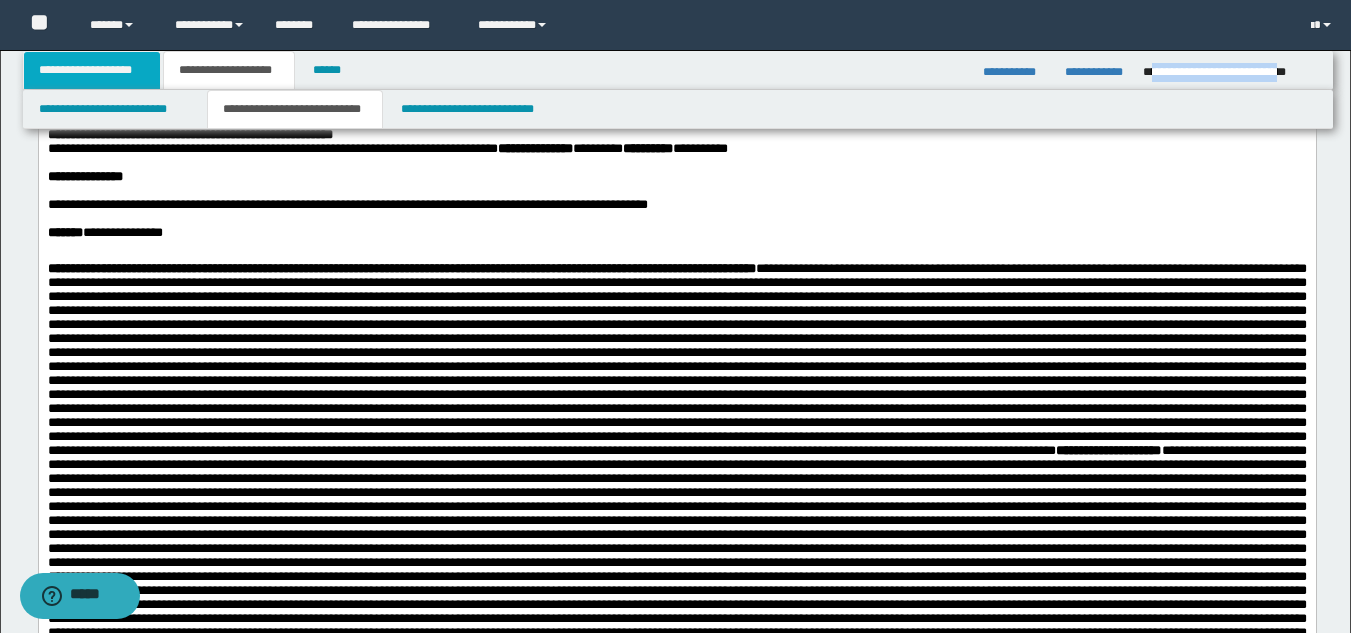 click on "**********" at bounding box center [92, 70] 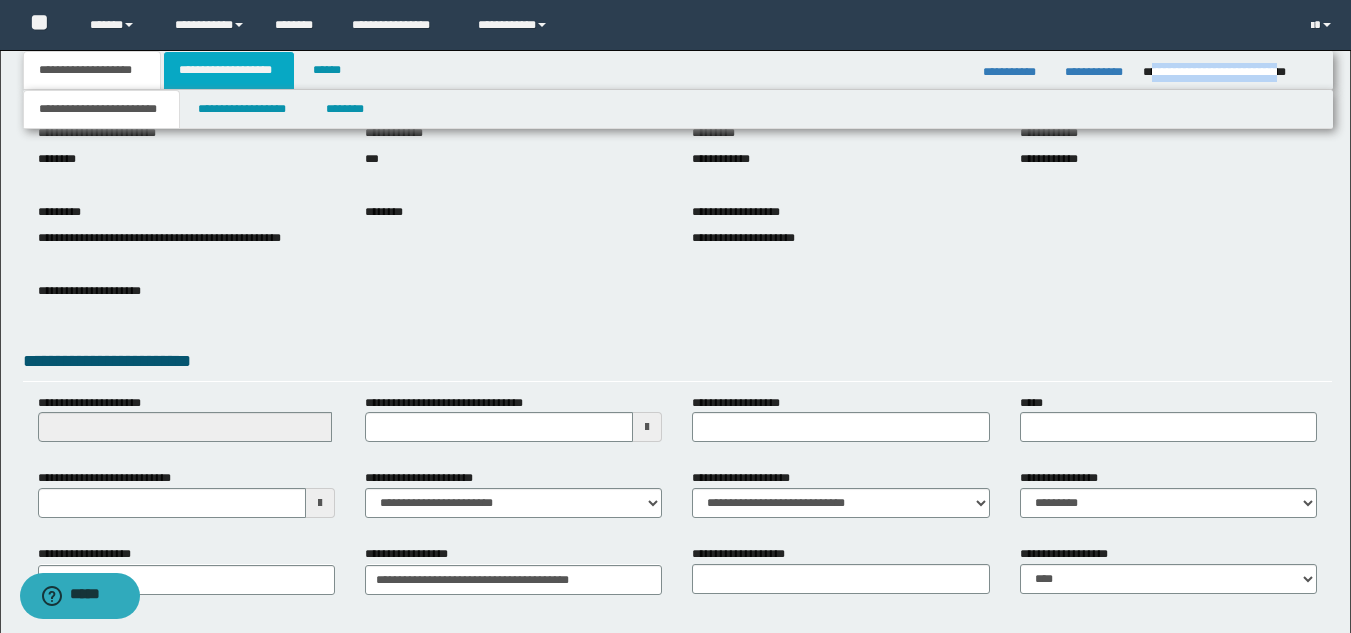 click on "**********" at bounding box center (229, 70) 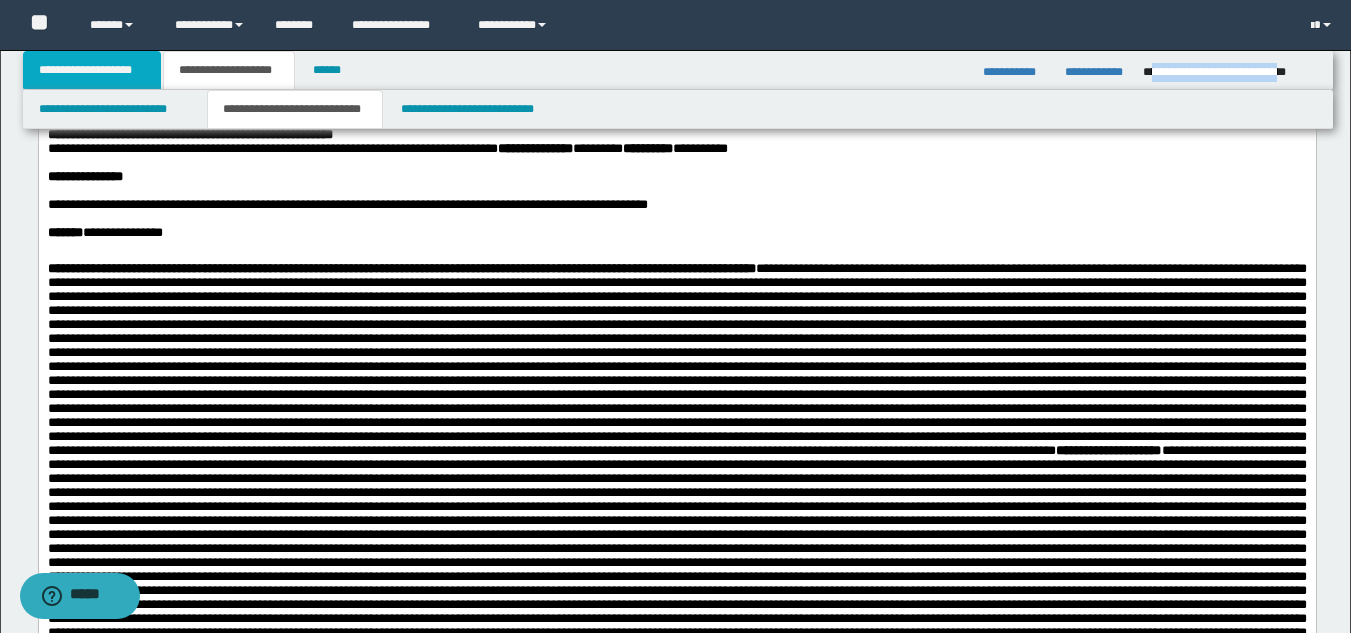 drag, startPoint x: 112, startPoint y: 82, endPoint x: 132, endPoint y: 93, distance: 22.825424 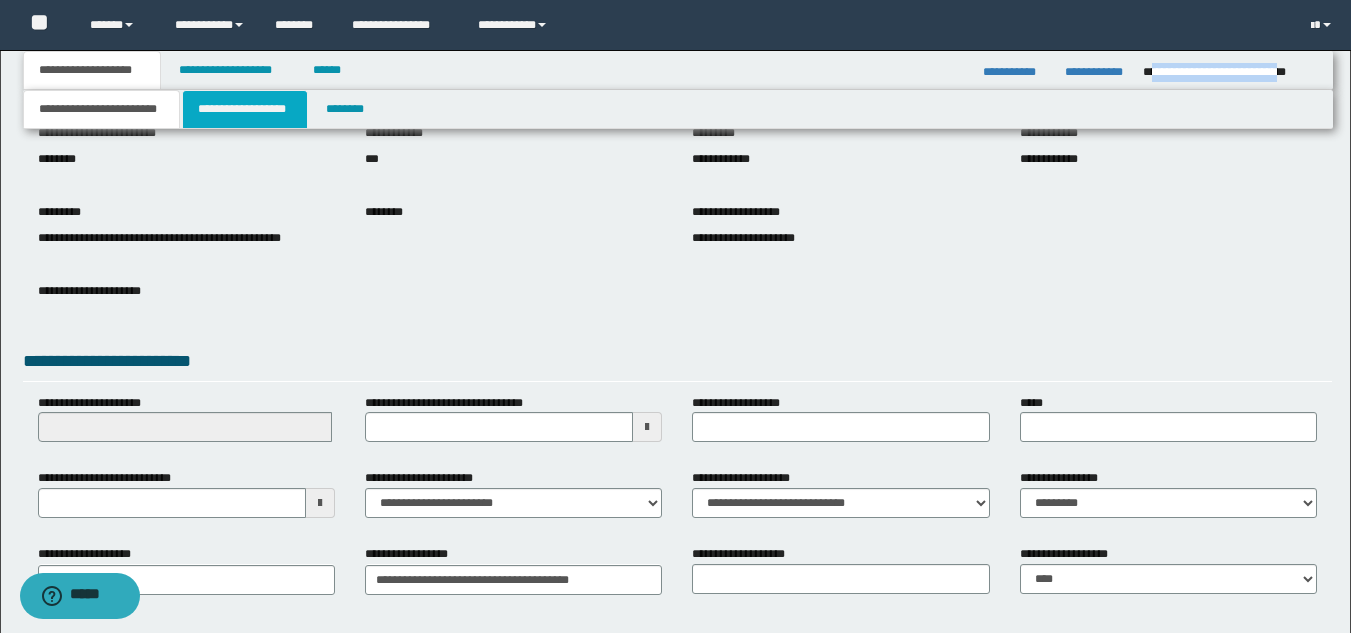 click on "**********" at bounding box center (245, 109) 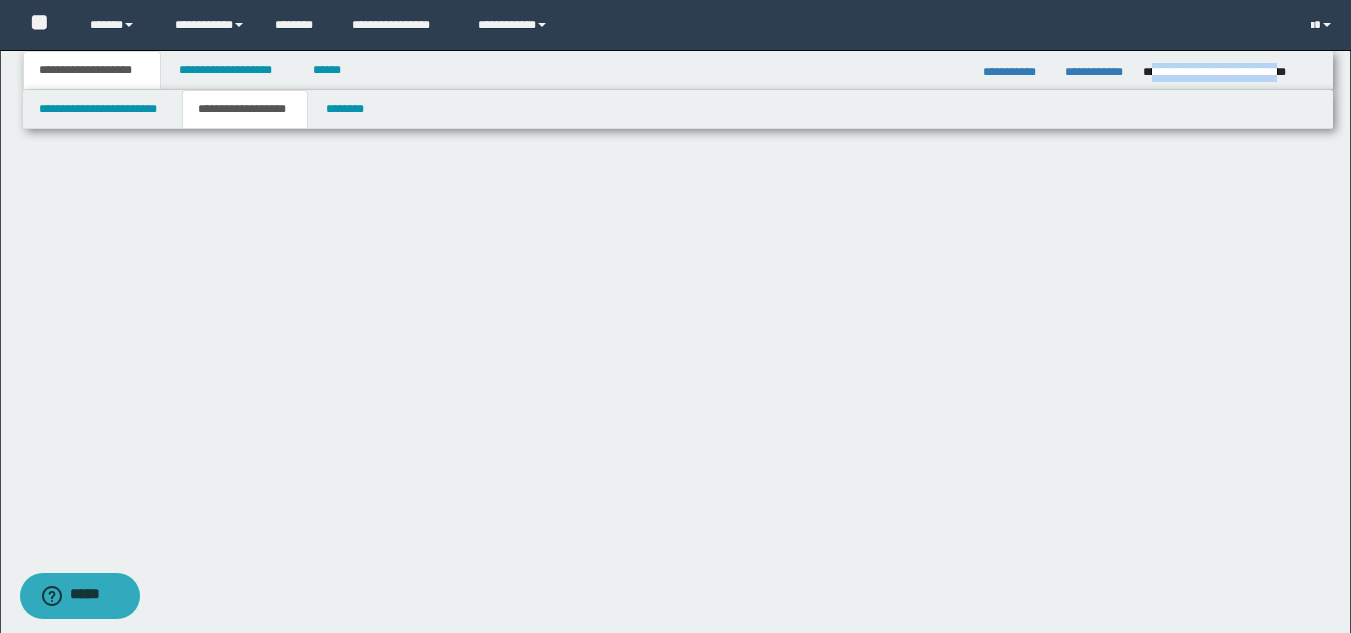 scroll, scrollTop: 0, scrollLeft: 0, axis: both 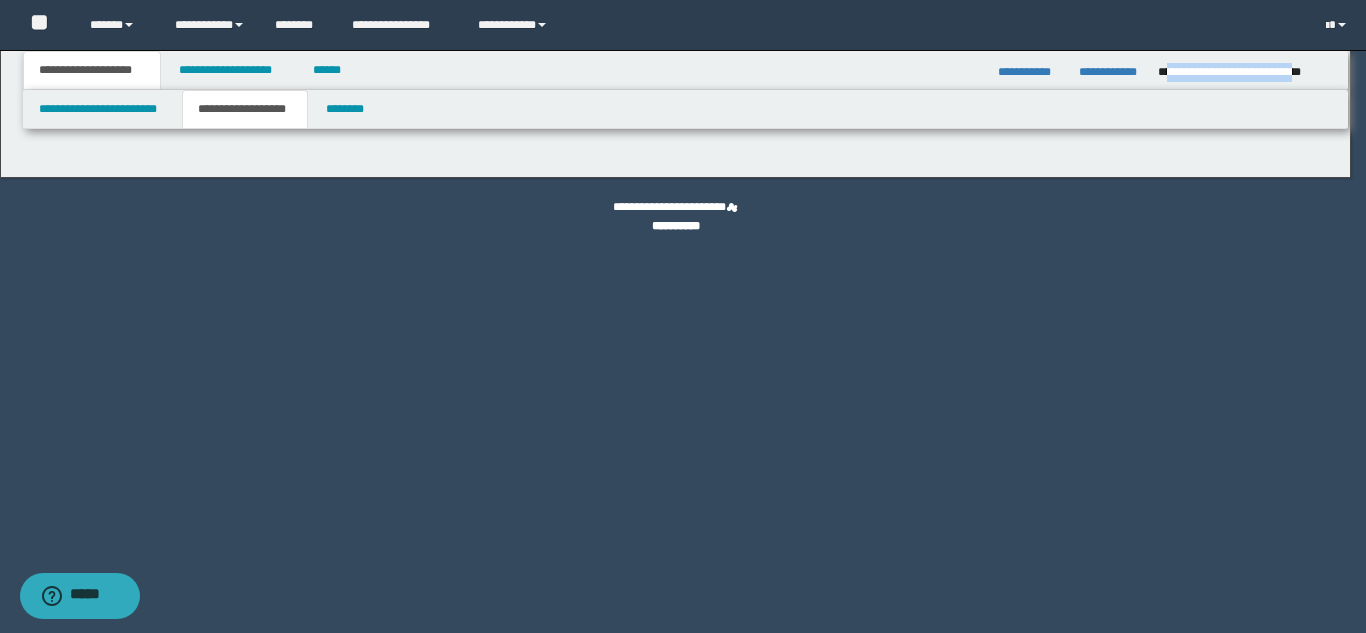 type on "********" 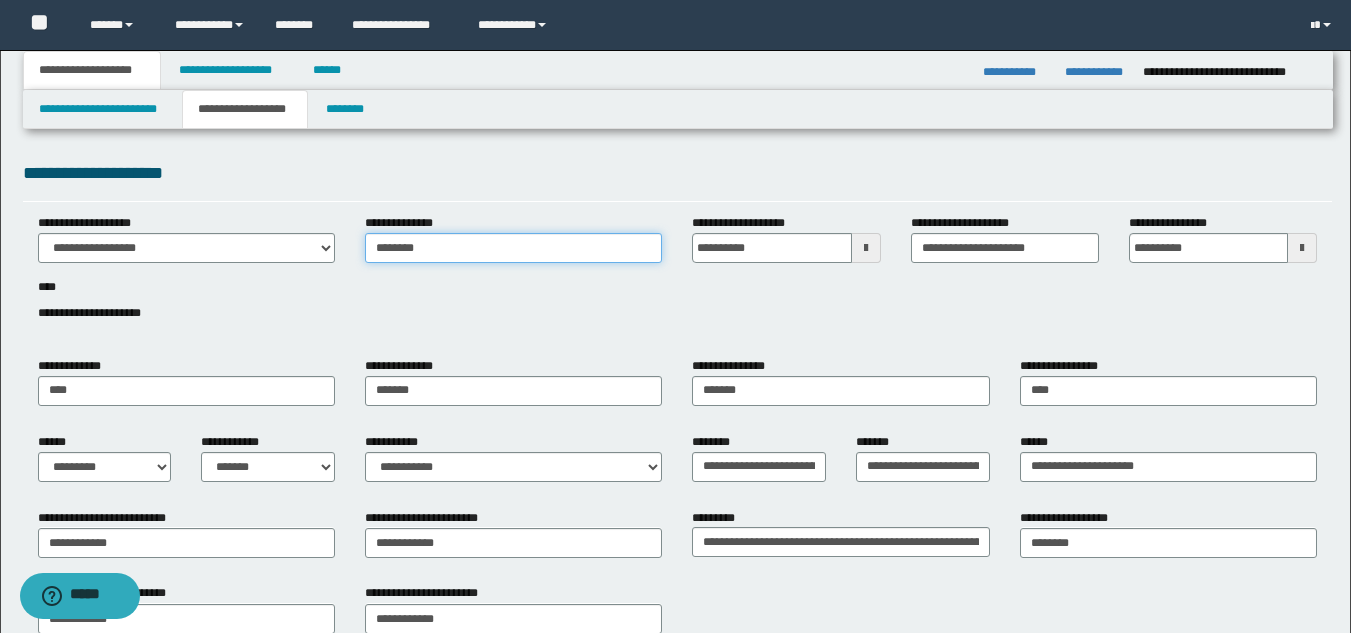drag, startPoint x: 433, startPoint y: 245, endPoint x: 368, endPoint y: 245, distance: 65 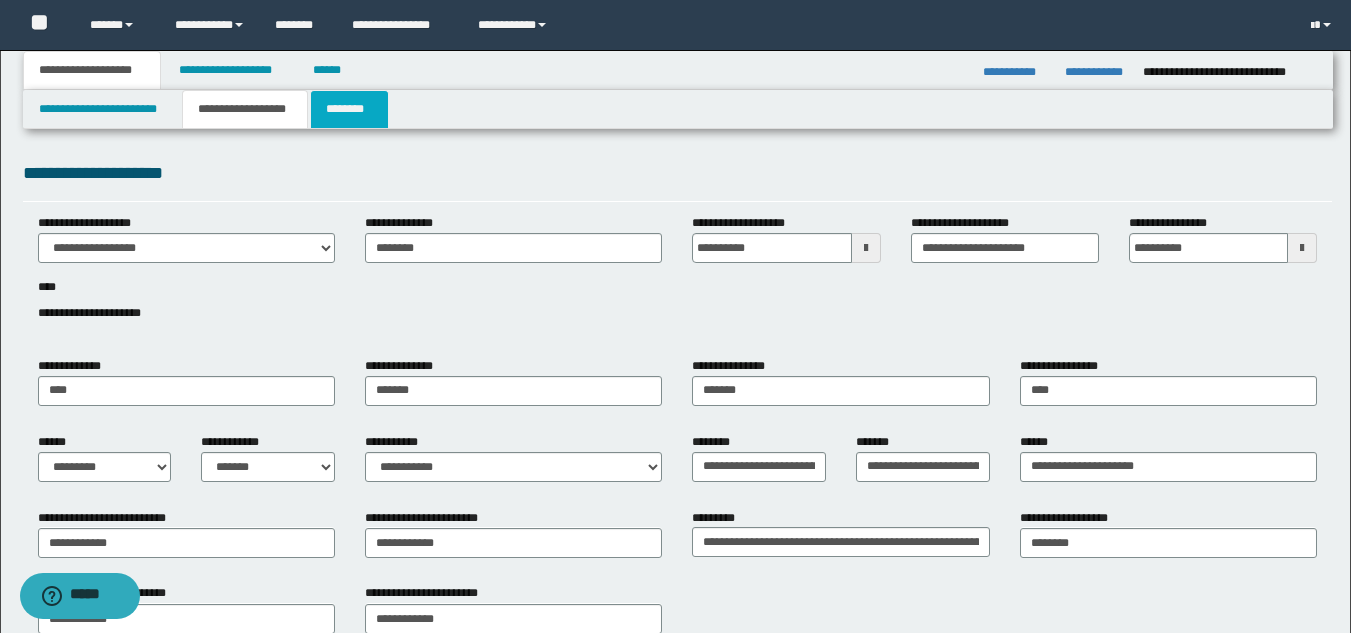 click on "********" at bounding box center (349, 109) 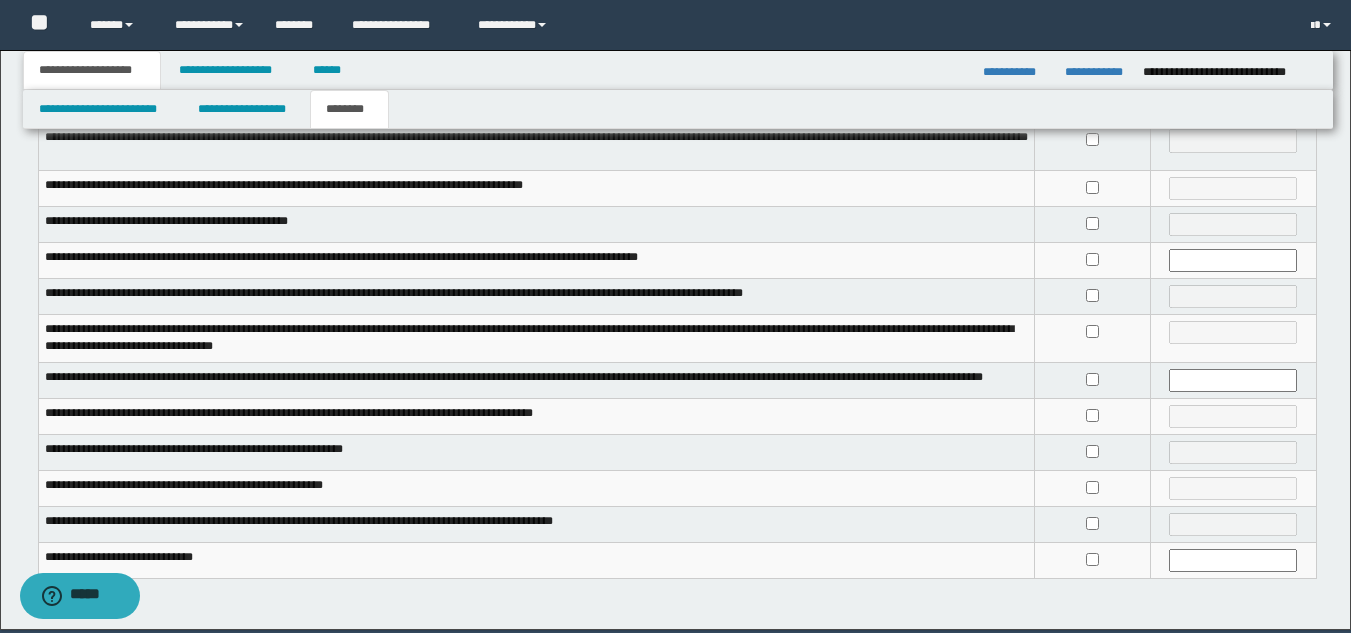 scroll, scrollTop: 432, scrollLeft: 0, axis: vertical 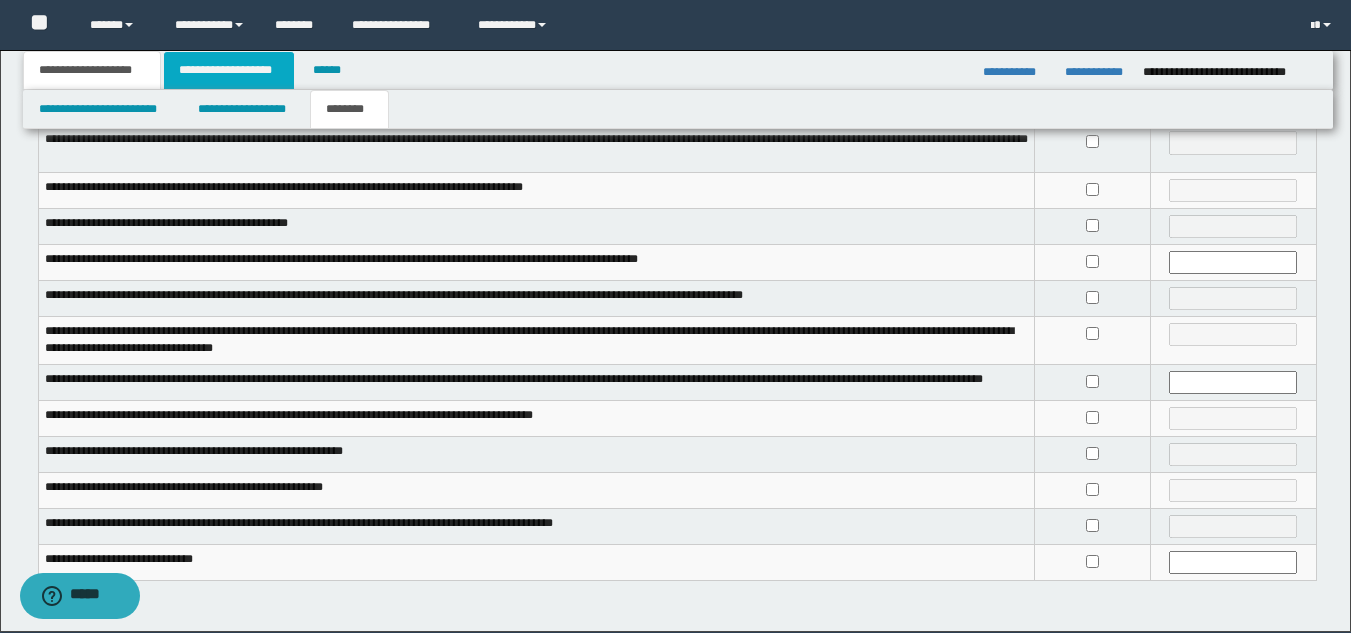 click on "**********" at bounding box center (229, 70) 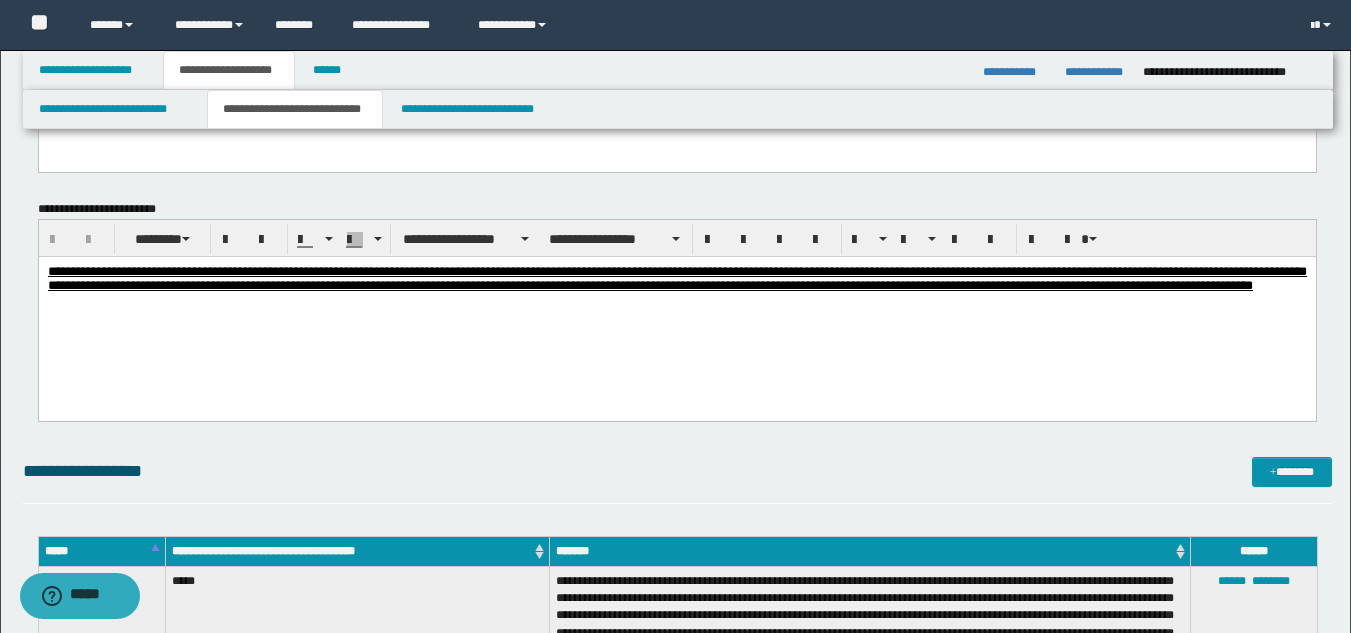 scroll, scrollTop: 1400, scrollLeft: 0, axis: vertical 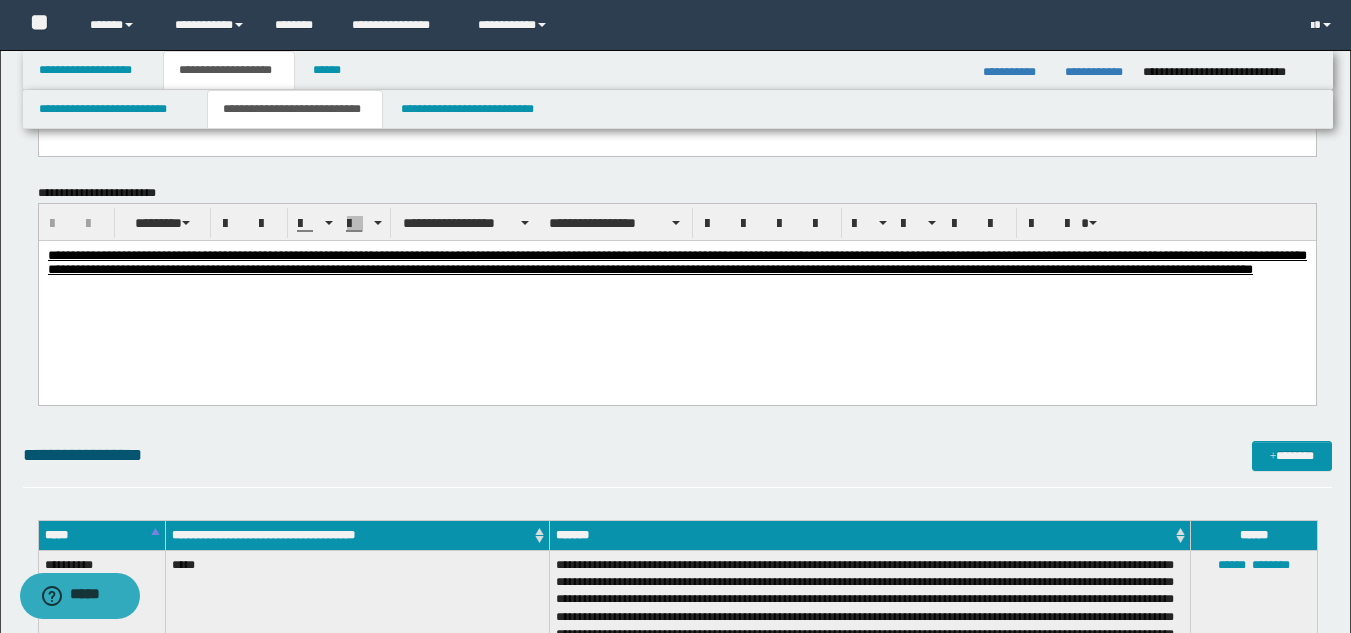 drag, startPoint x: 1365, startPoint y: 170, endPoint x: 1040, endPoint y: 44, distance: 348.56995 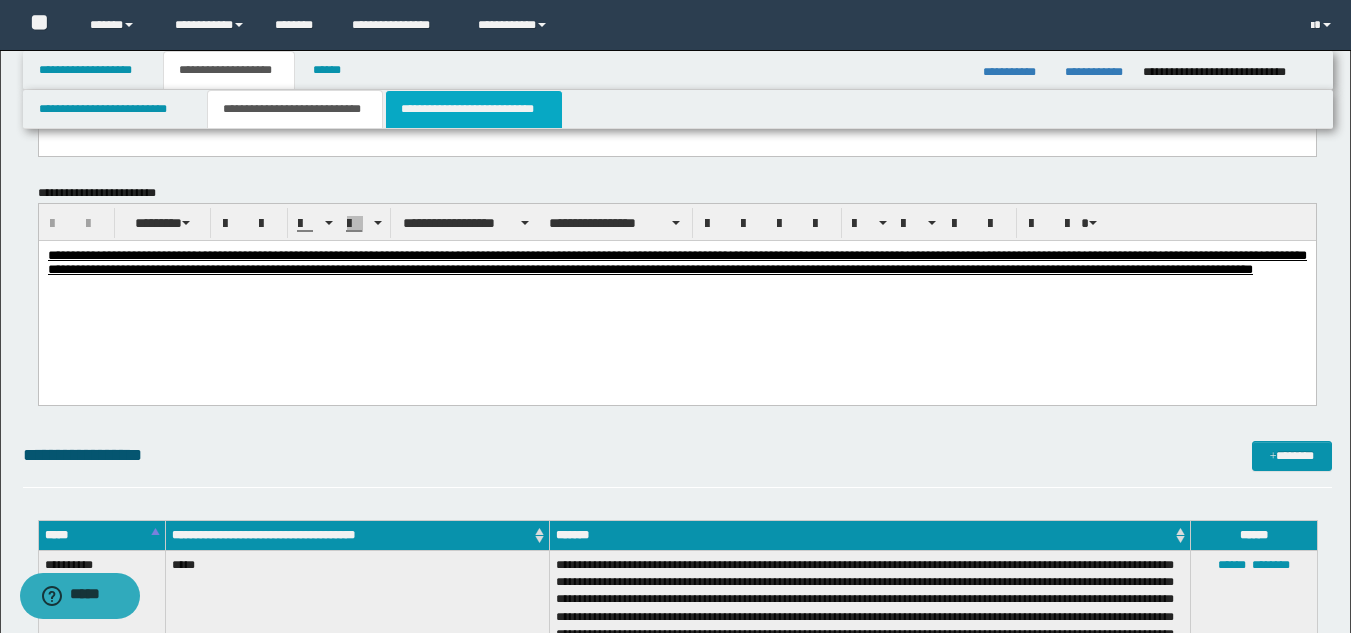click on "**********" at bounding box center [474, 109] 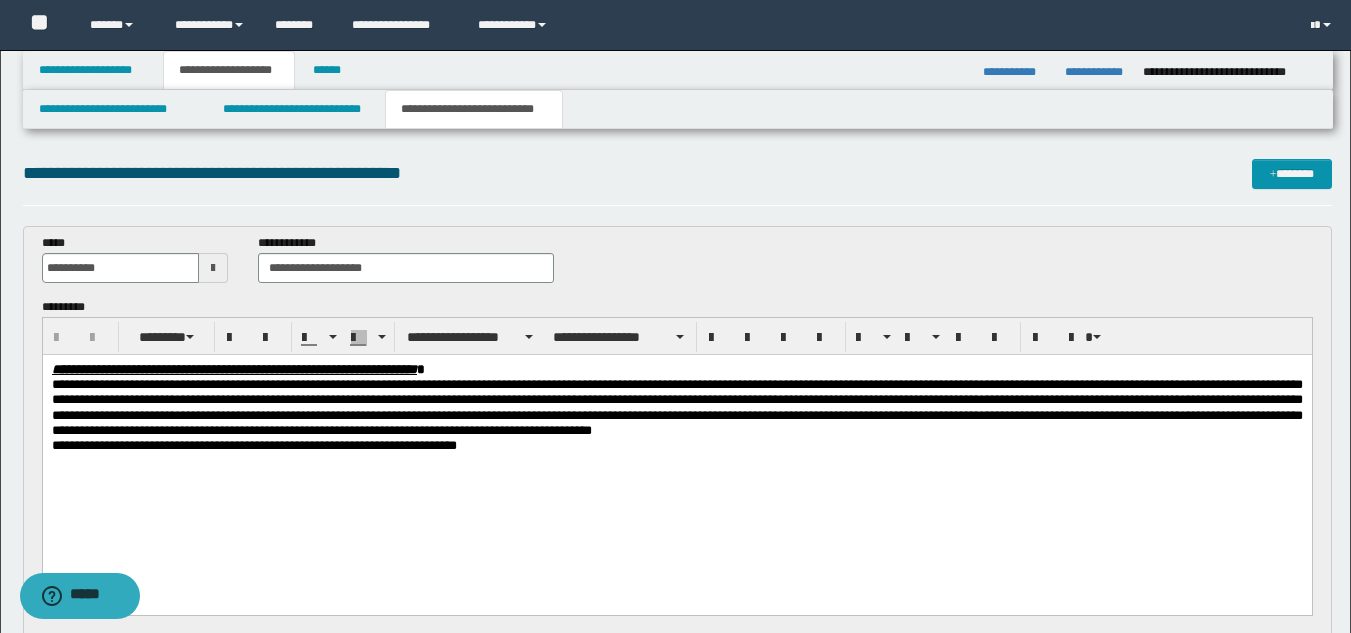 scroll, scrollTop: 0, scrollLeft: 0, axis: both 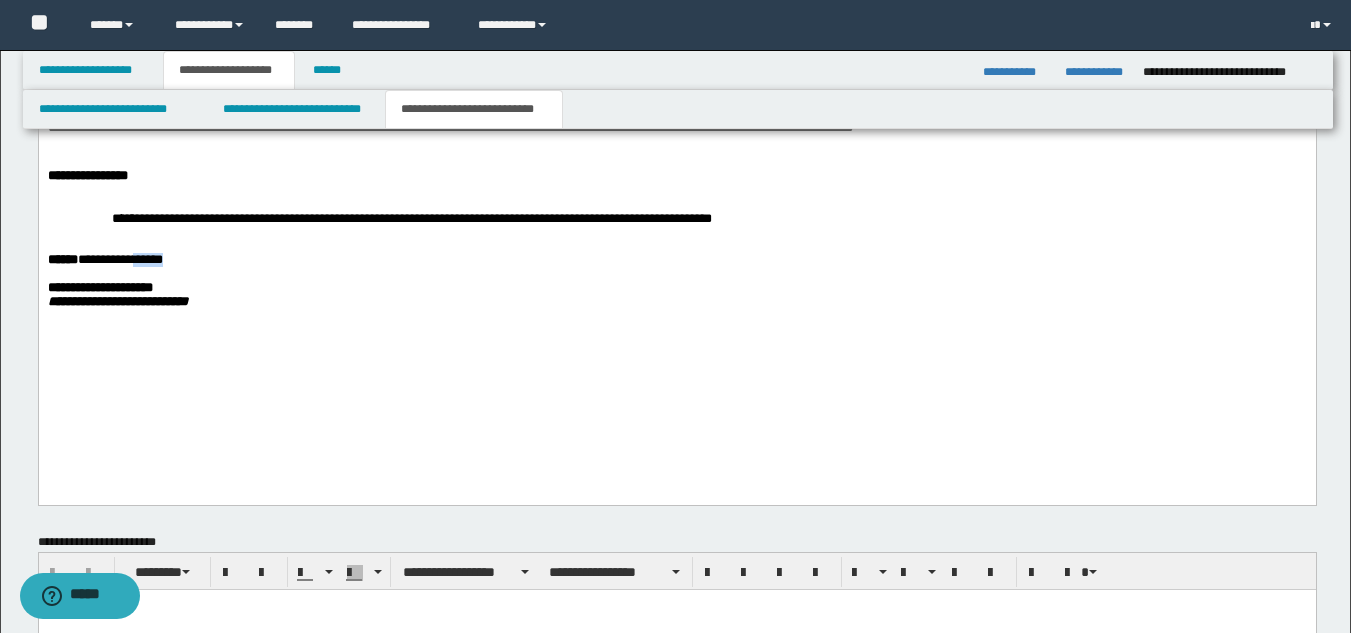 drag, startPoint x: 157, startPoint y: 341, endPoint x: 218, endPoint y: 343, distance: 61.03278 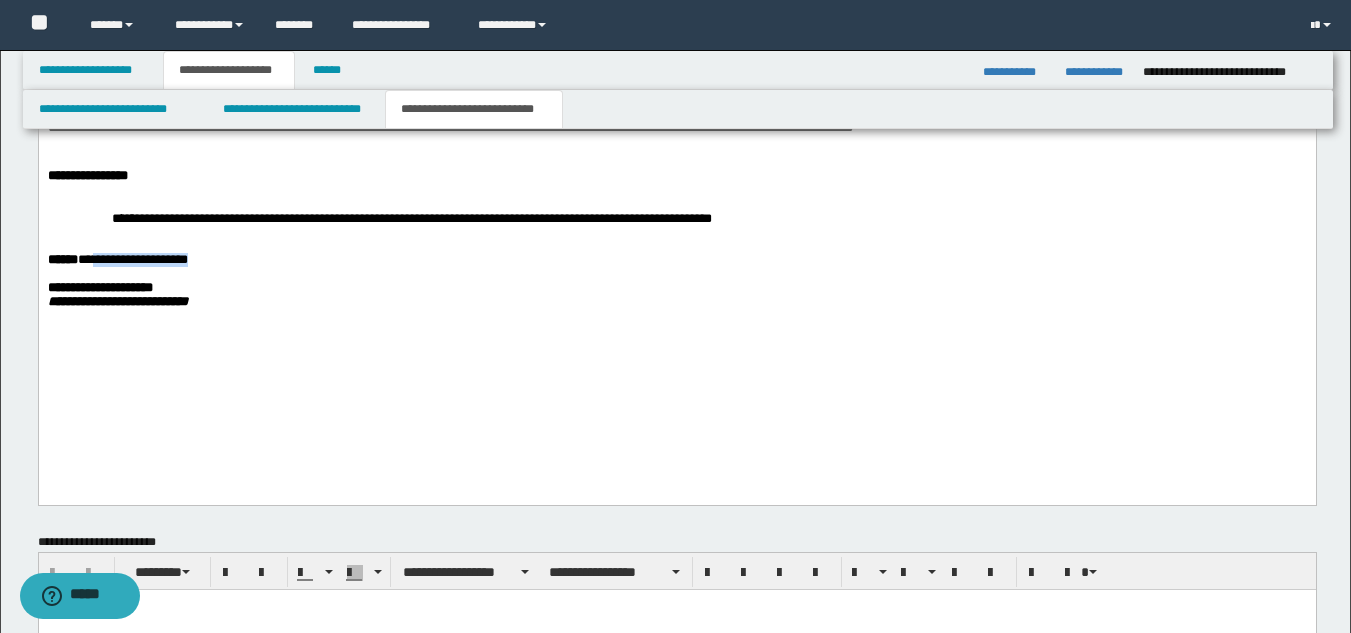 drag, startPoint x: 180, startPoint y: 346, endPoint x: 242, endPoint y: 348, distance: 62.03225 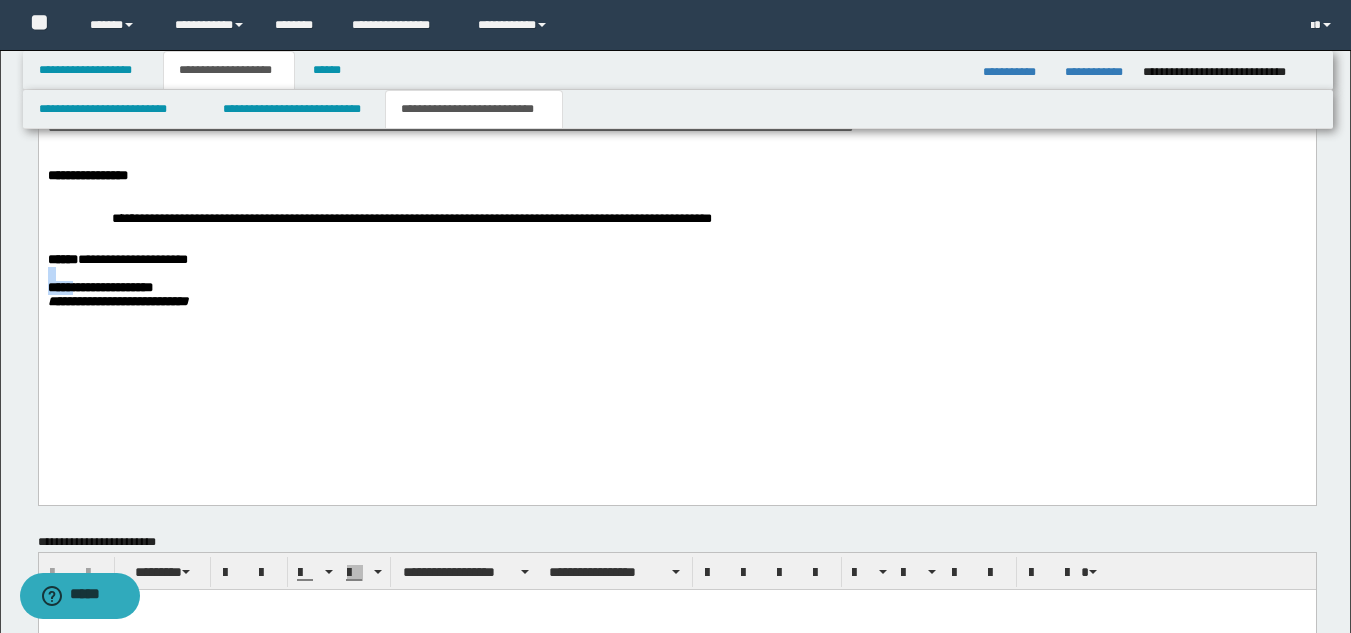 click on "**********" at bounding box center [676, -45] 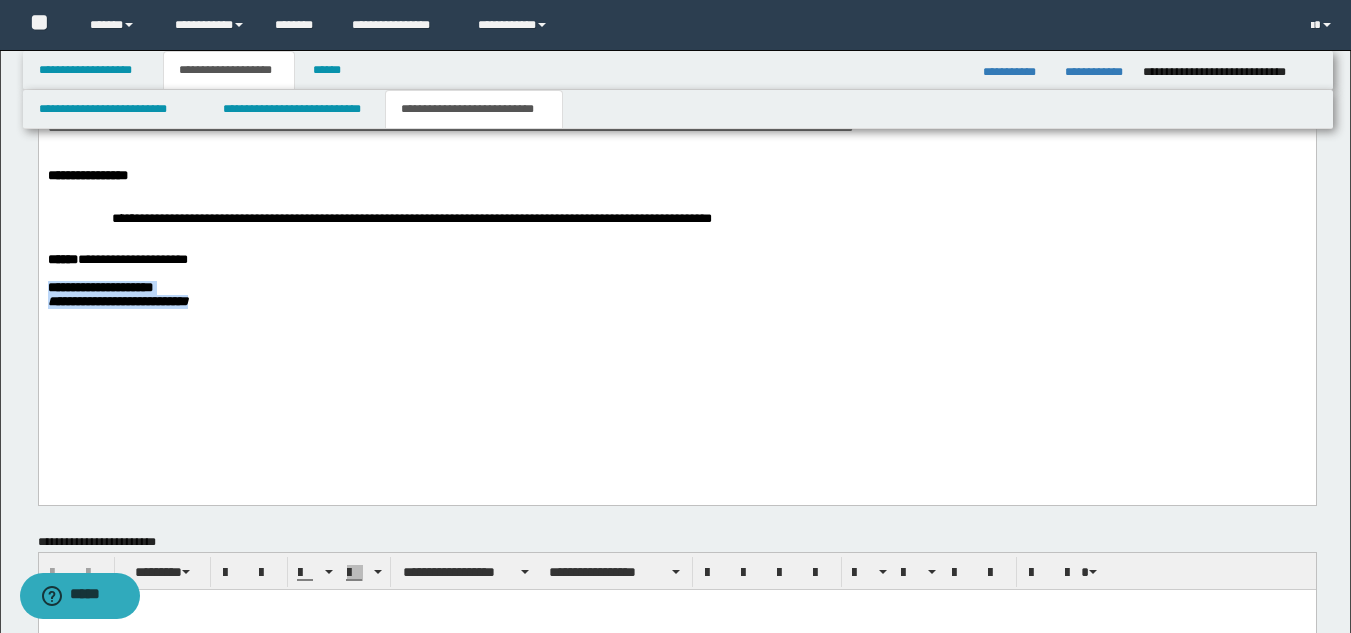 drag, startPoint x: 50, startPoint y: 364, endPoint x: 319, endPoint y: 421, distance: 274.97272 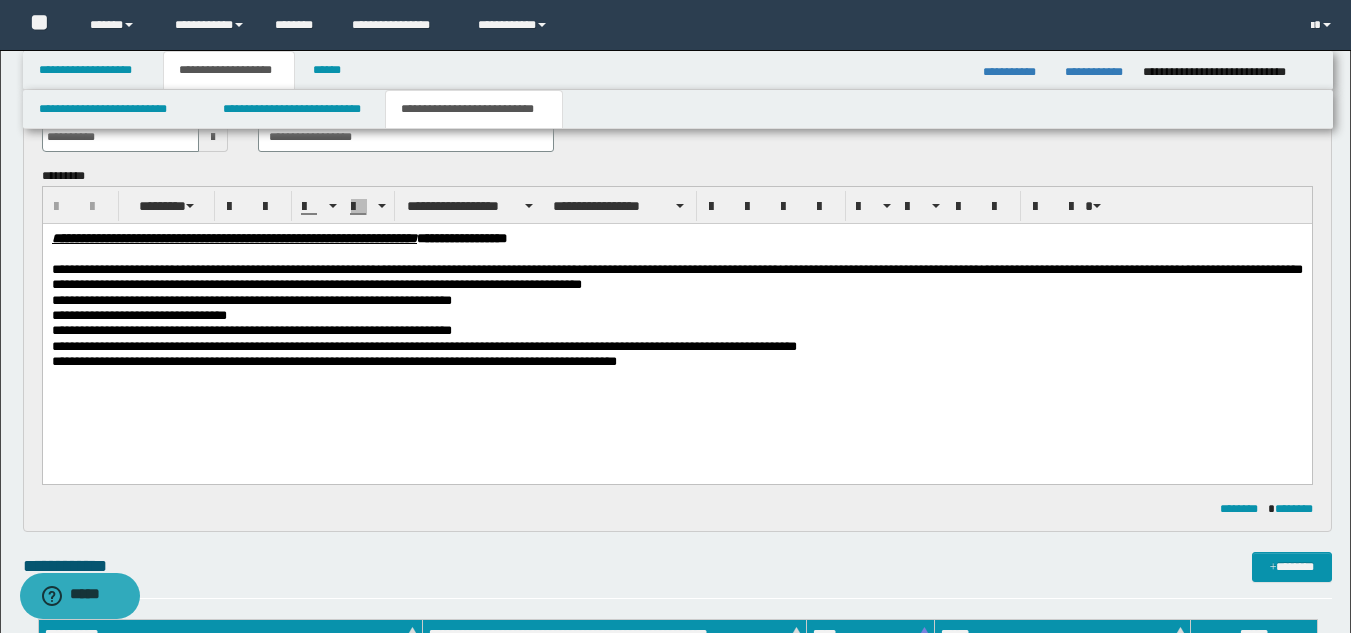 scroll, scrollTop: 538, scrollLeft: 0, axis: vertical 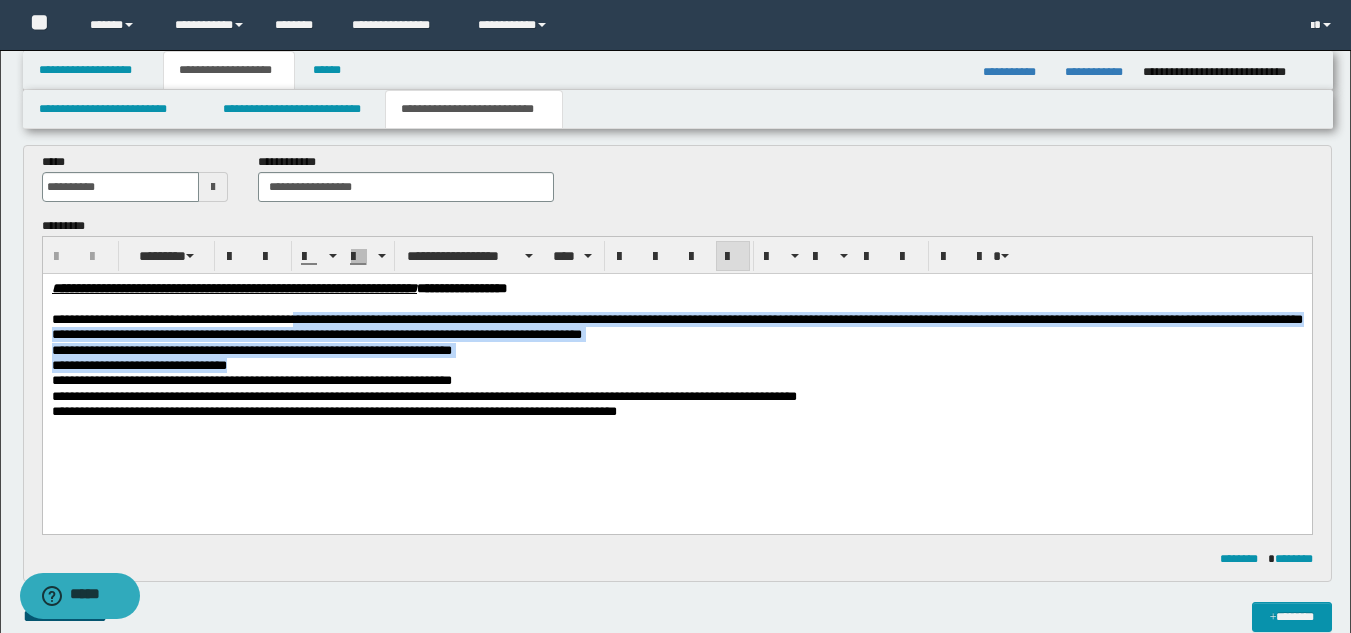 drag, startPoint x: 385, startPoint y: 314, endPoint x: 420, endPoint y: 361, distance: 58.60034 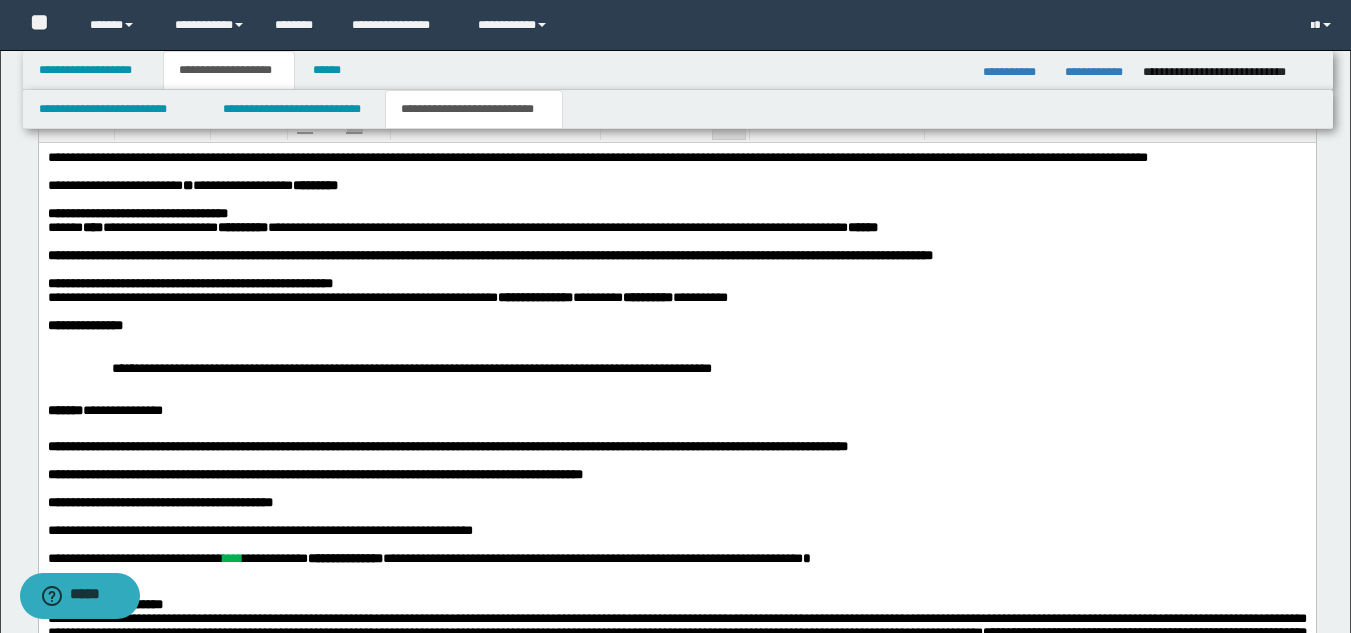scroll, scrollTop: 1304, scrollLeft: 0, axis: vertical 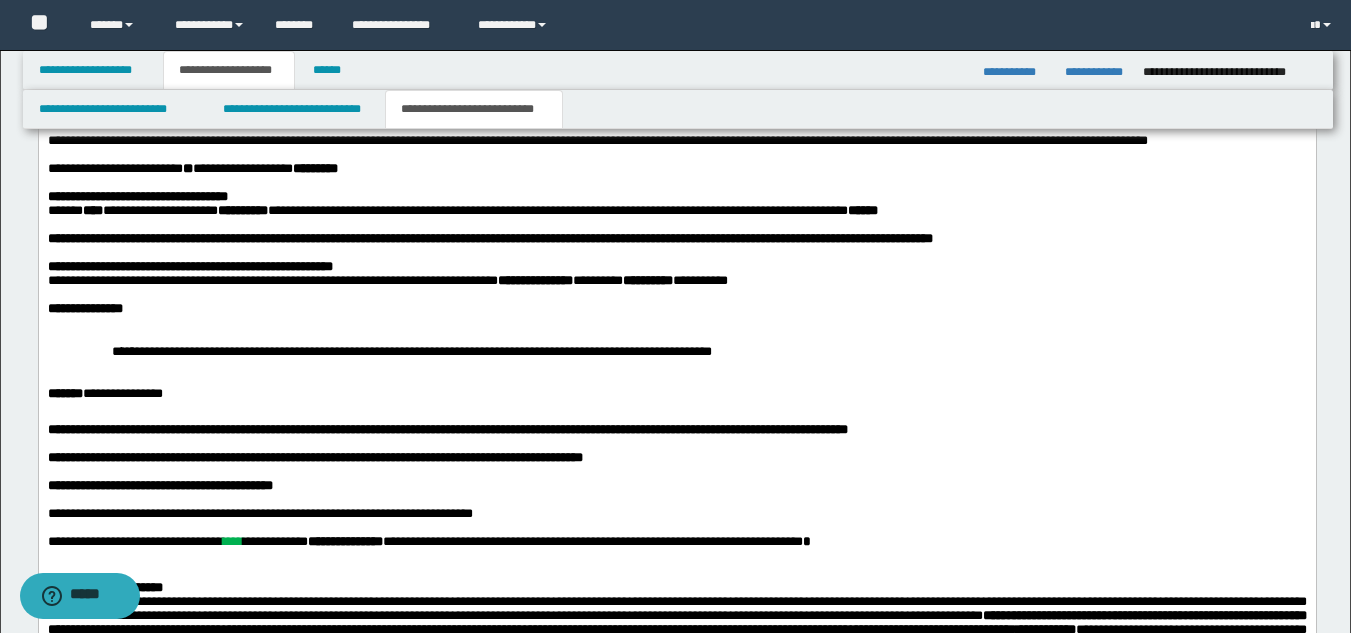 click at bounding box center [676, 182] 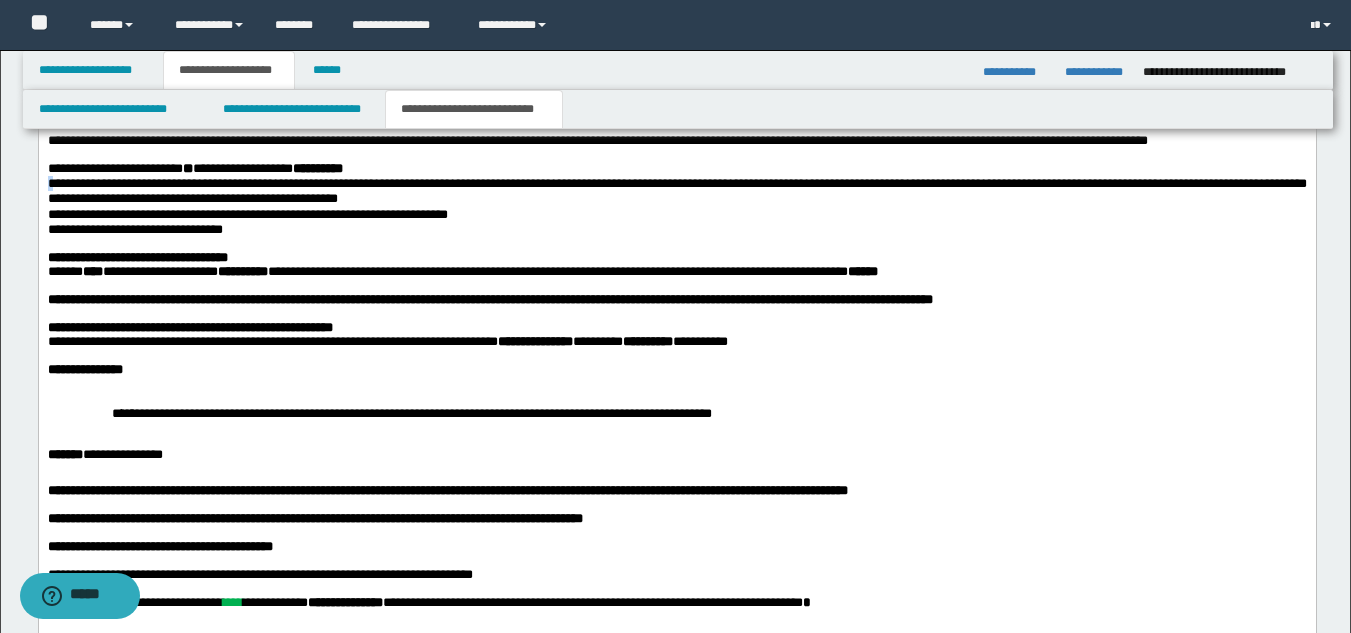 drag, startPoint x: 50, startPoint y: 204, endPoint x: 45, endPoint y: 221, distance: 17.720045 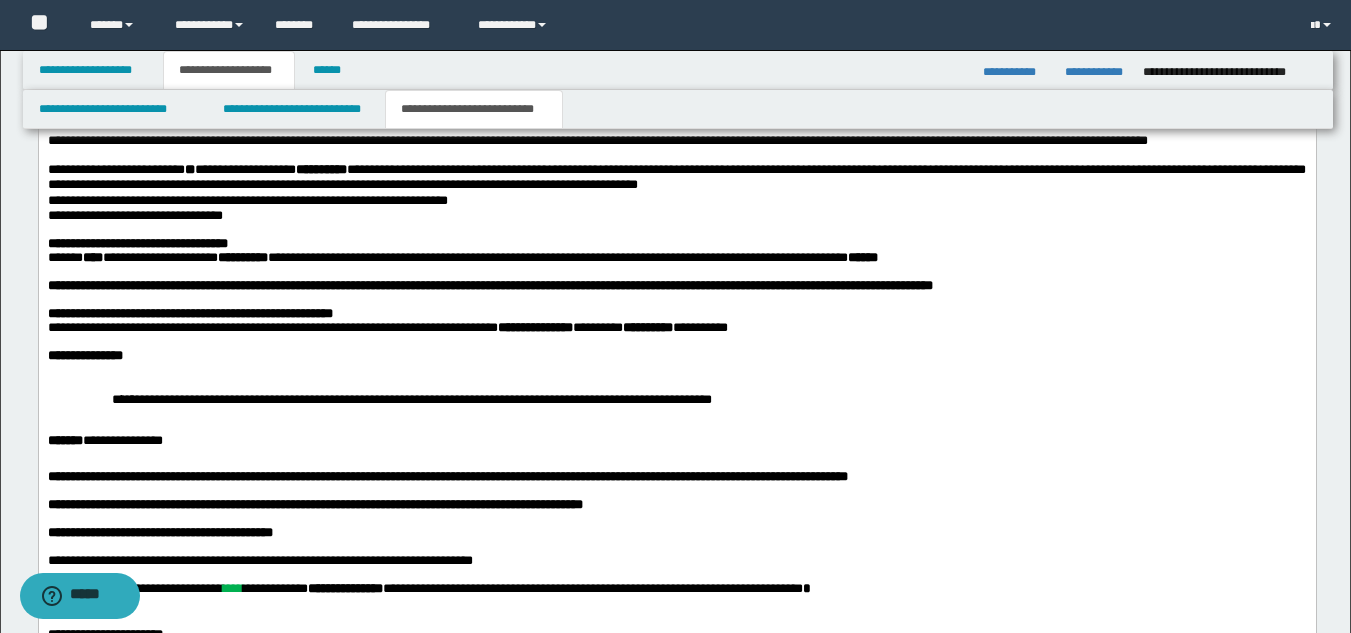 click on "**********" at bounding box center [676, 214] 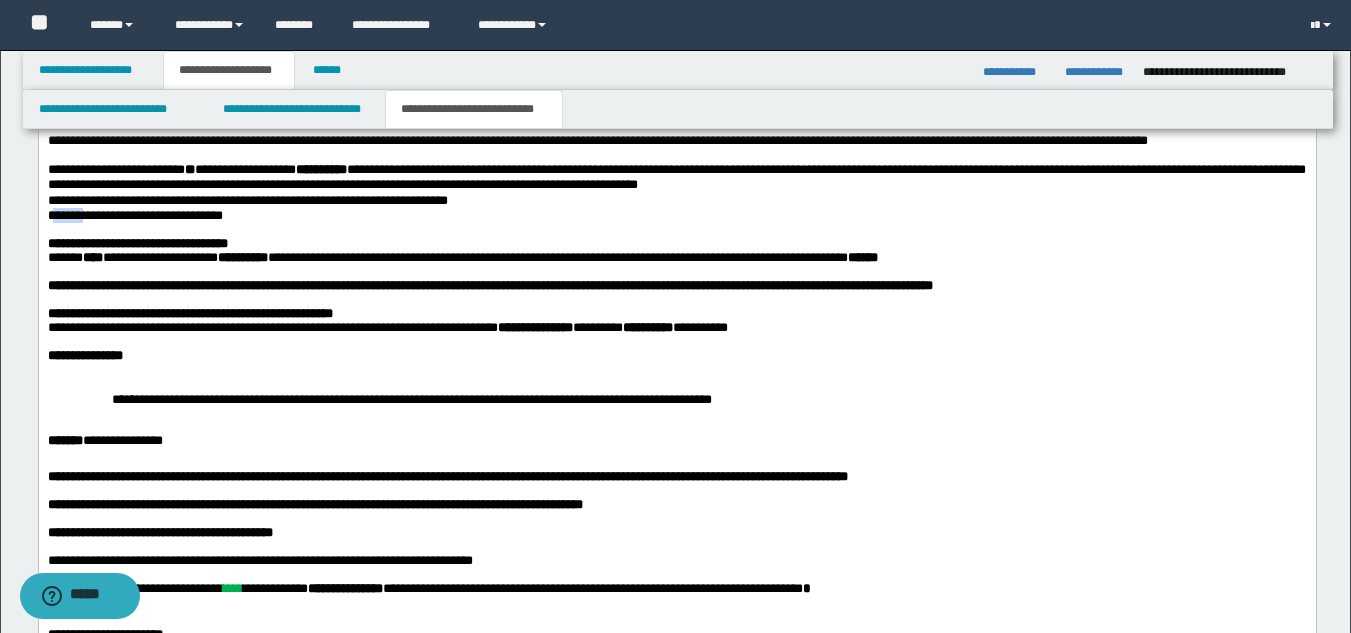 drag, startPoint x: 51, startPoint y: 236, endPoint x: 90, endPoint y: 234, distance: 39.051247 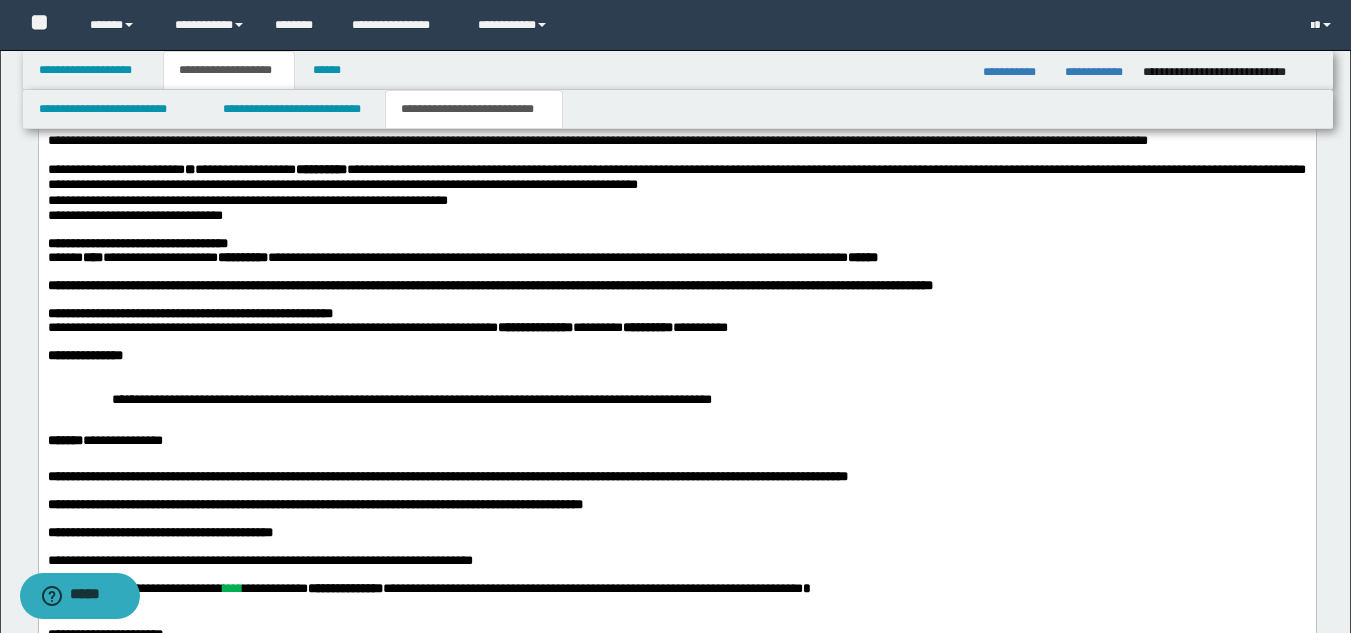 click on "**********" at bounding box center (676, 554) 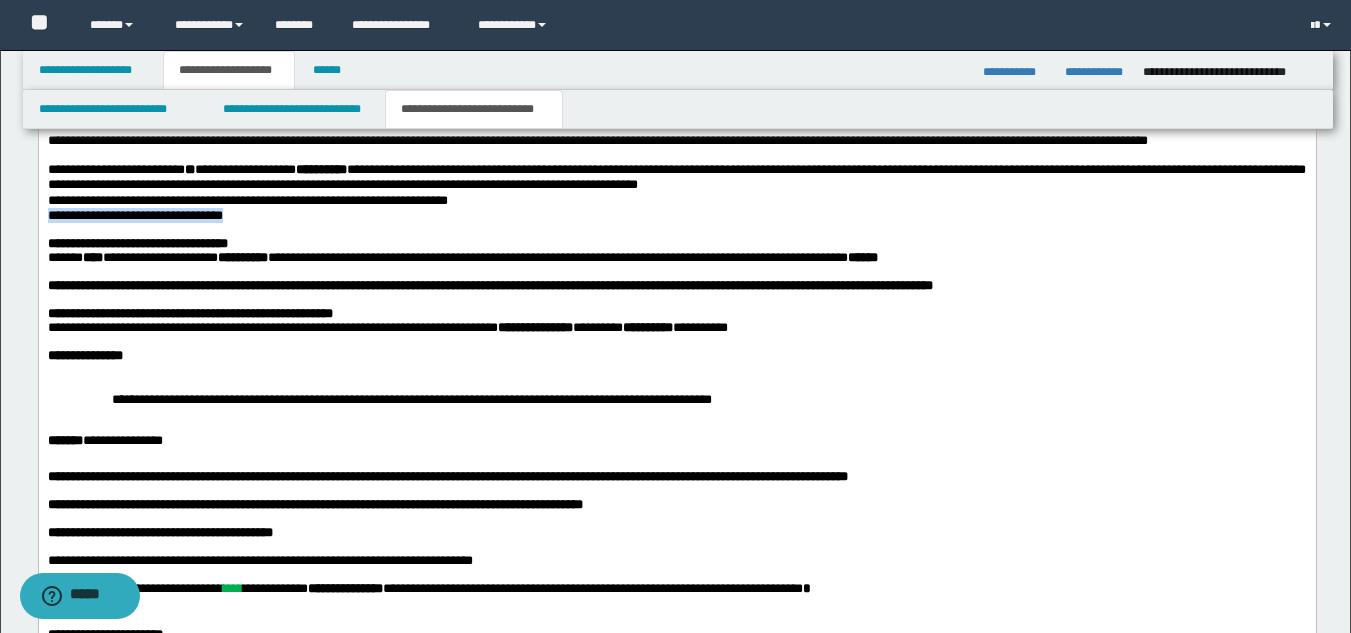 drag, startPoint x: 46, startPoint y: 234, endPoint x: 266, endPoint y: 232, distance: 220.0091 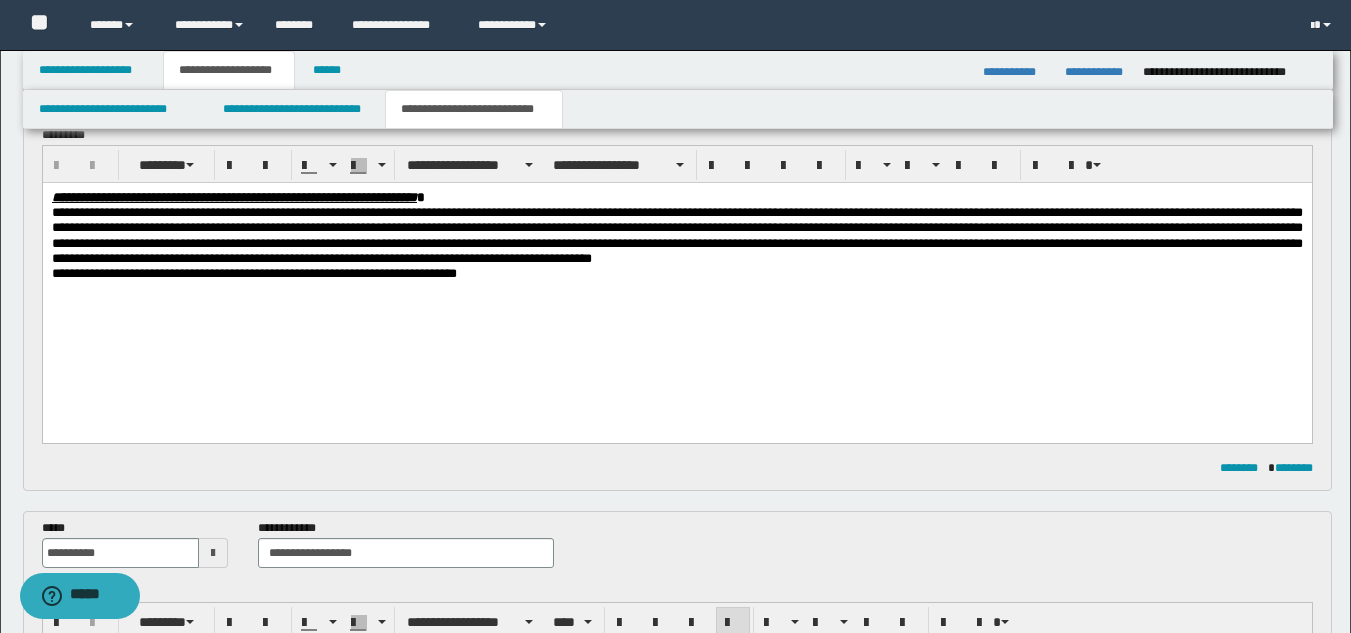 scroll, scrollTop: 99, scrollLeft: 0, axis: vertical 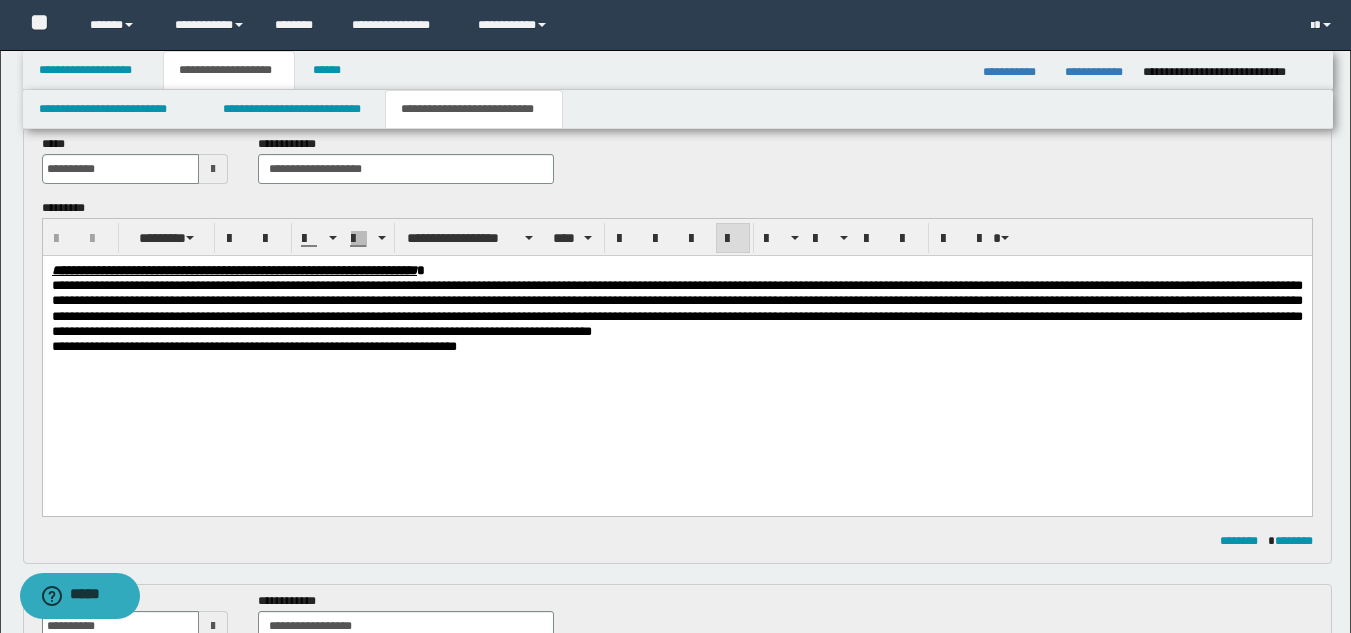 click on "**********" at bounding box center (676, 308) 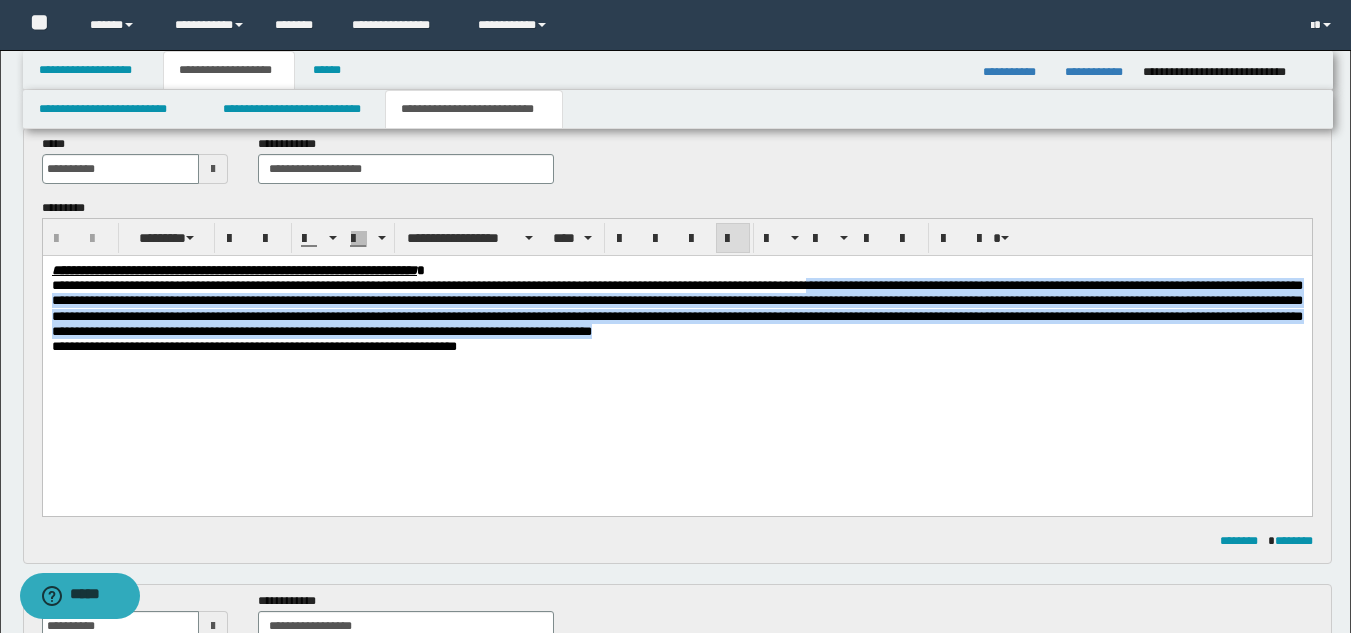 drag, startPoint x: 974, startPoint y: 284, endPoint x: 845, endPoint y: 349, distance: 144.45068 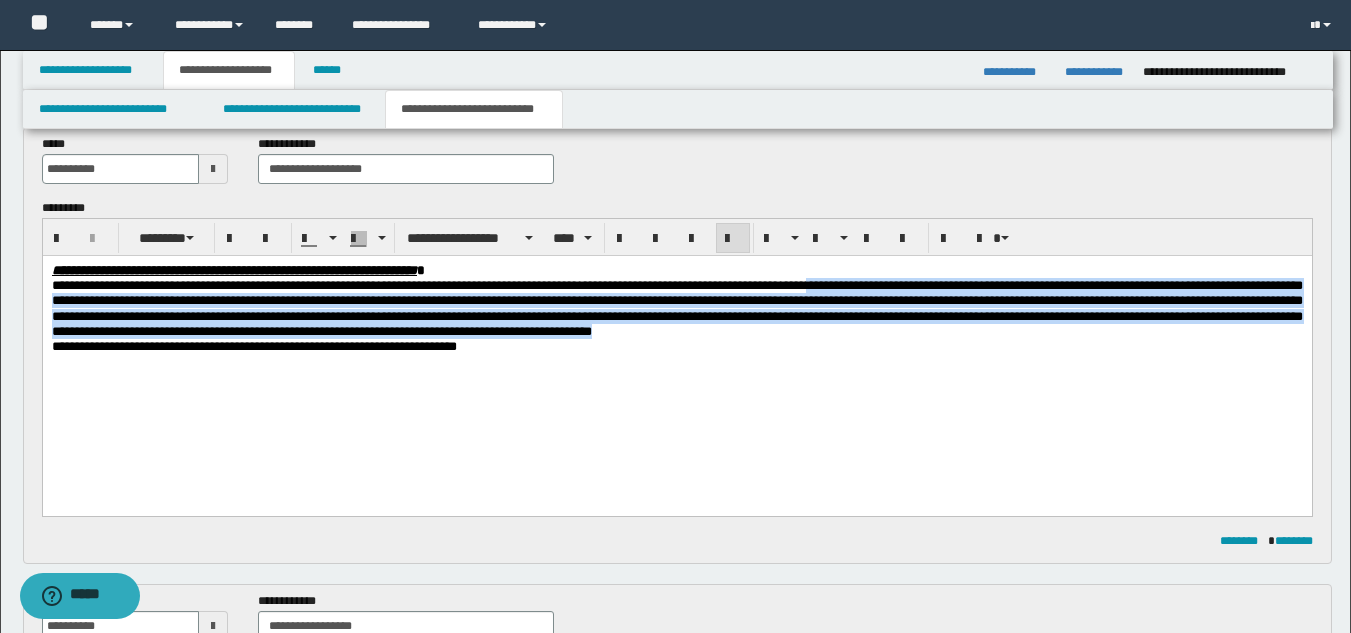 click on "**********" at bounding box center (676, 308) 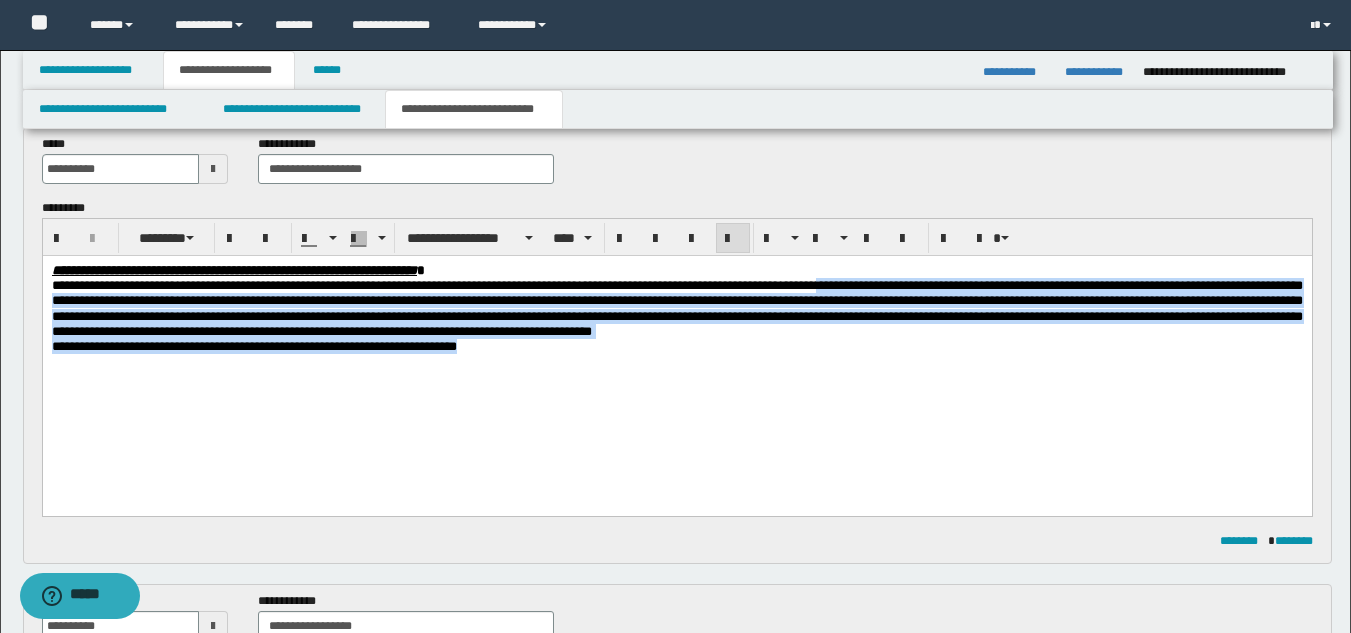 drag, startPoint x: 981, startPoint y: 289, endPoint x: 980, endPoint y: 367, distance: 78.00641 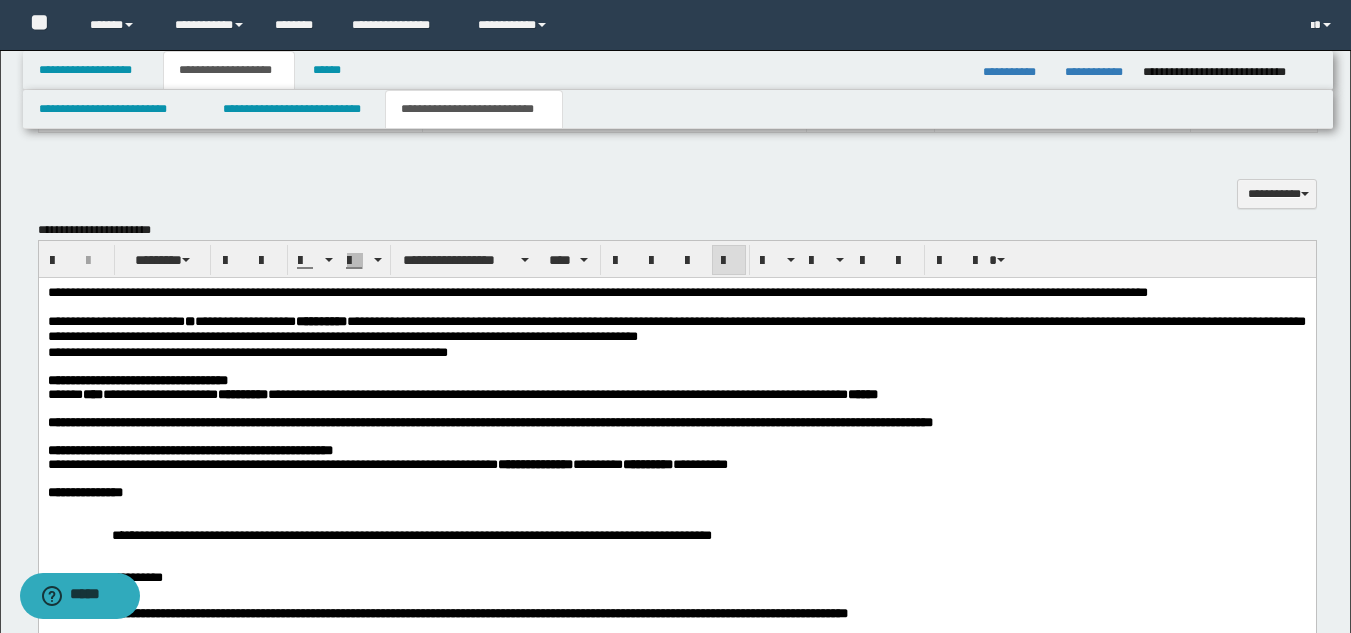 scroll, scrollTop: 1175, scrollLeft: 0, axis: vertical 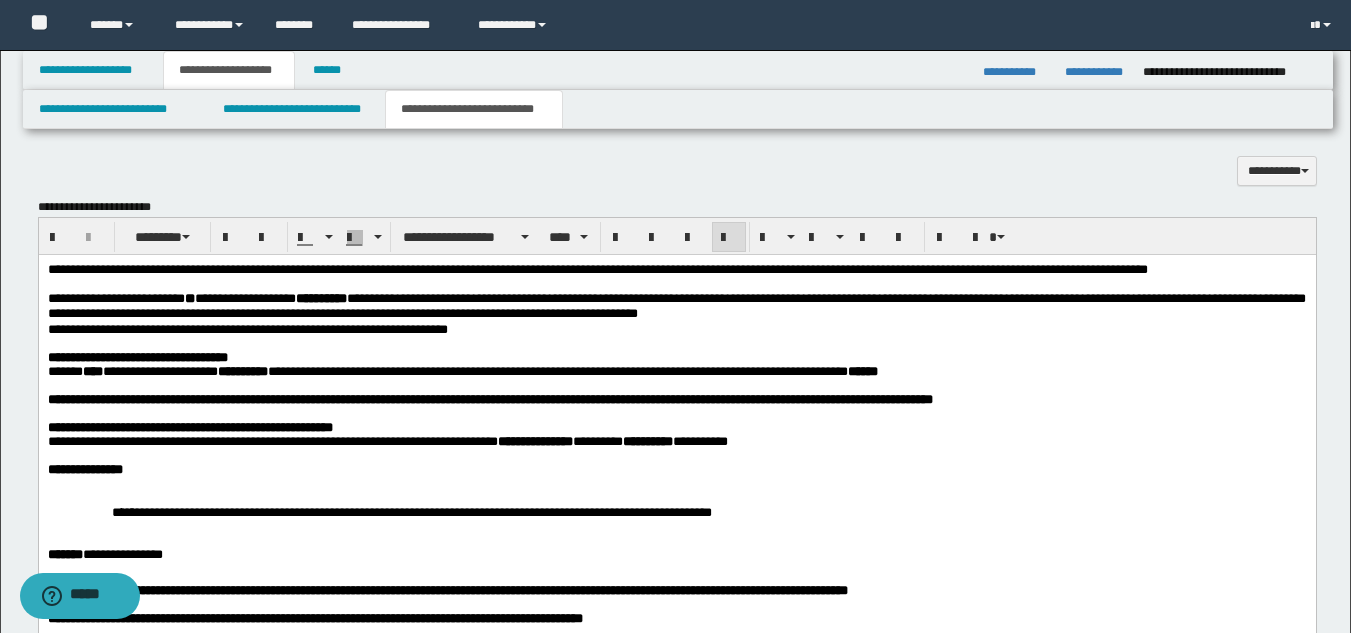 click on "**********" at bounding box center [676, 305] 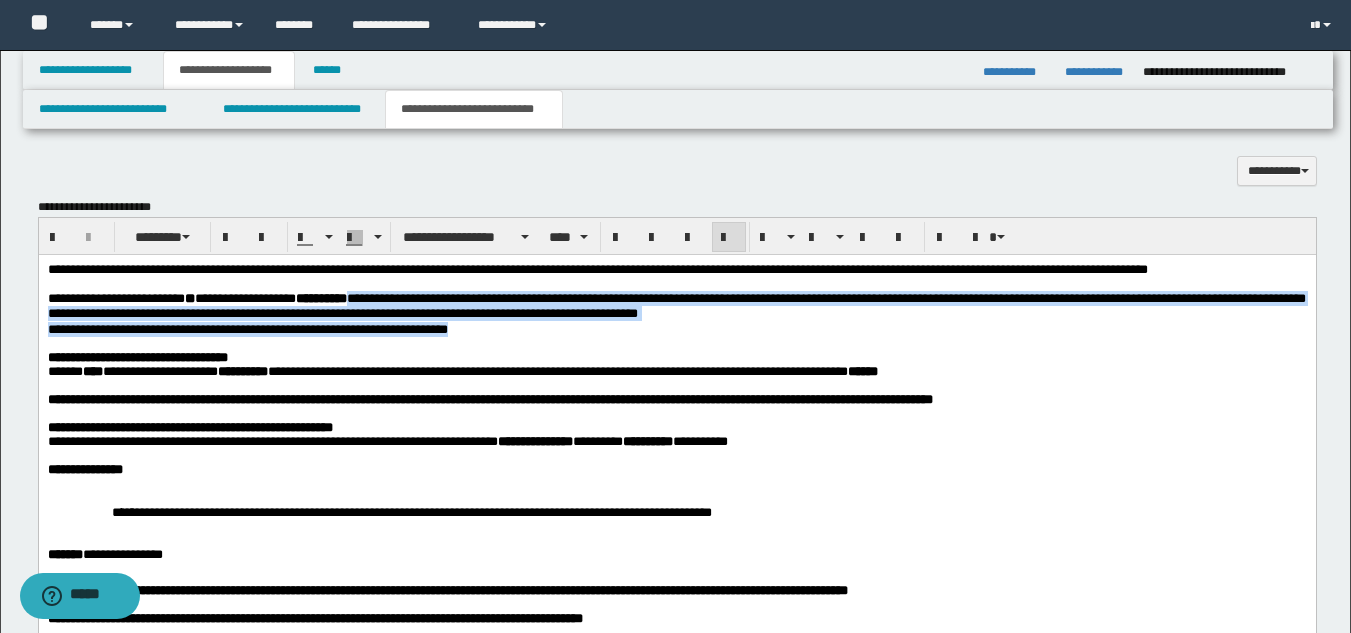 drag, startPoint x: 421, startPoint y: 322, endPoint x: 521, endPoint y: 352, distance: 104.40307 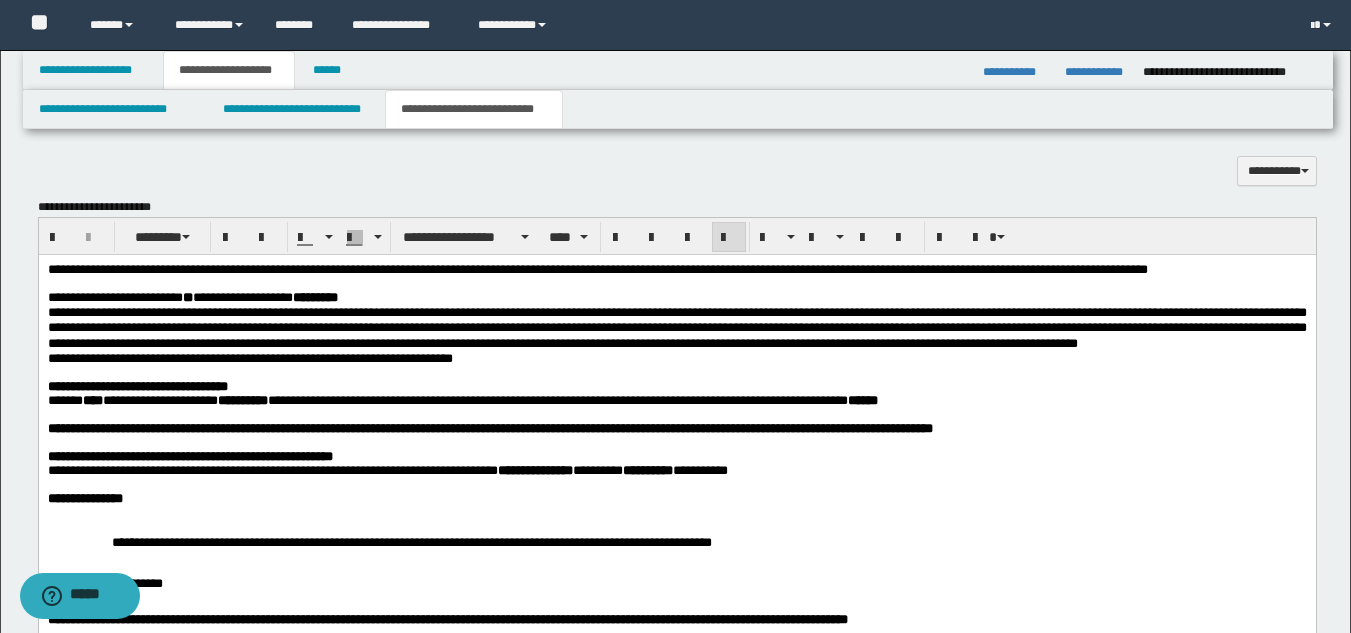 click on "**********" at bounding box center (676, 327) 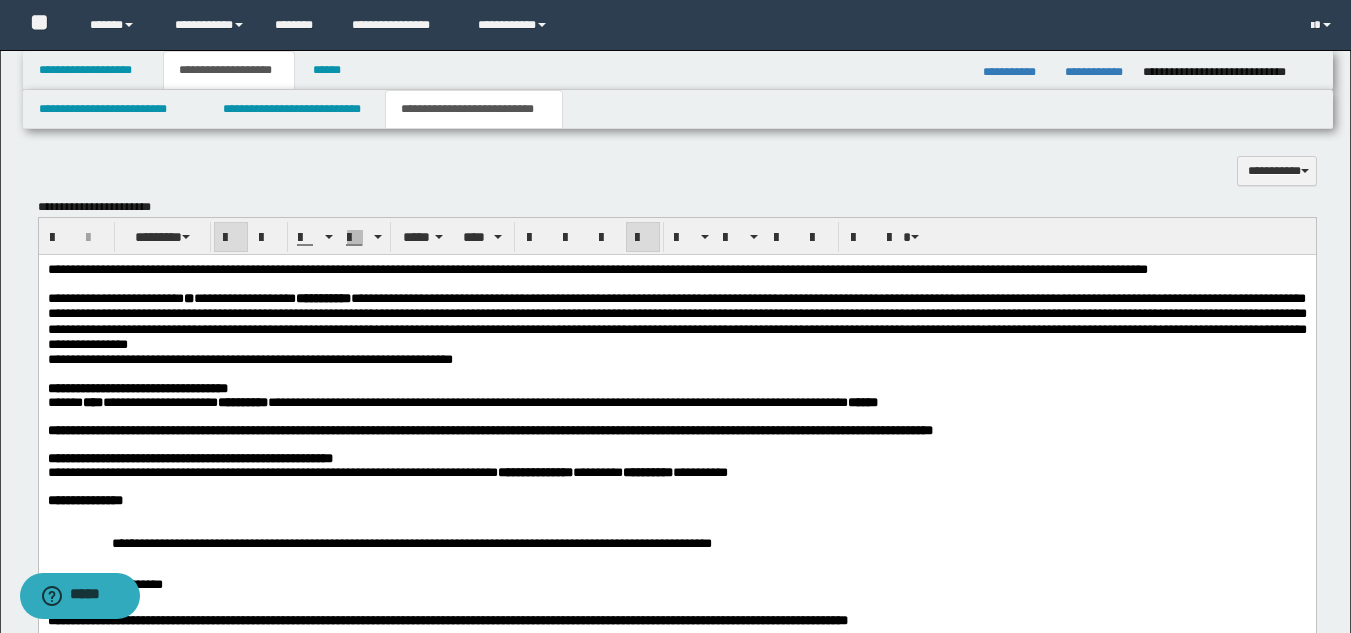 click at bounding box center (676, 514) 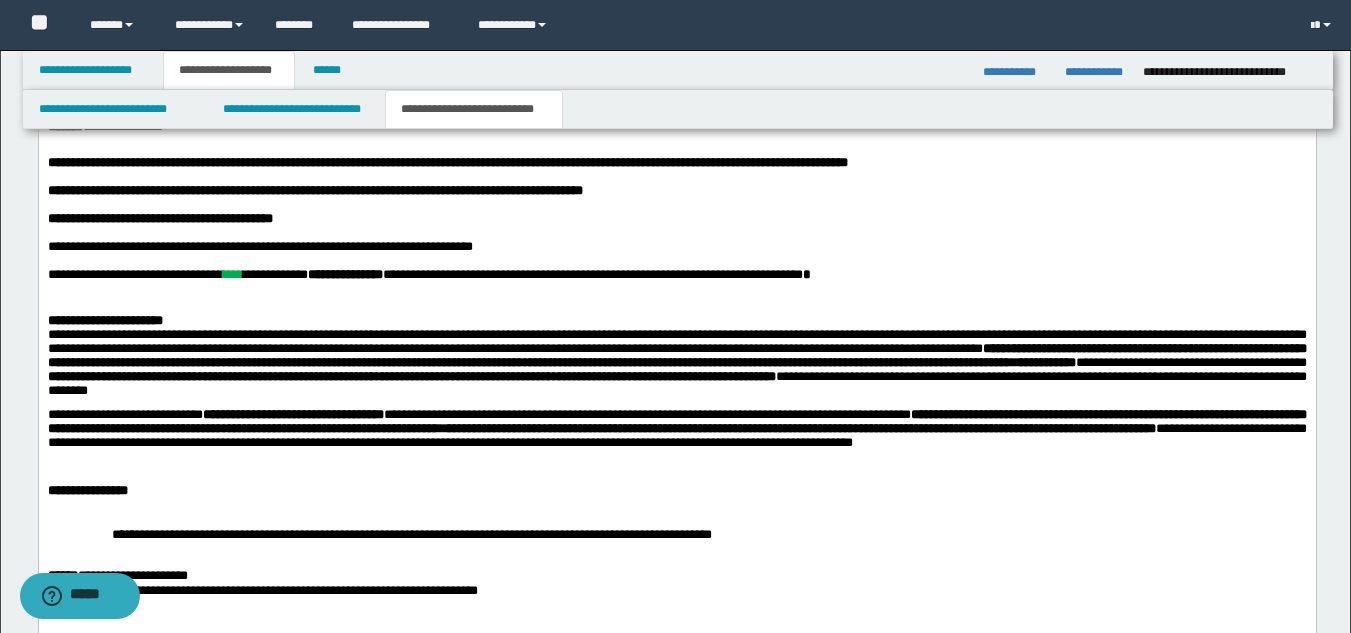 scroll, scrollTop: 1630, scrollLeft: 0, axis: vertical 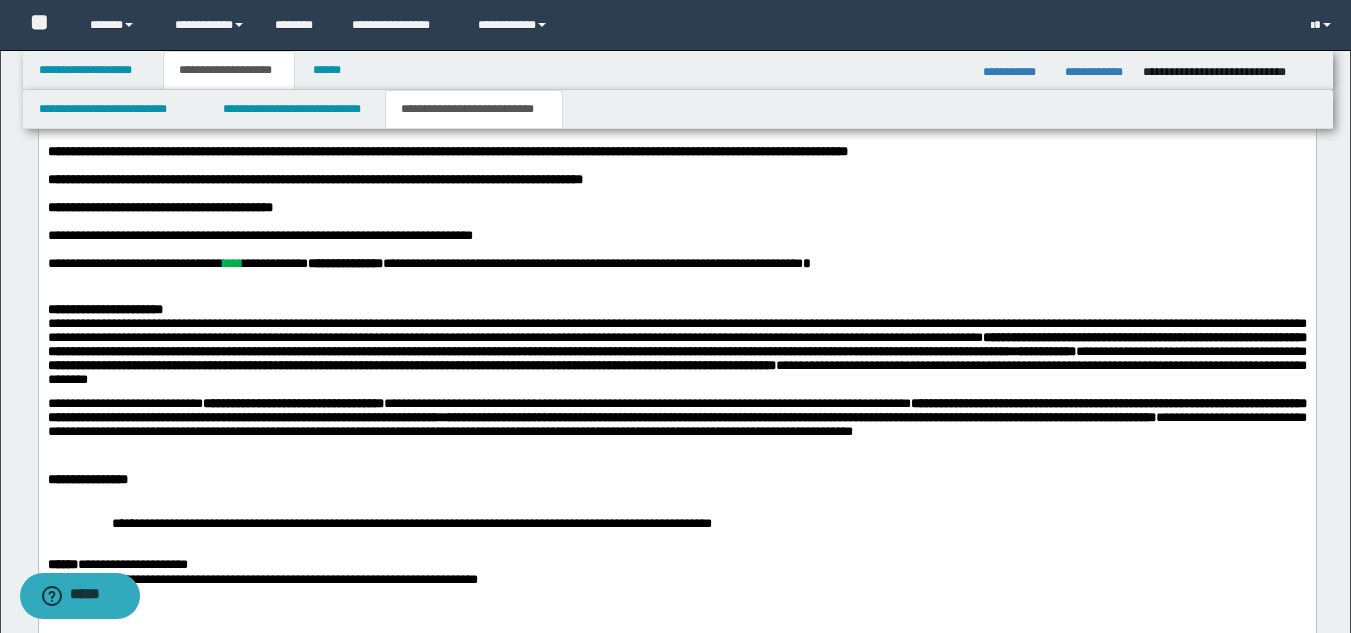 drag, startPoint x: 267, startPoint y: 335, endPoint x: 261, endPoint y: 347, distance: 13.416408 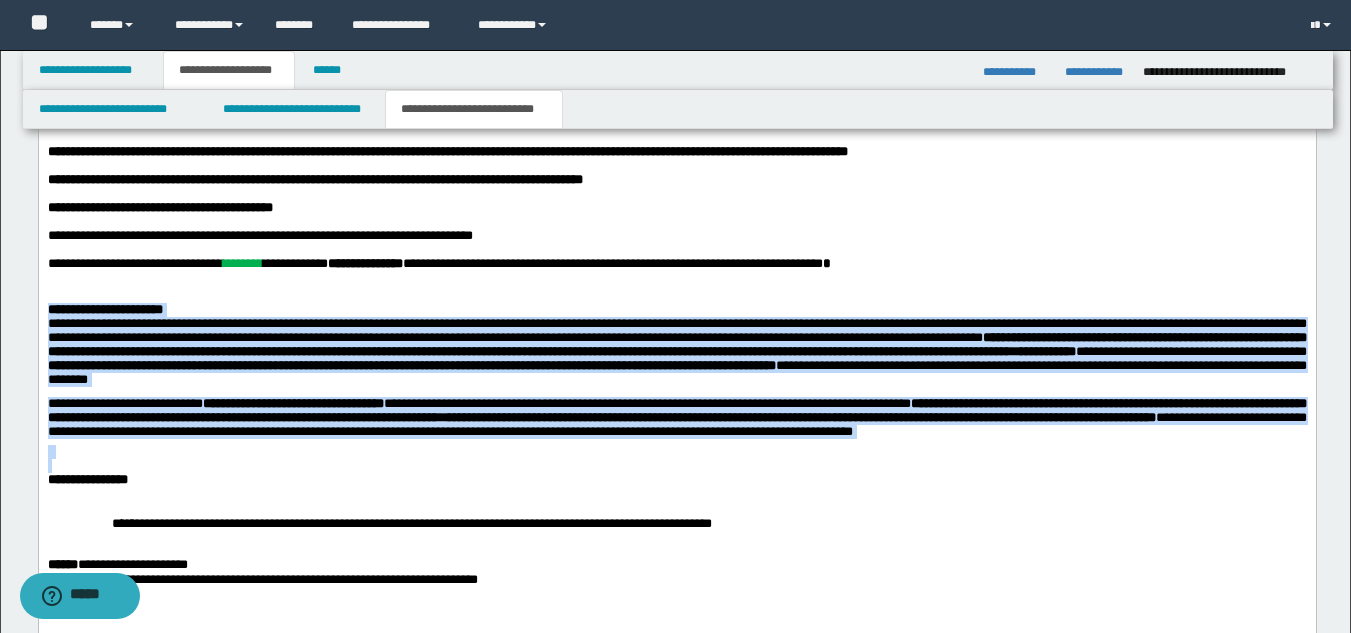drag, startPoint x: 51, startPoint y: 380, endPoint x: 909, endPoint y: 513, distance: 868.2471 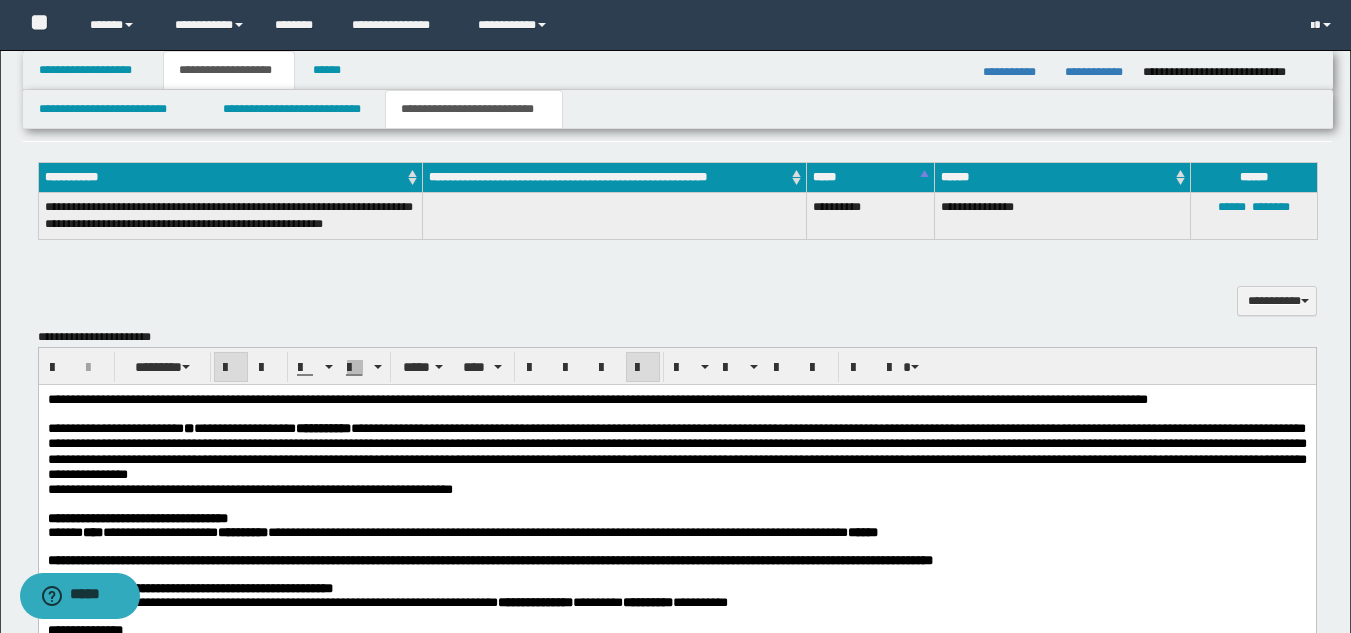 drag, startPoint x: 1365, startPoint y: 384, endPoint x: 935, endPoint y: 11, distance: 569.2355 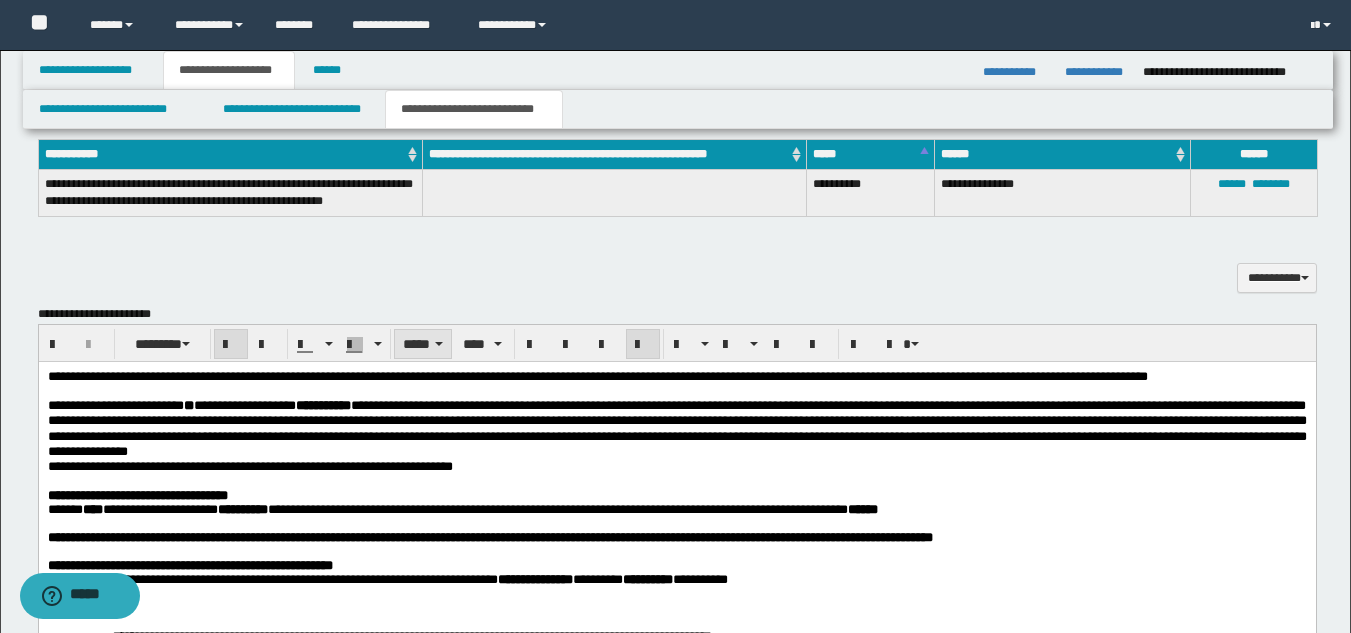 click on "*****" at bounding box center (423, 344) 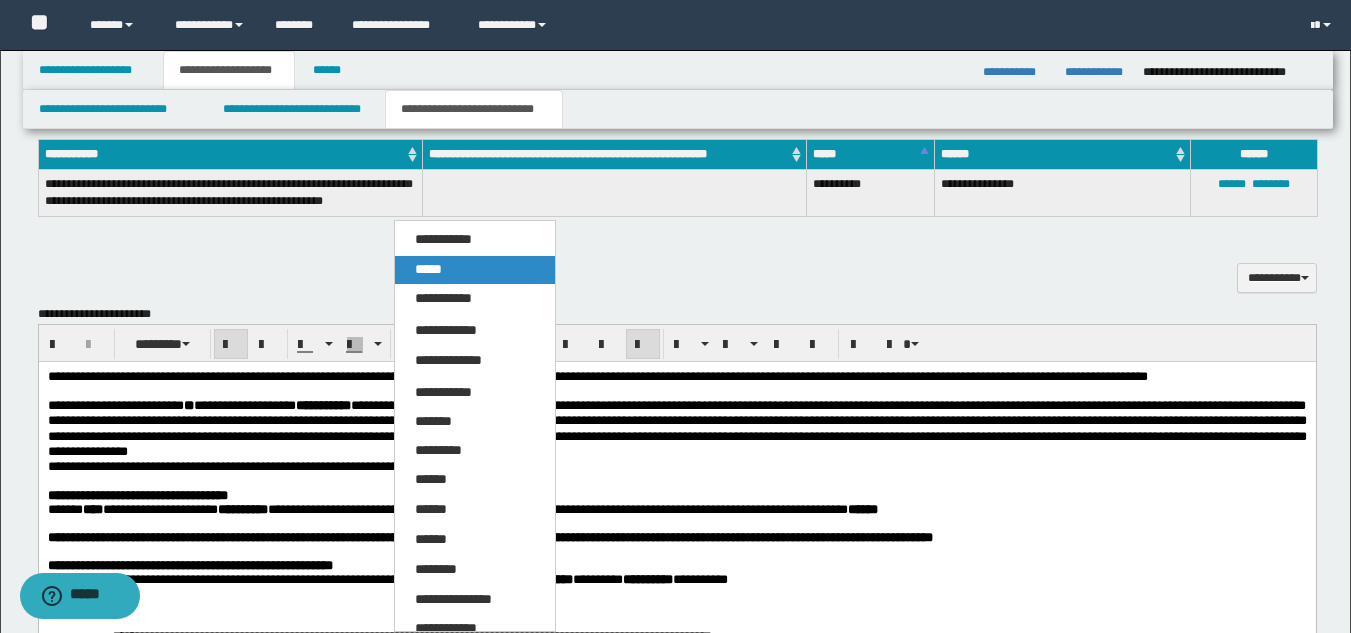 click on "*****" at bounding box center (428, 269) 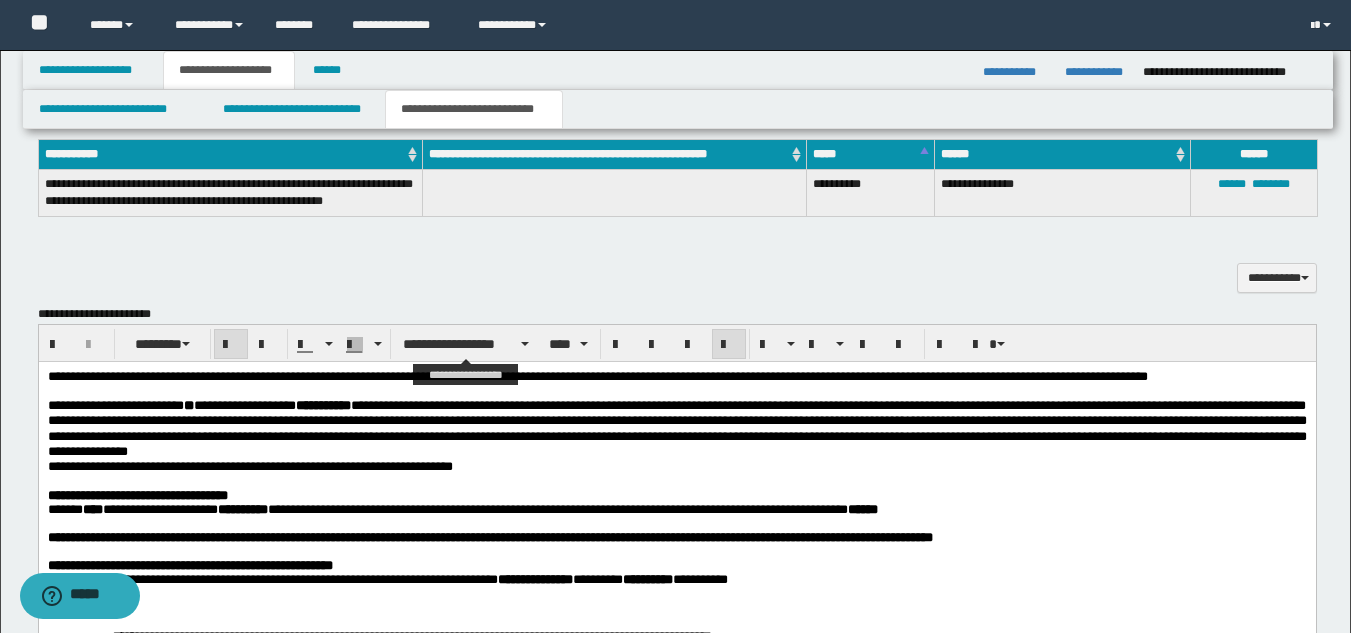 click on "**********" at bounding box center [466, 344] 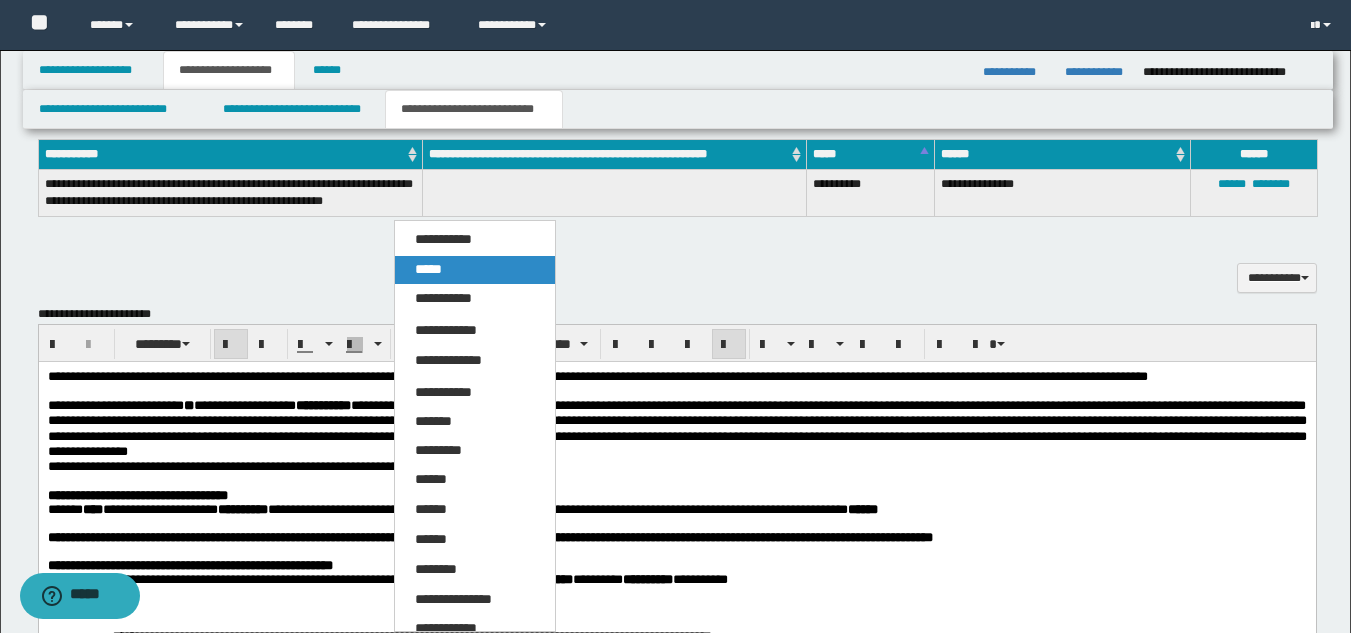 click on "*****" at bounding box center [475, 270] 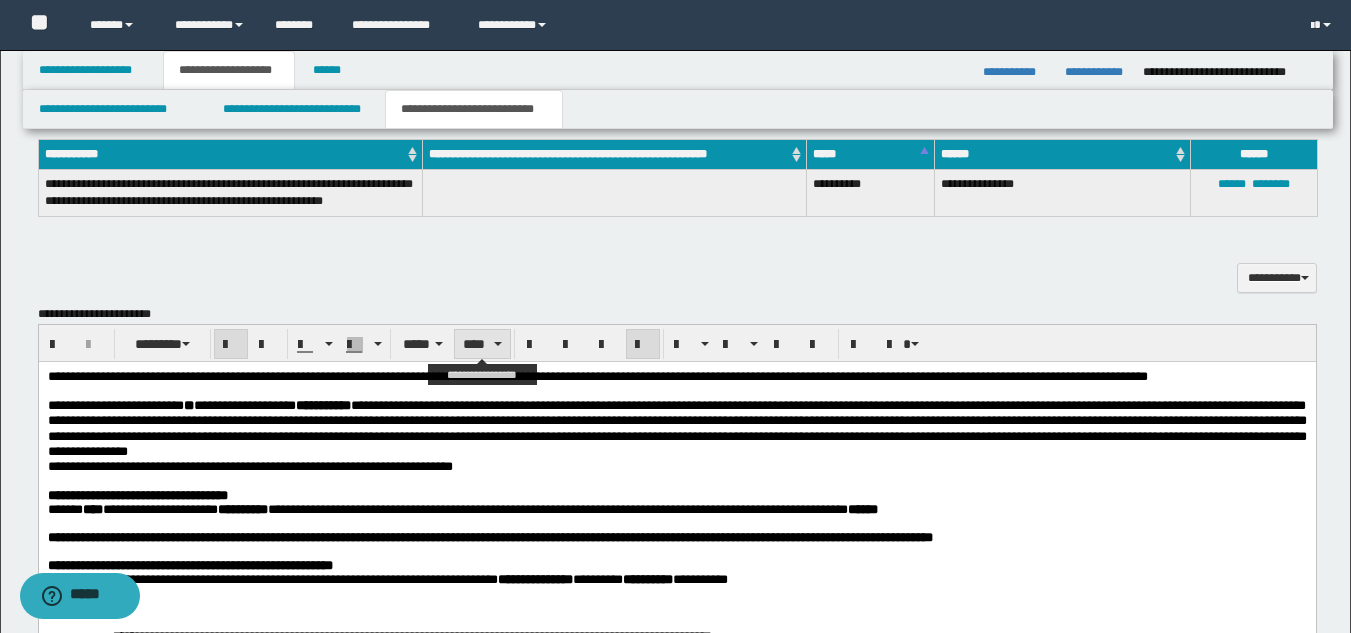 click on "****" at bounding box center (482, 344) 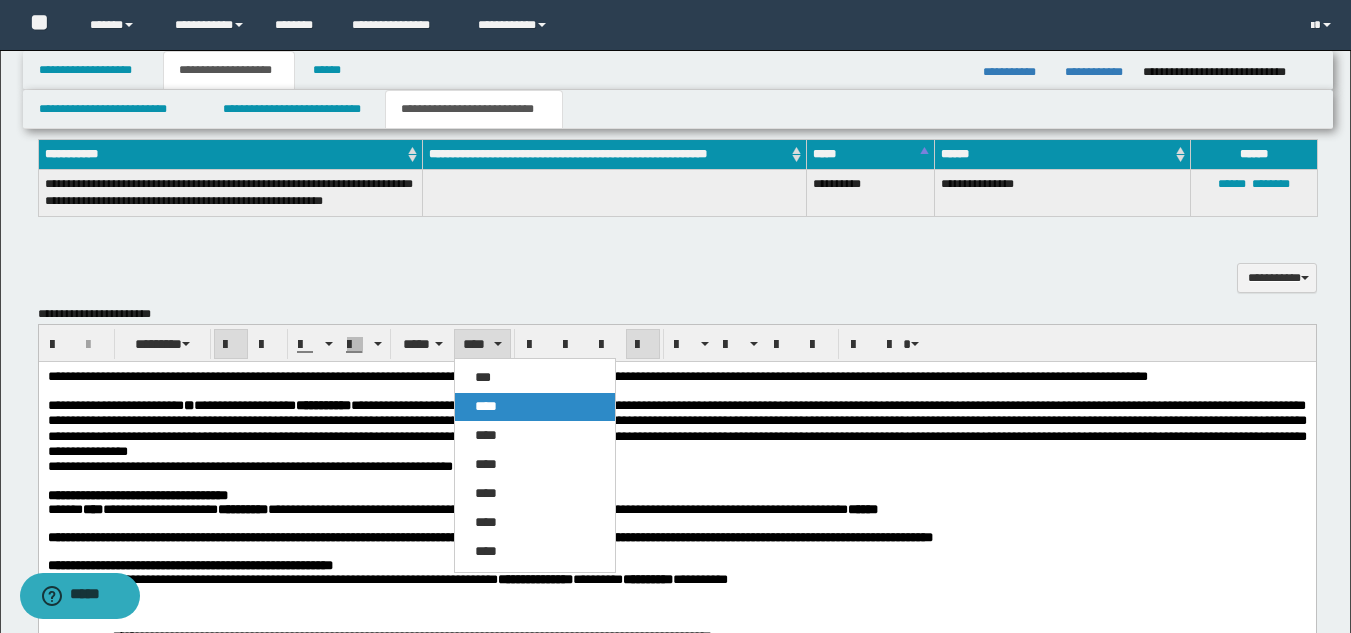 click on "****" at bounding box center (486, 406) 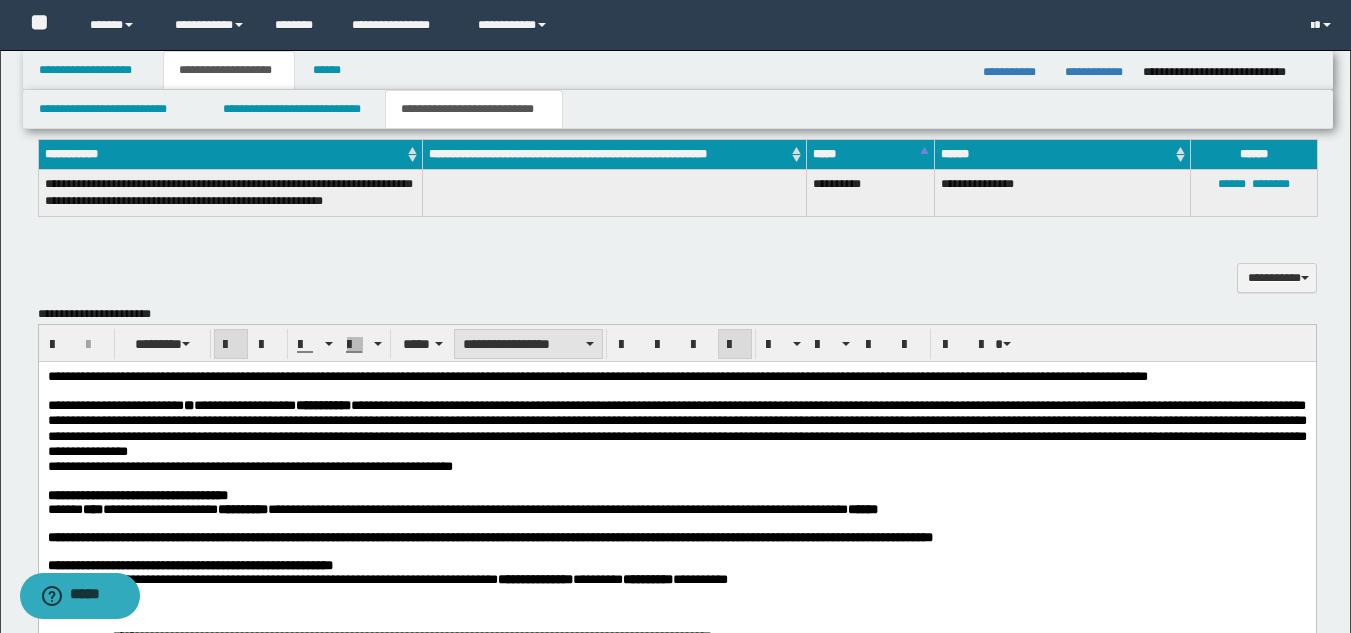 click on "**********" at bounding box center [528, 344] 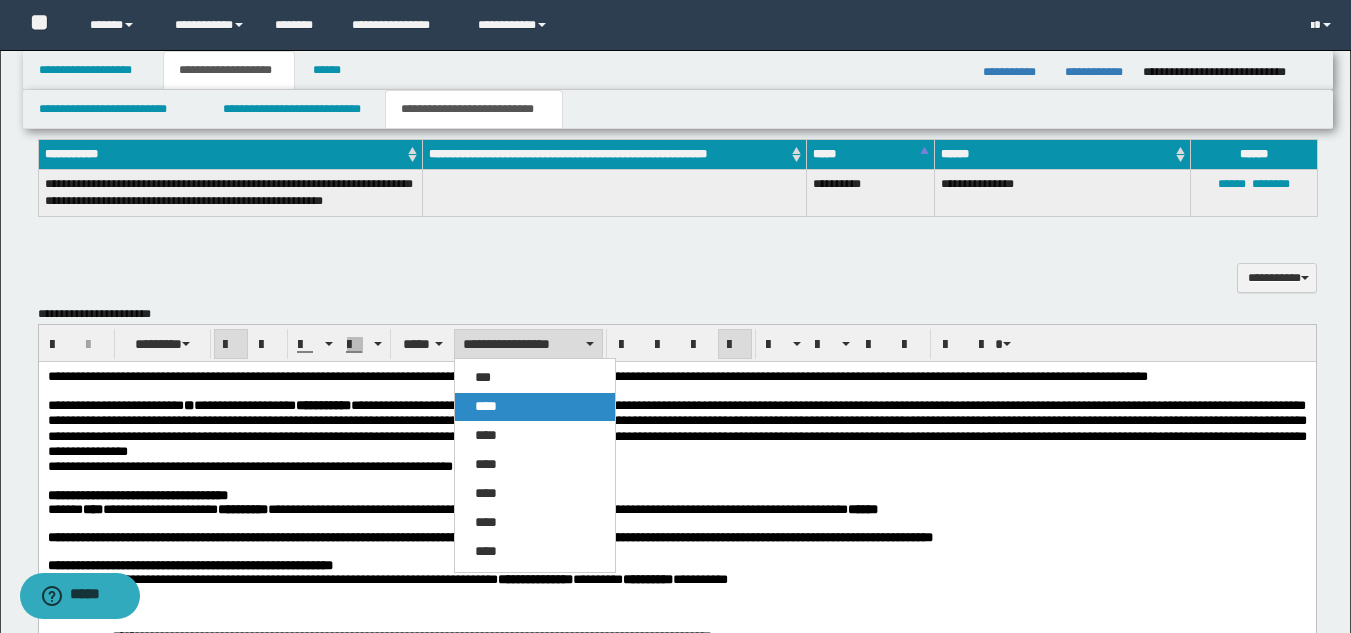 click on "****" at bounding box center (486, 406) 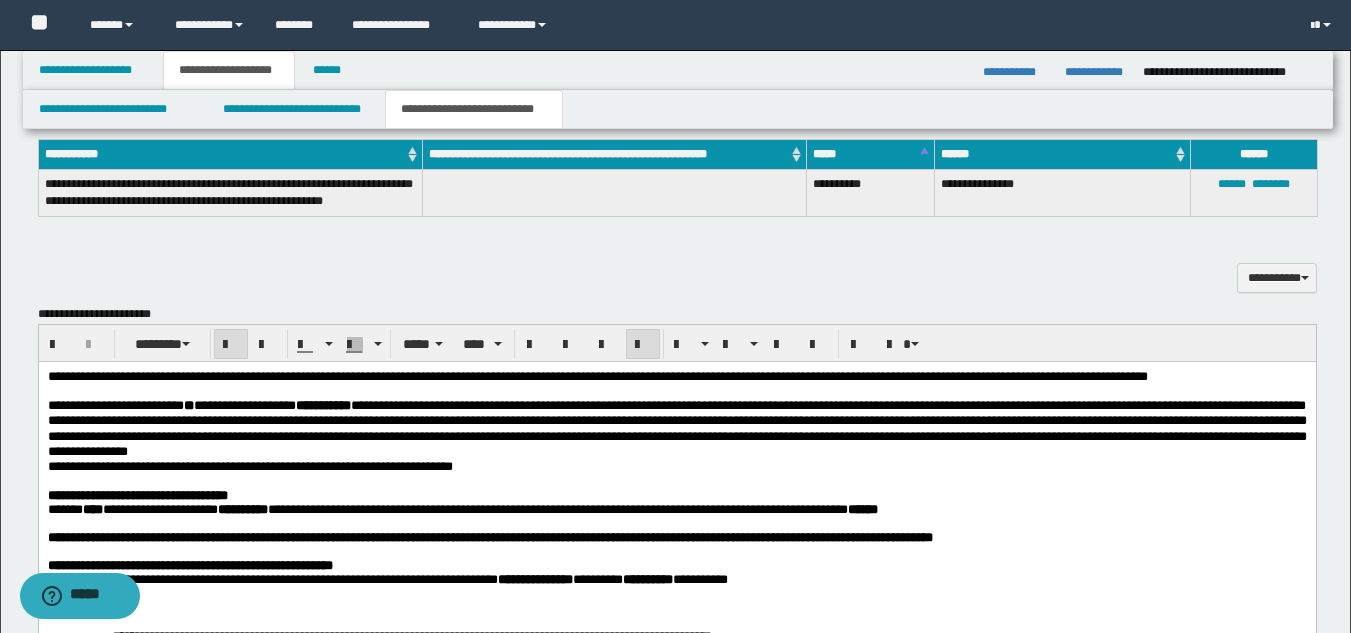 click at bounding box center [231, 344] 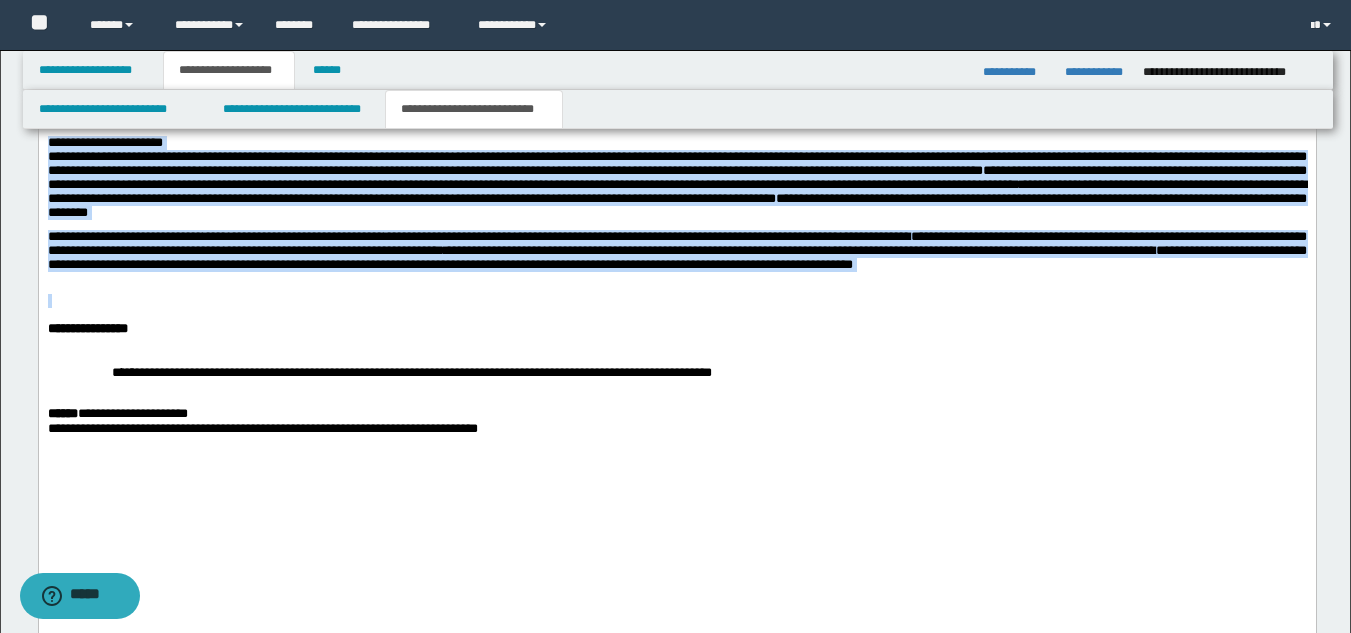 scroll, scrollTop: 1803, scrollLeft: 0, axis: vertical 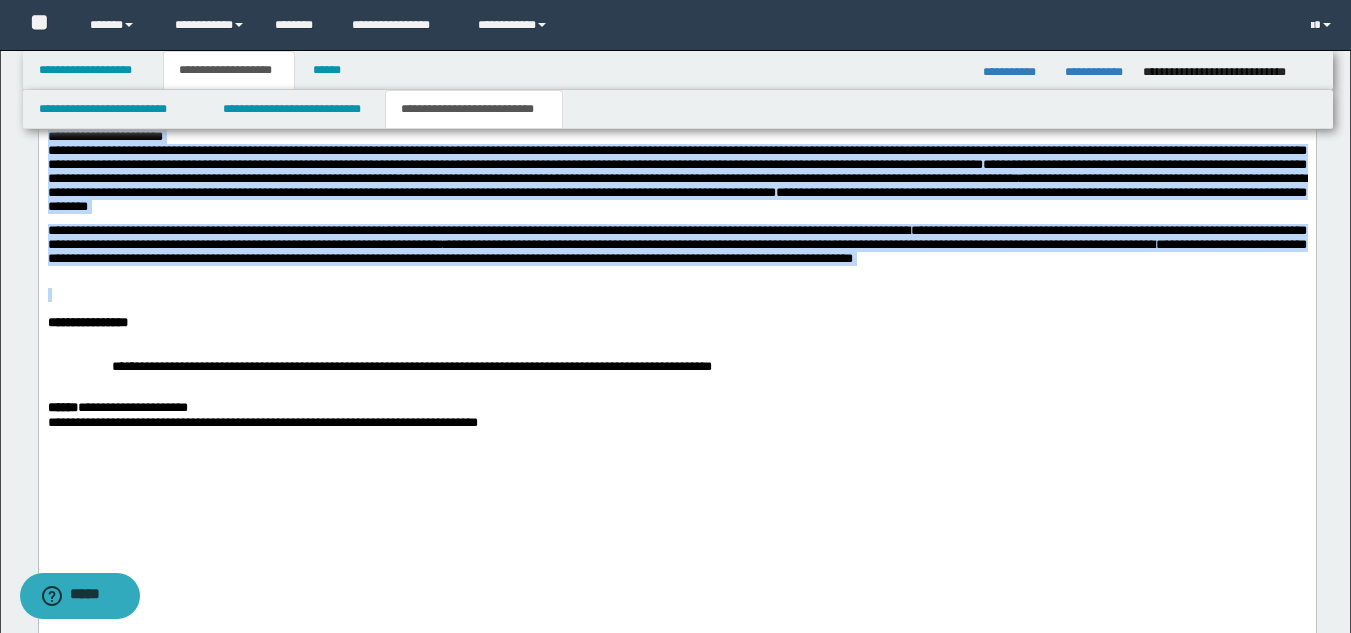 click on "**********" at bounding box center (676, 256) 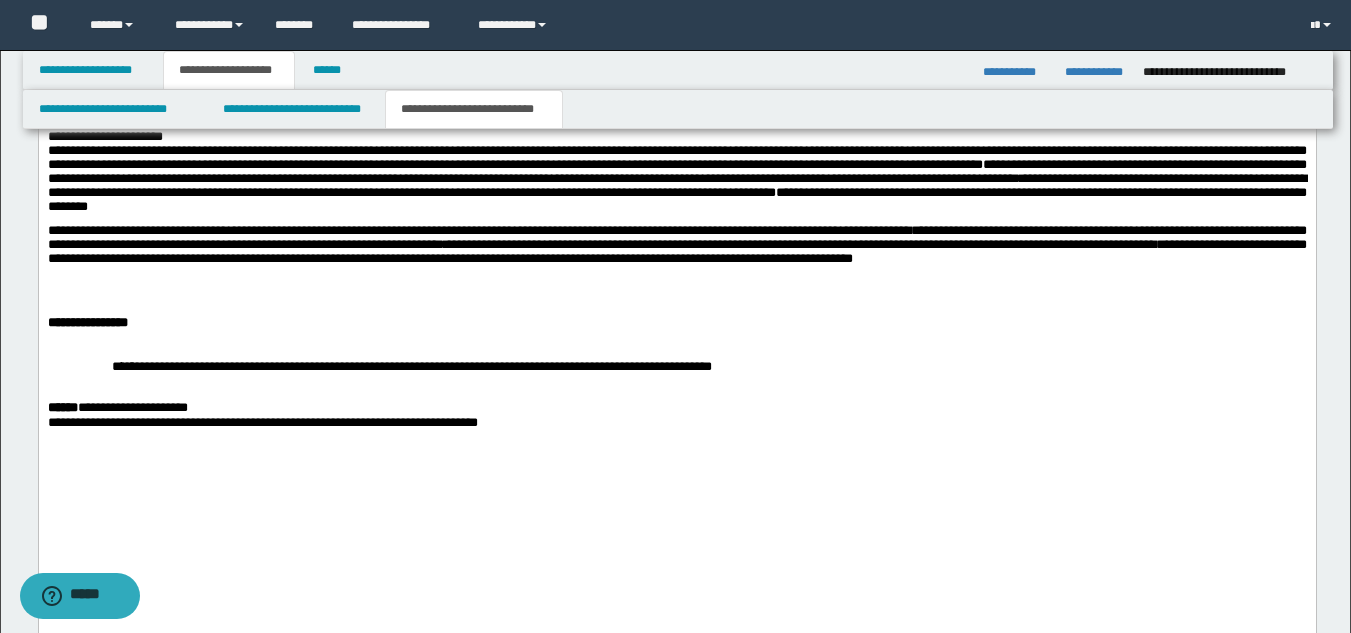 click at bounding box center [676, 337] 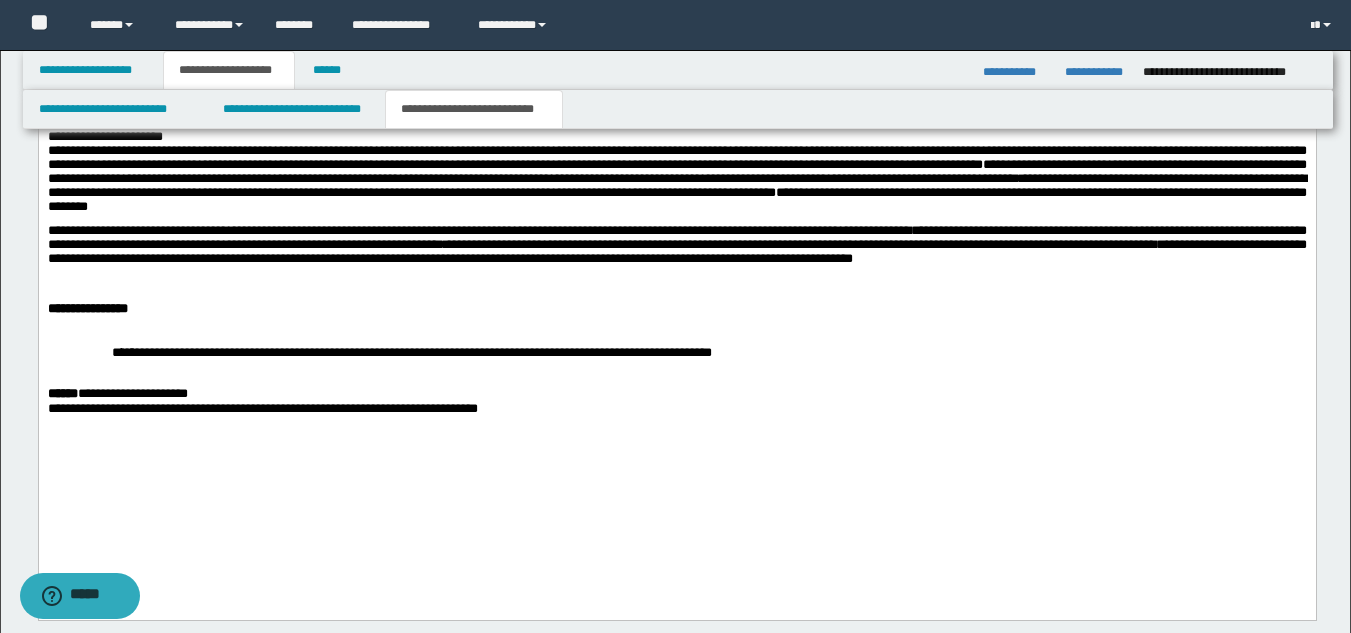 drag, startPoint x: 78, startPoint y: 400, endPoint x: 82, endPoint y: 411, distance: 11.7046995 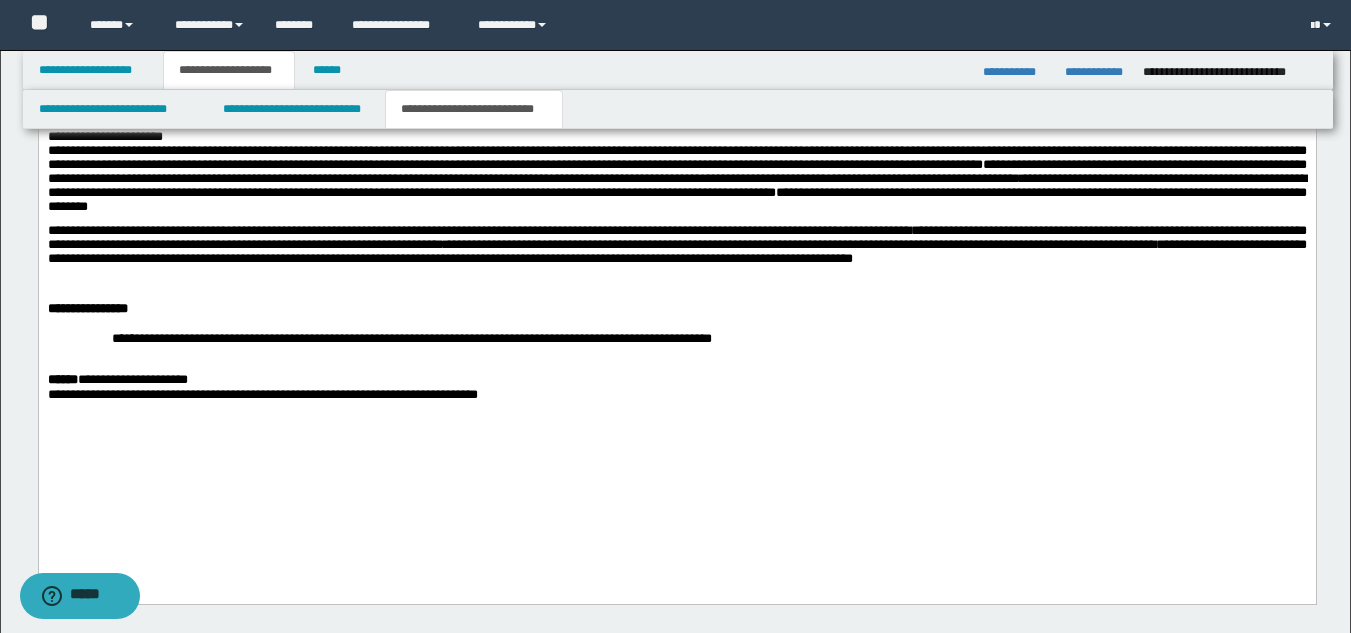 click on "**********" at bounding box center [676, 50] 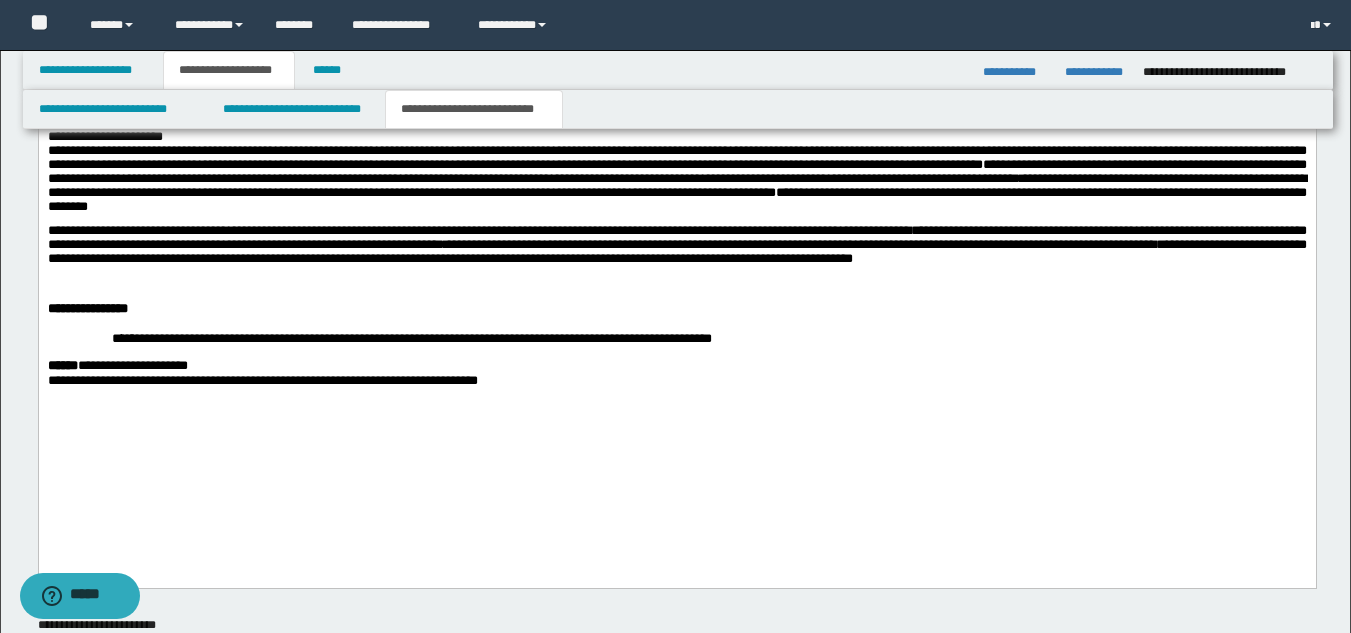 click on "**********" at bounding box center (262, 380) 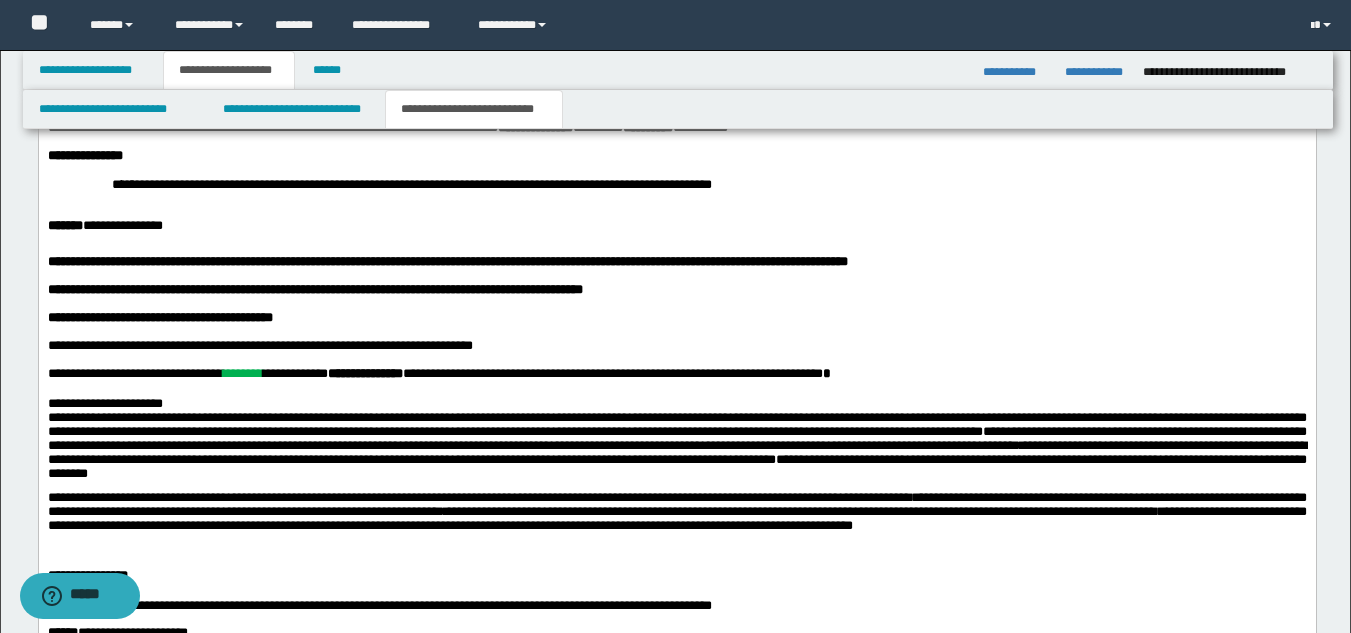 scroll, scrollTop: 910, scrollLeft: 0, axis: vertical 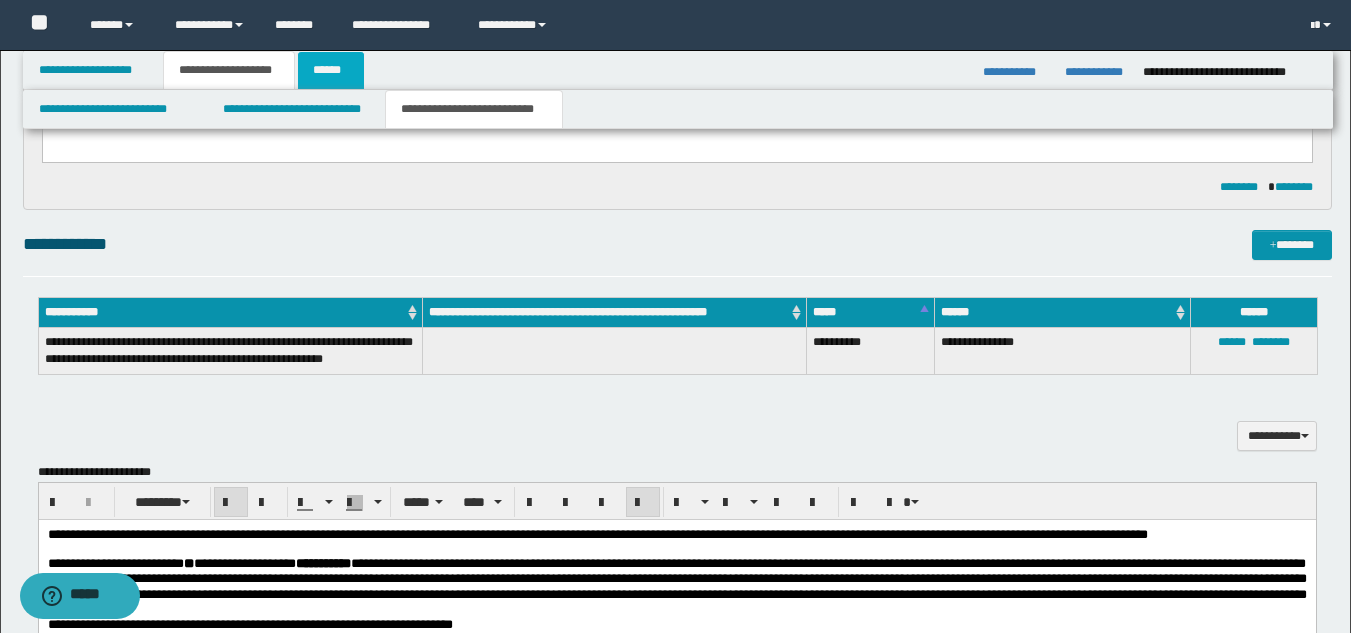 click on "******" at bounding box center [331, 70] 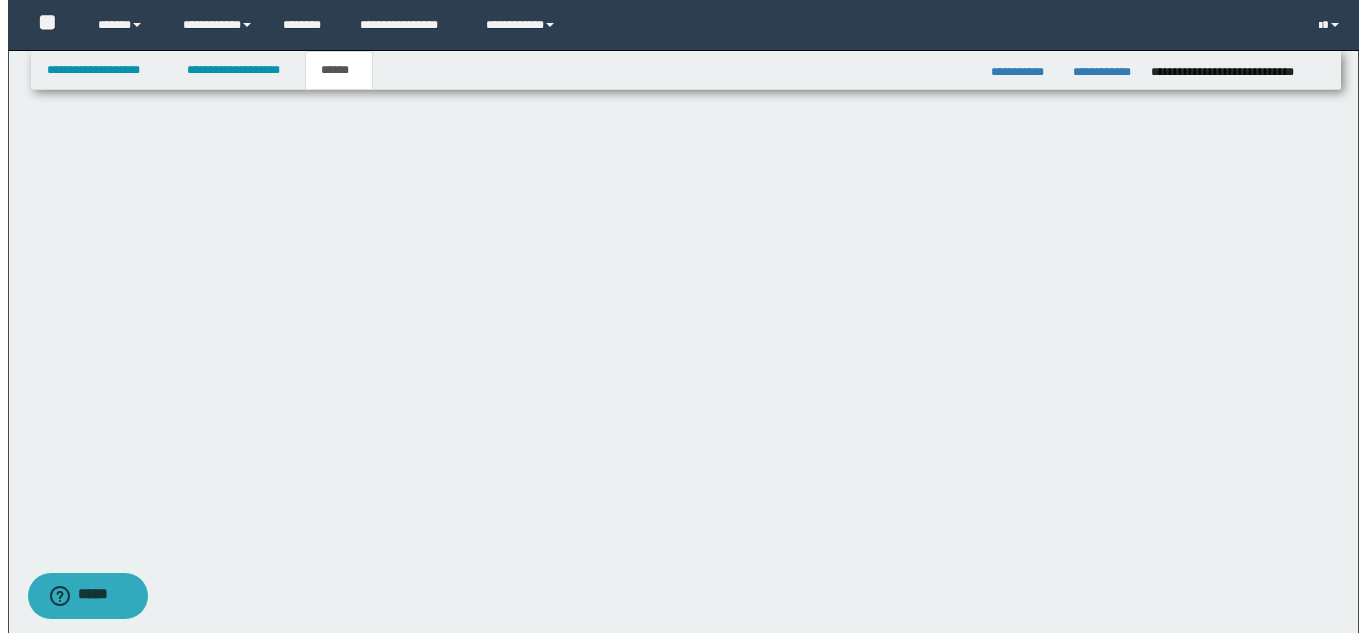 scroll, scrollTop: 0, scrollLeft: 0, axis: both 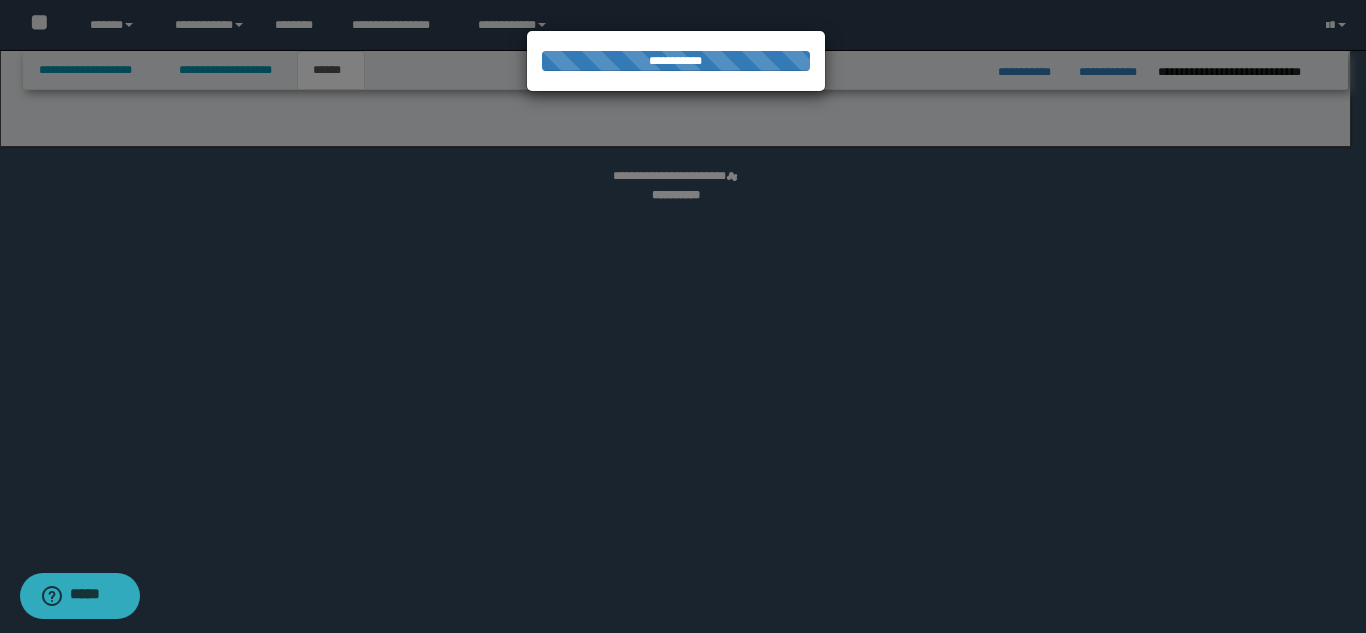 select on "*" 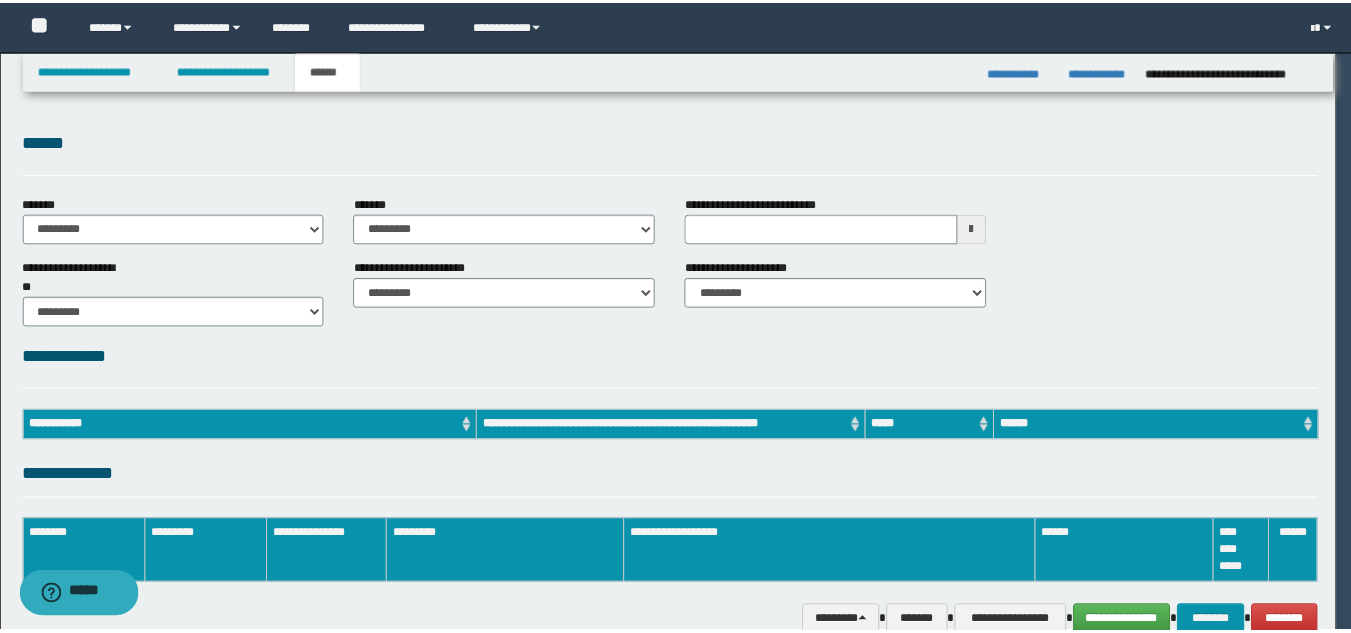 scroll, scrollTop: 0, scrollLeft: 0, axis: both 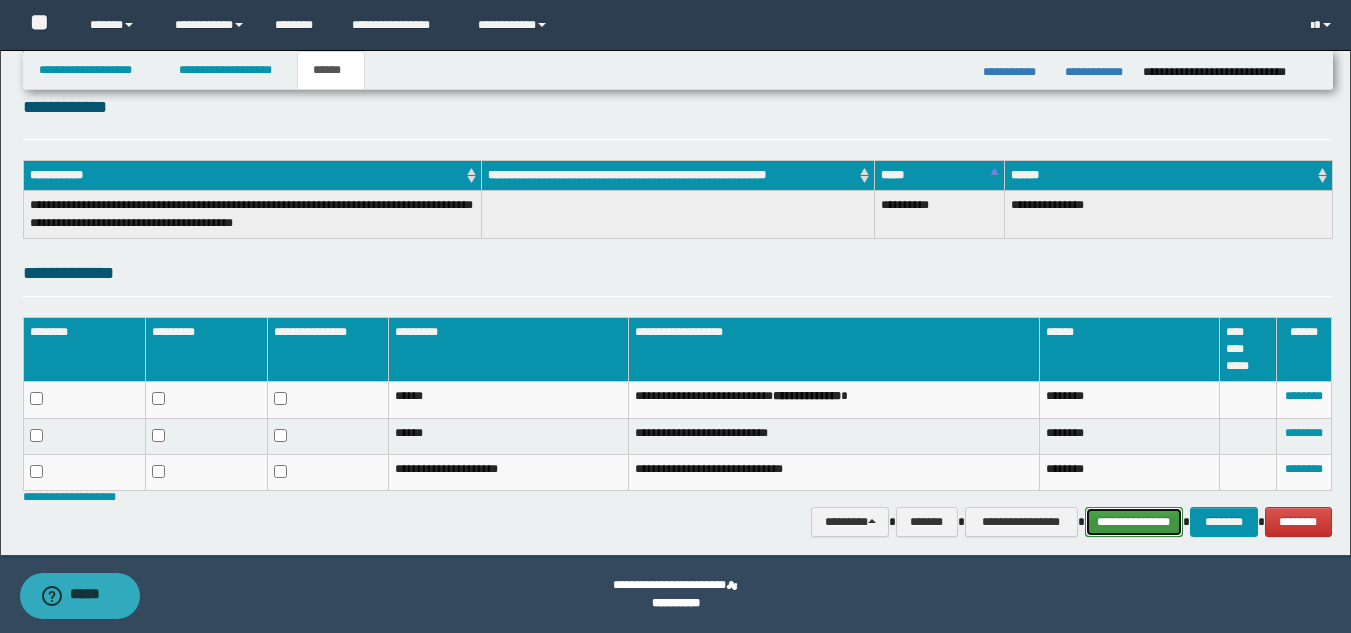 drag, startPoint x: 1125, startPoint y: 522, endPoint x: 1004, endPoint y: 515, distance: 121.20231 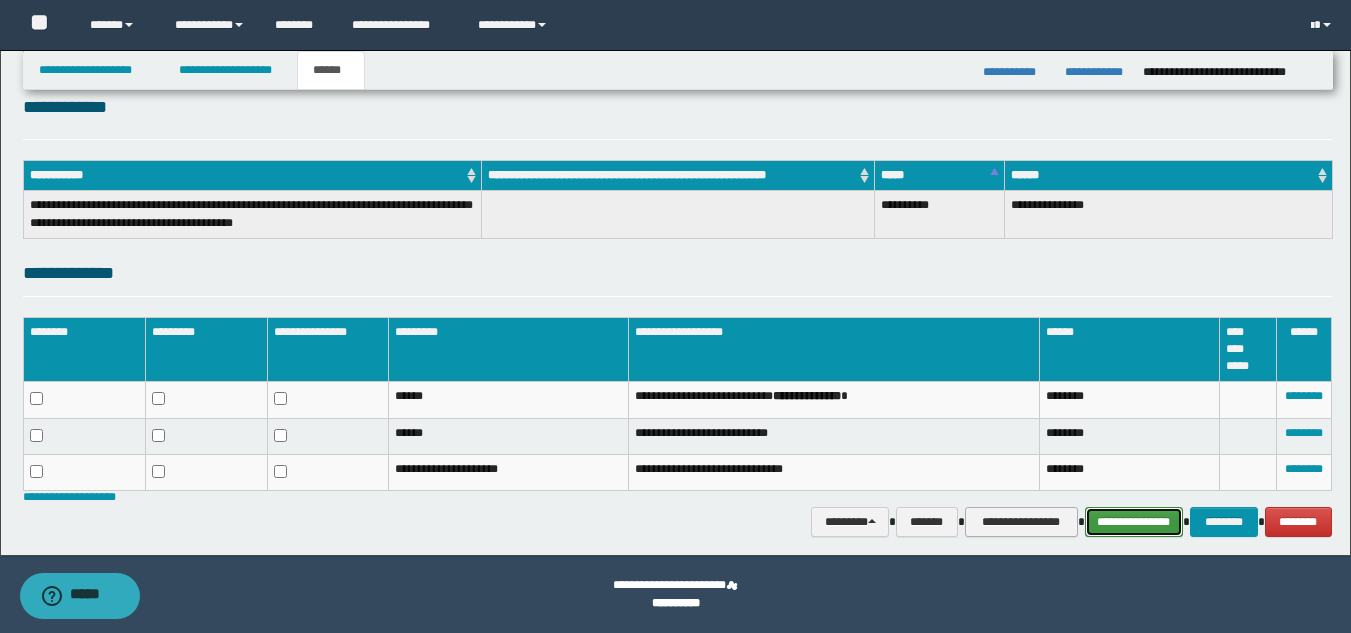 click on "**********" at bounding box center (1134, 522) 